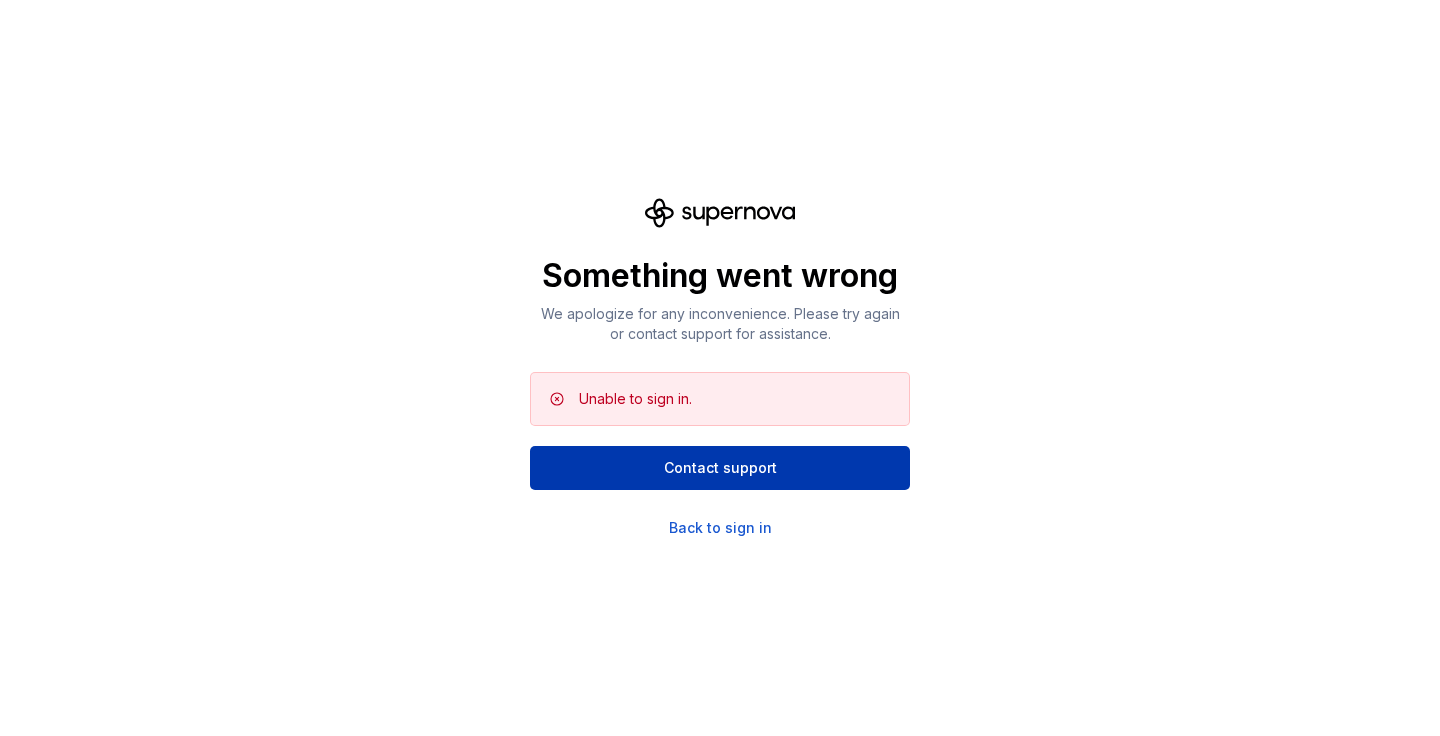 scroll, scrollTop: 0, scrollLeft: 0, axis: both 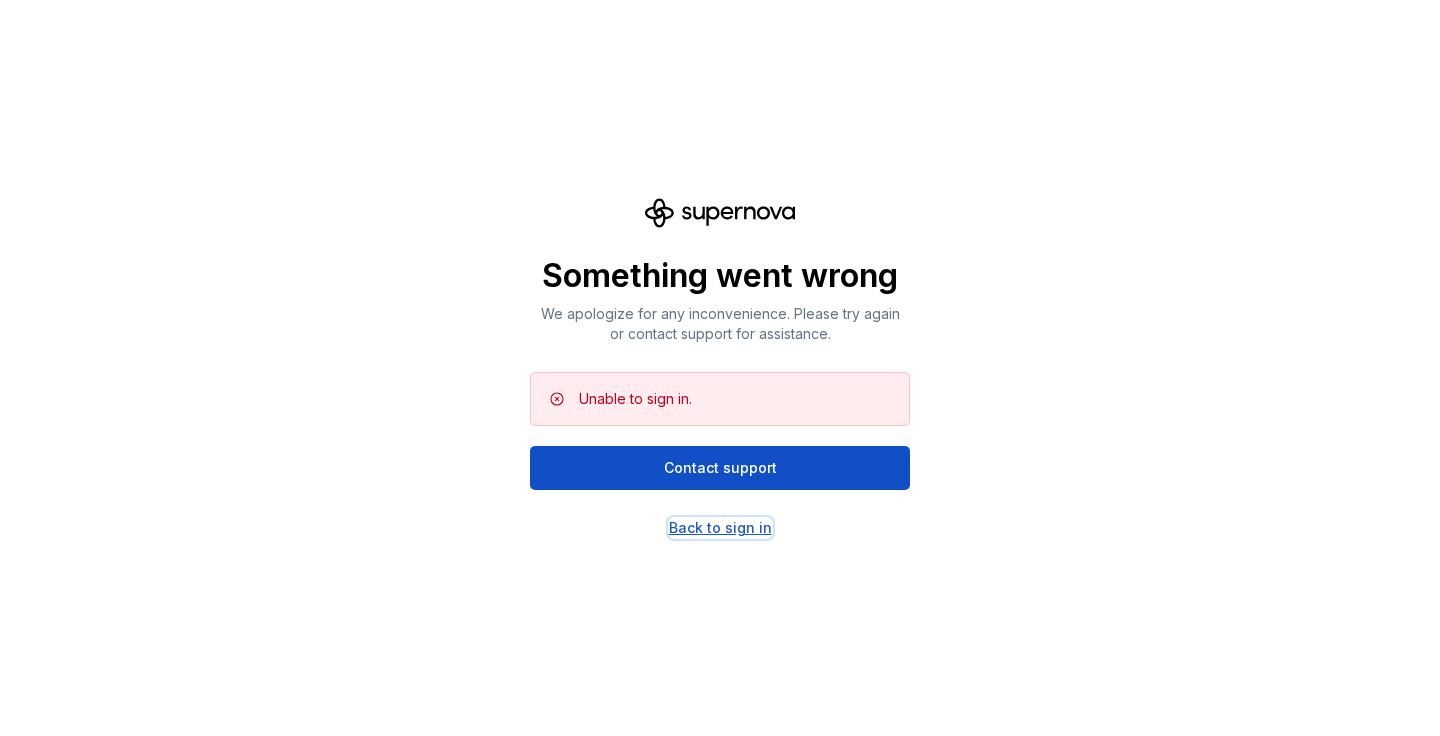 click on "Back to sign in" at bounding box center (720, 528) 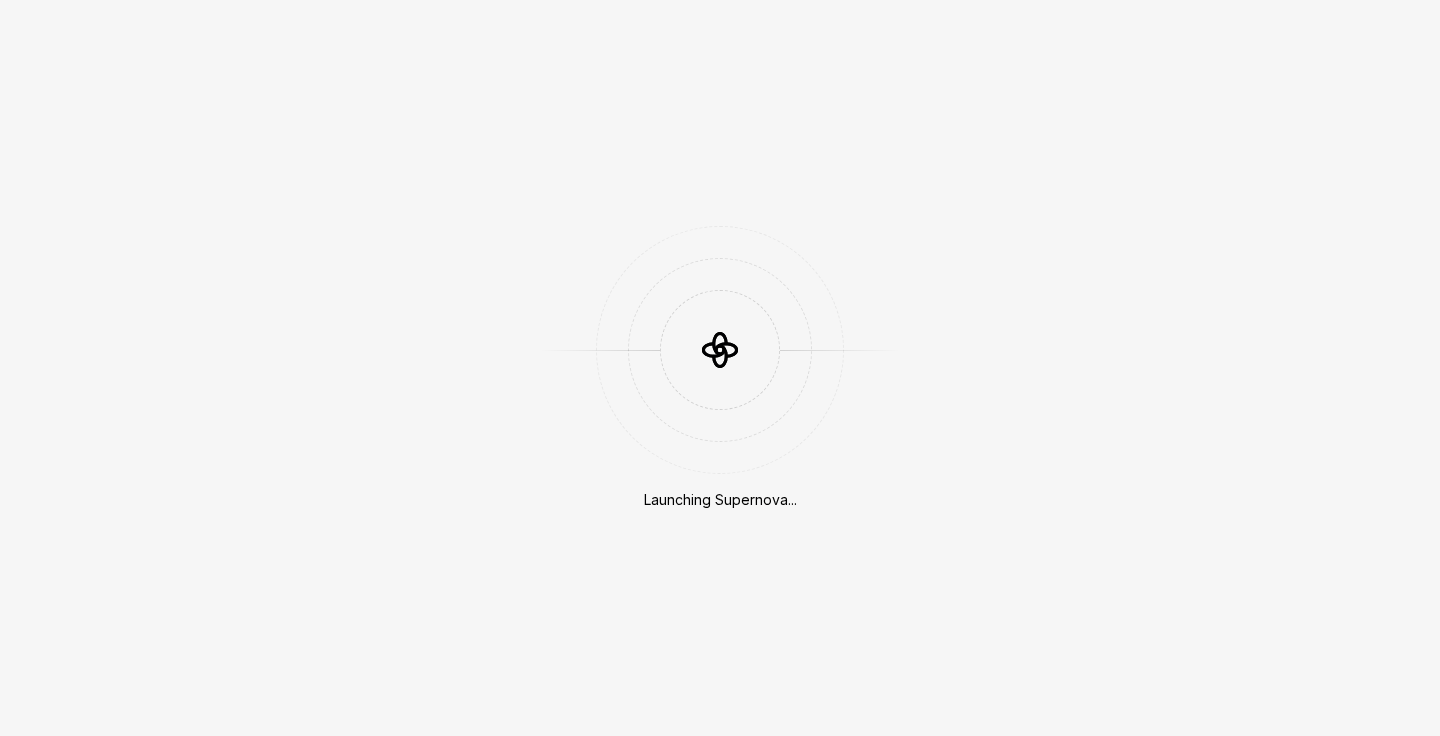 scroll, scrollTop: 0, scrollLeft: 0, axis: both 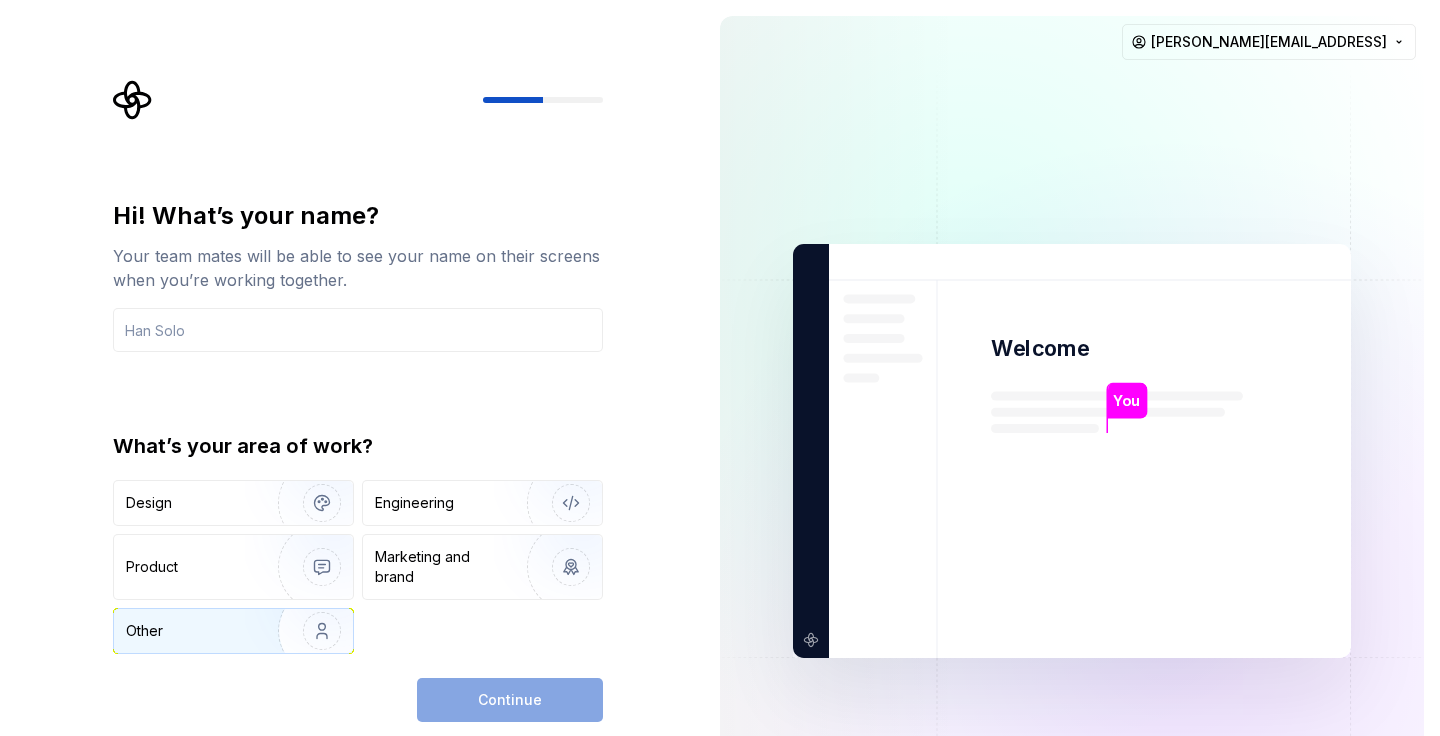 click on "Other" at bounding box center [233, 631] 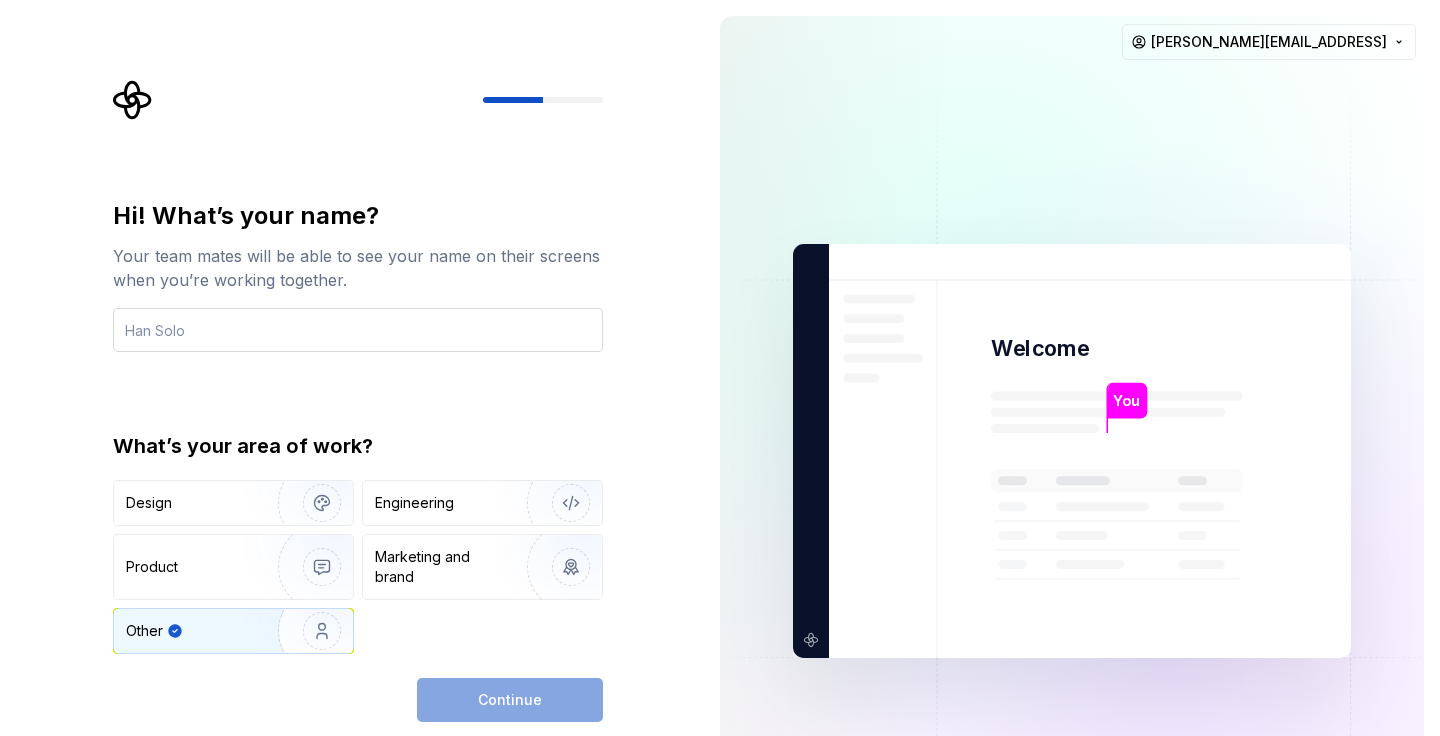 click at bounding box center [358, 330] 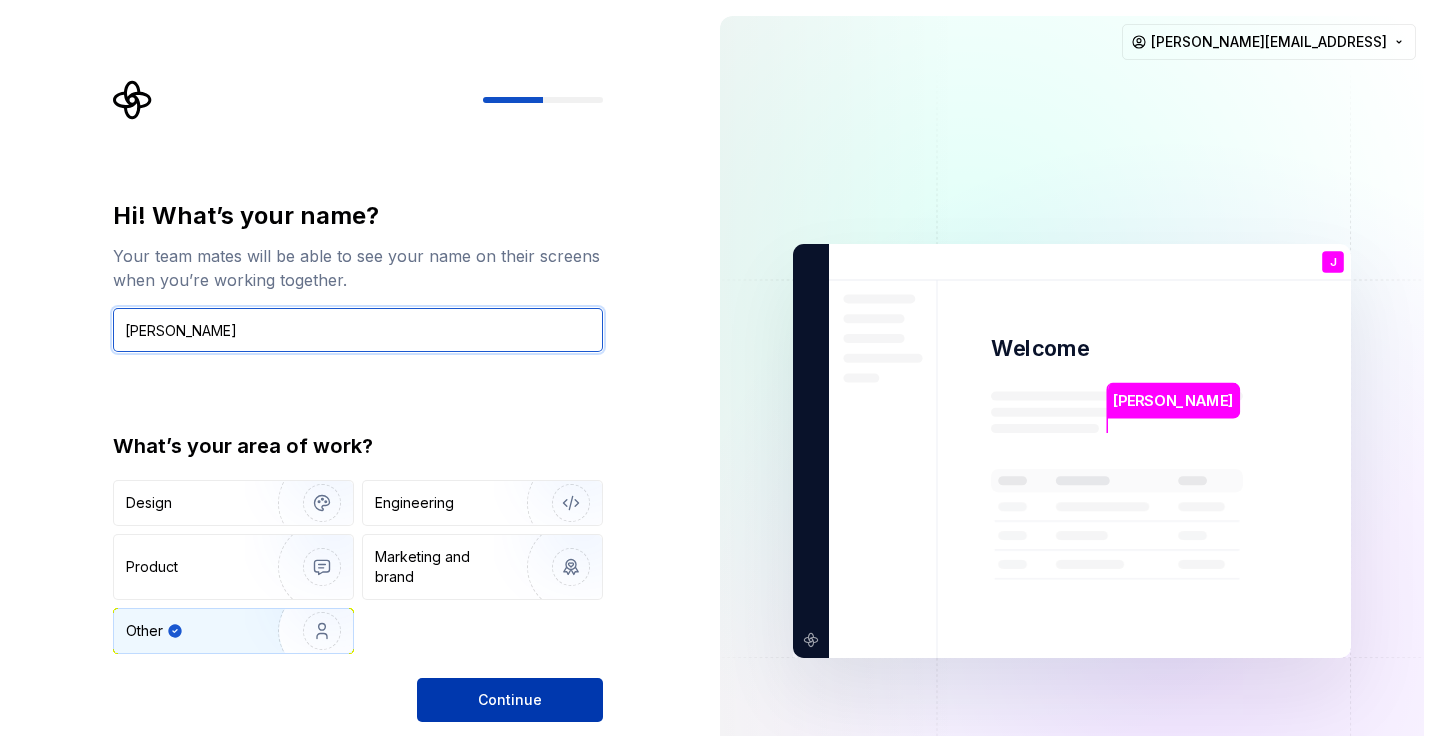 type on "Johanna" 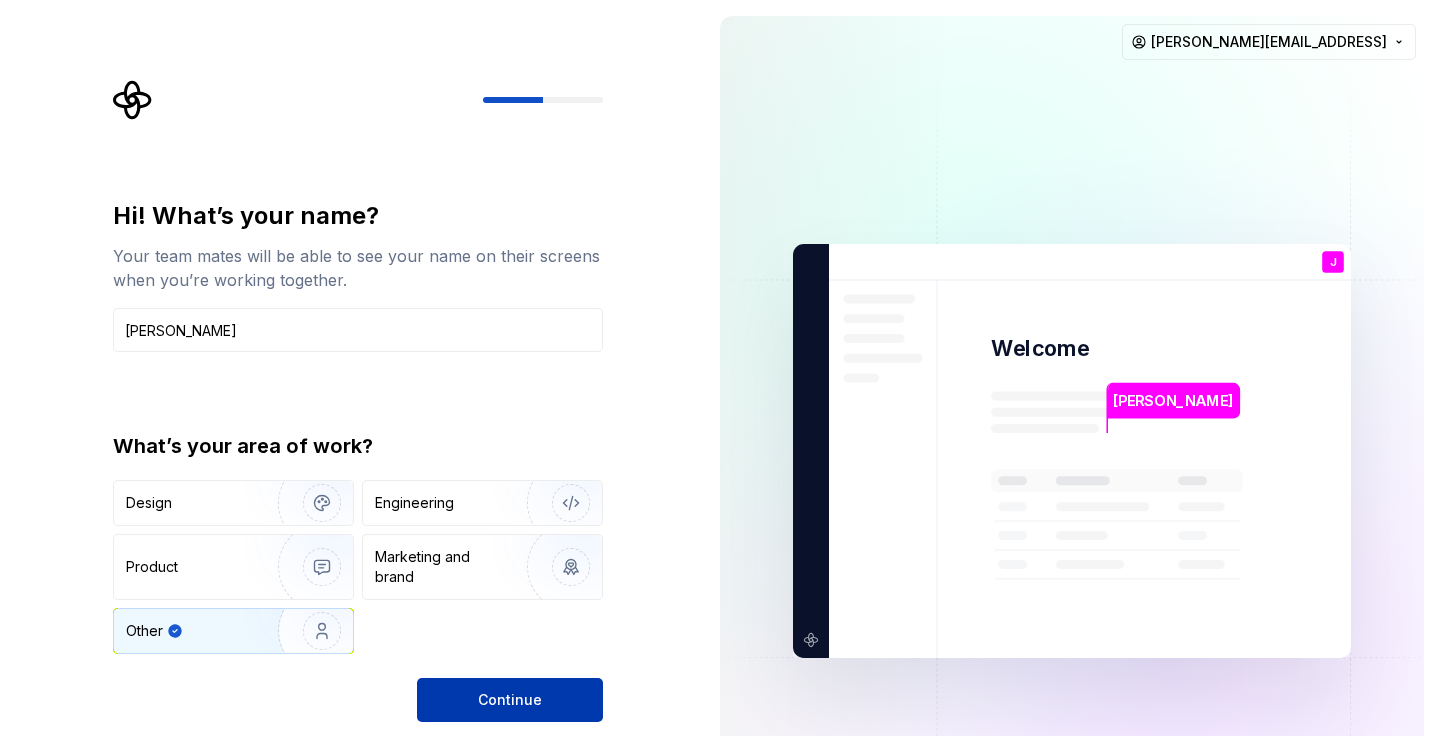 click on "Continue" at bounding box center (510, 700) 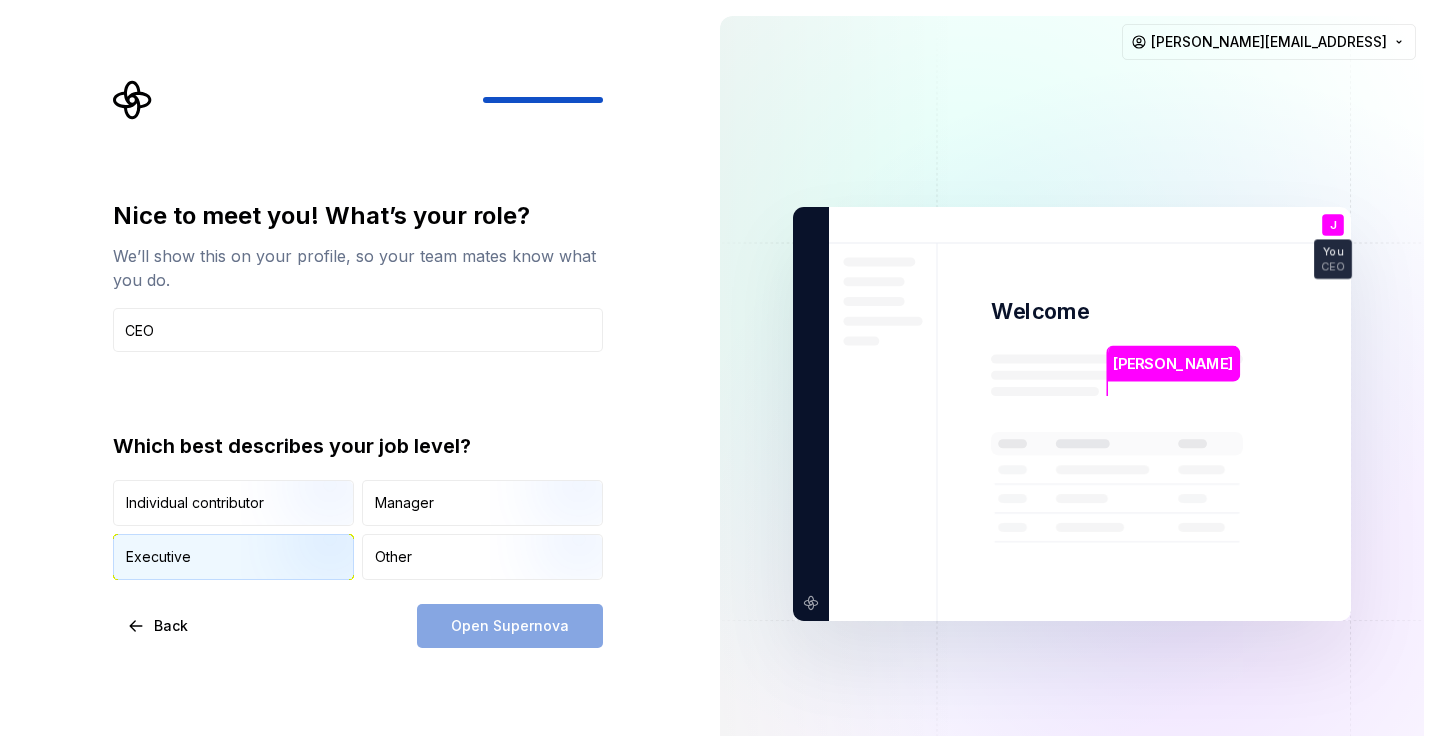 type on "CEO" 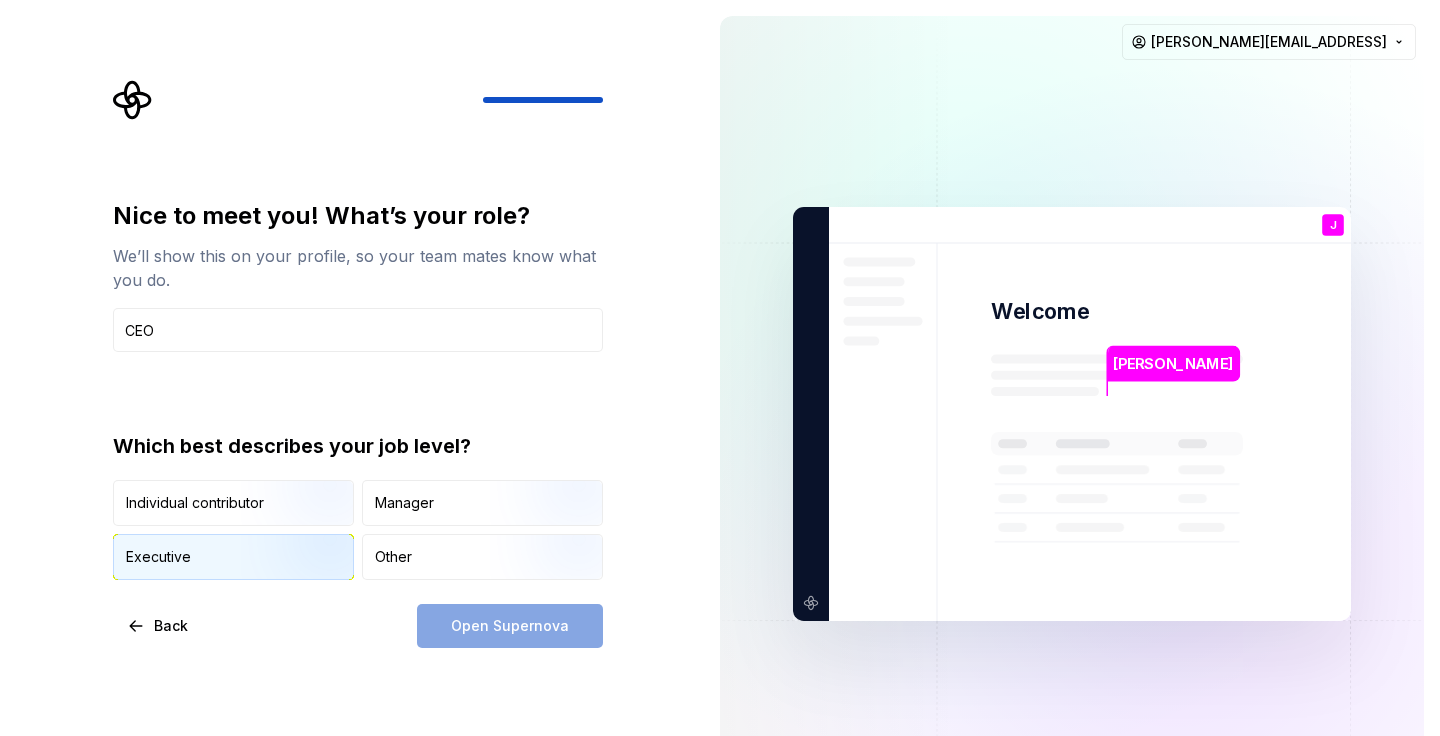 click at bounding box center [305, 582] 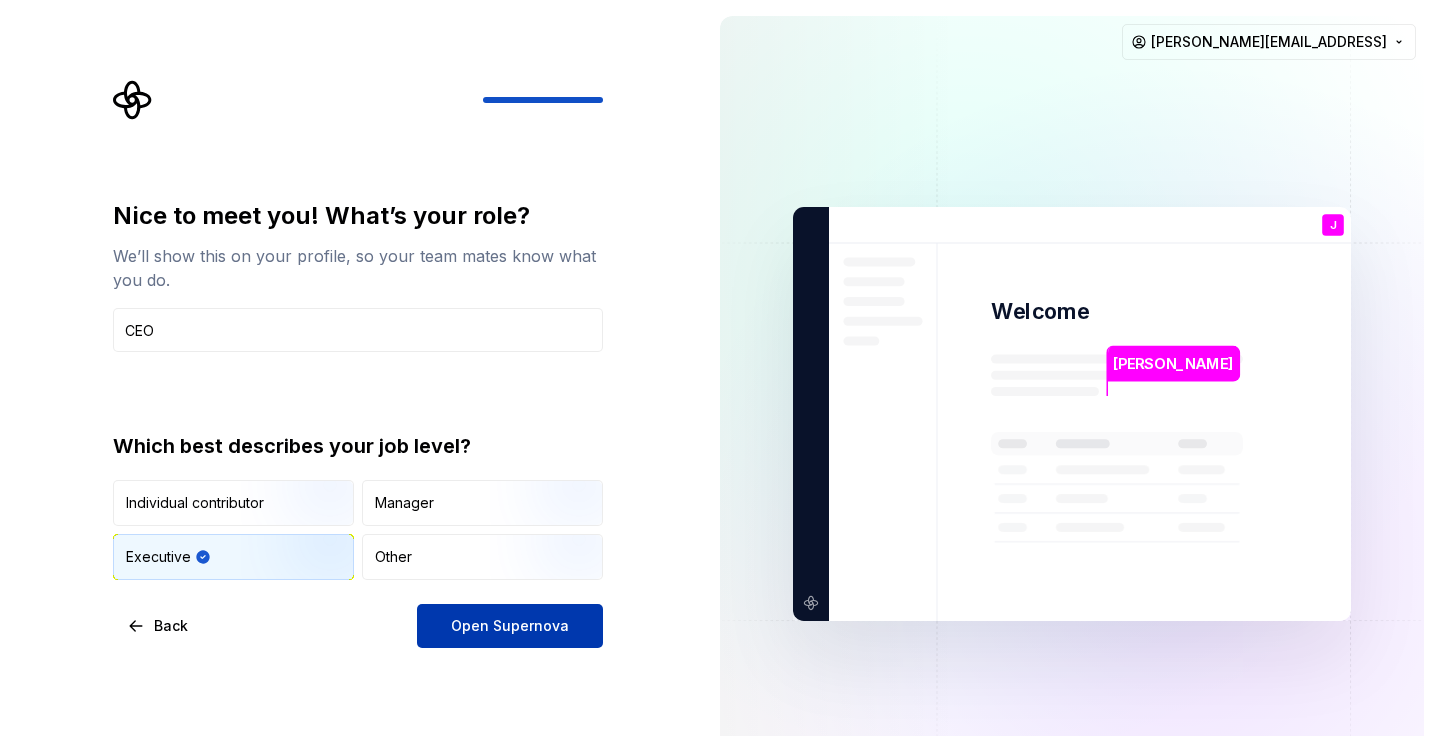 click on "Open Supernova" at bounding box center [510, 626] 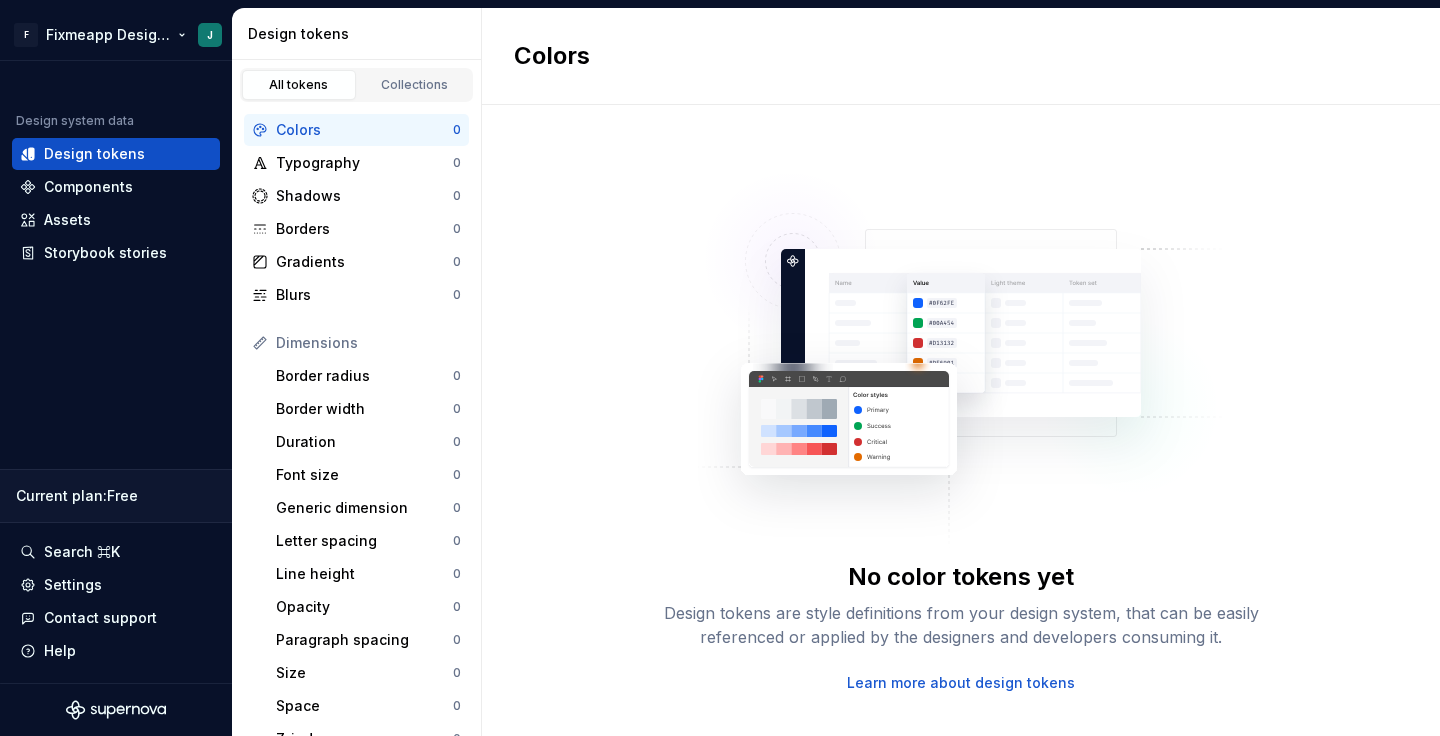 click on "F Fixmeapp Design System J Design system data Design tokens Components Assets Storybook stories Current plan :  Free Search ⌘K Settings Contact support Help Design tokens All tokens Collections Colors 0 Typography 0 Shadows 0 Borders 0 Gradients 0 Blurs 0 Dimensions Border radius 0 Border width 0 Duration 0 Font size 0 Generic dimension 0 Letter spacing 0 Line height 0 Opacity 0 Paragraph spacing 0 Size 0 Space 0 Z-index 0 Options Text decoration 0 Text case 0 Visibility 0 Strings Font family 0 Font weight/style 0 Generic string 0 Product copy 0 Colors No color tokens yet Design tokens are style definitions from your design system, that can be easily referenced or applied by the designers and developers consuming it. Learn more about design tokens" at bounding box center (720, 368) 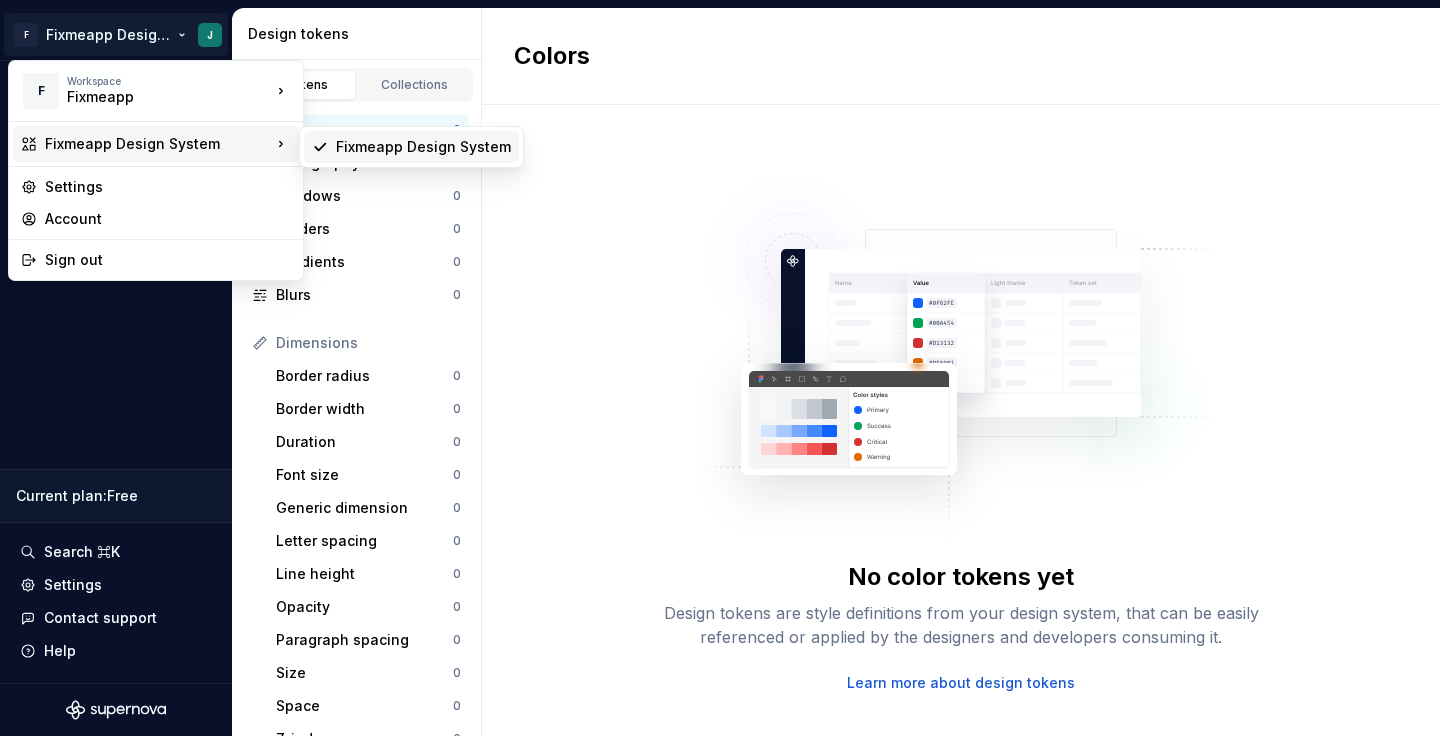 click on "Fixmeapp Design System" at bounding box center (423, 147) 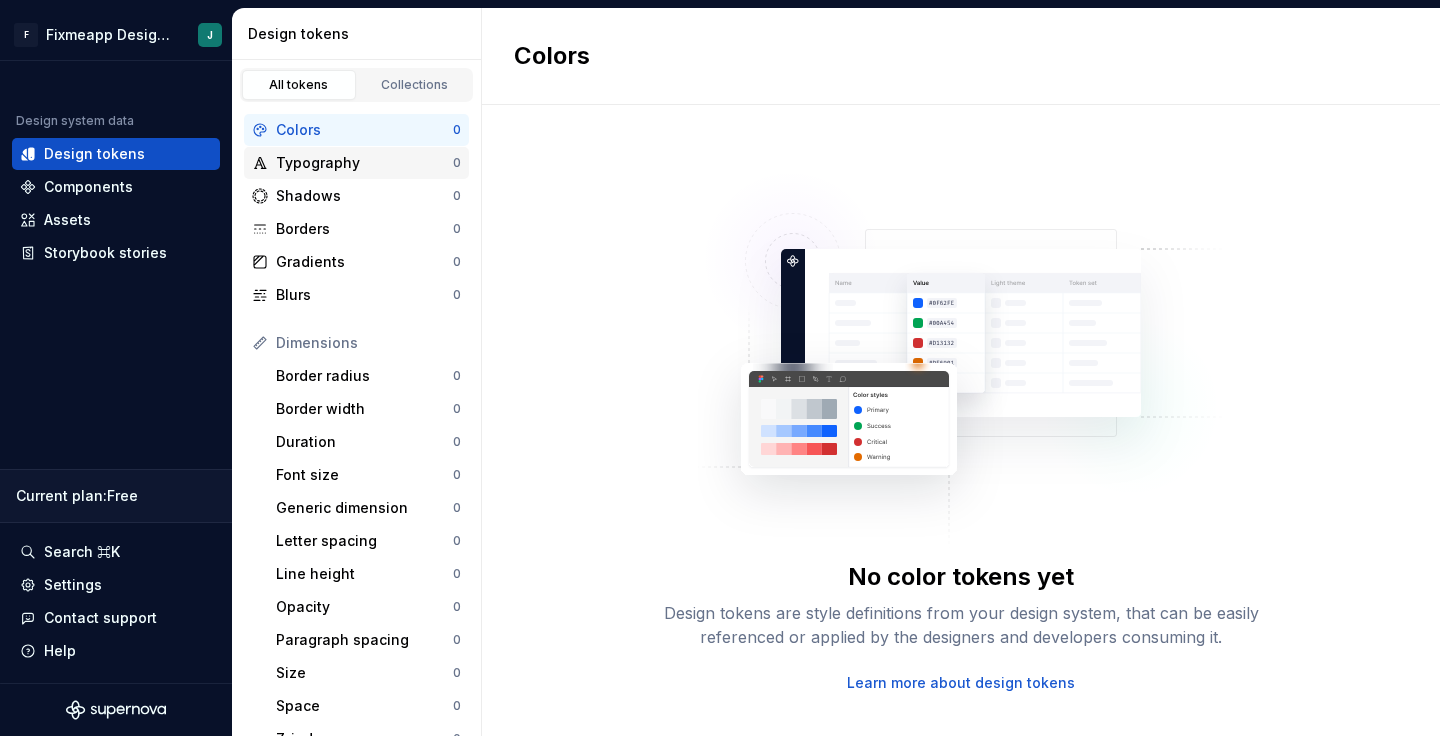 click on "Typography" at bounding box center [364, 163] 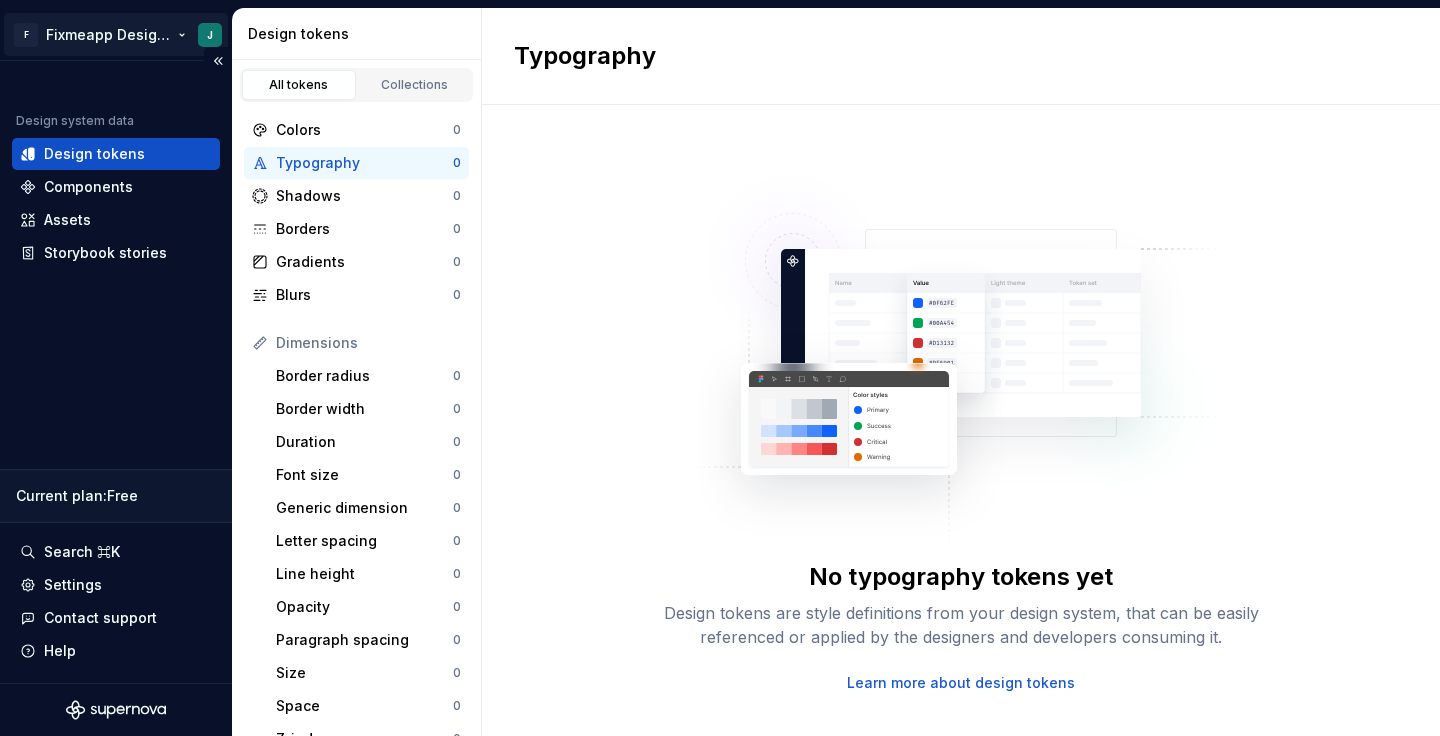 click on "F Fixmeapp Design System J Design system data Design tokens Components Assets Storybook stories Current plan :  Free Search ⌘K Settings Contact support Help Design tokens All tokens Collections Colors 0 Typography 0 Shadows 0 Borders 0 Gradients 0 Blurs 0 Dimensions Border radius 0 Border width 0 Duration 0 Font size 0 Generic dimension 0 Letter spacing 0 Line height 0 Opacity 0 Paragraph spacing 0 Size 0 Space 0 Z-index 0 Options Text decoration 0 Text case 0 Visibility 0 Strings Font family 0 Font weight/style 0 Generic string 0 Product copy 0 Typography No typography tokens yet Design tokens are style definitions from your design system, that can be easily referenced or applied by the designers and developers consuming it. Learn more about design tokens" at bounding box center (720, 368) 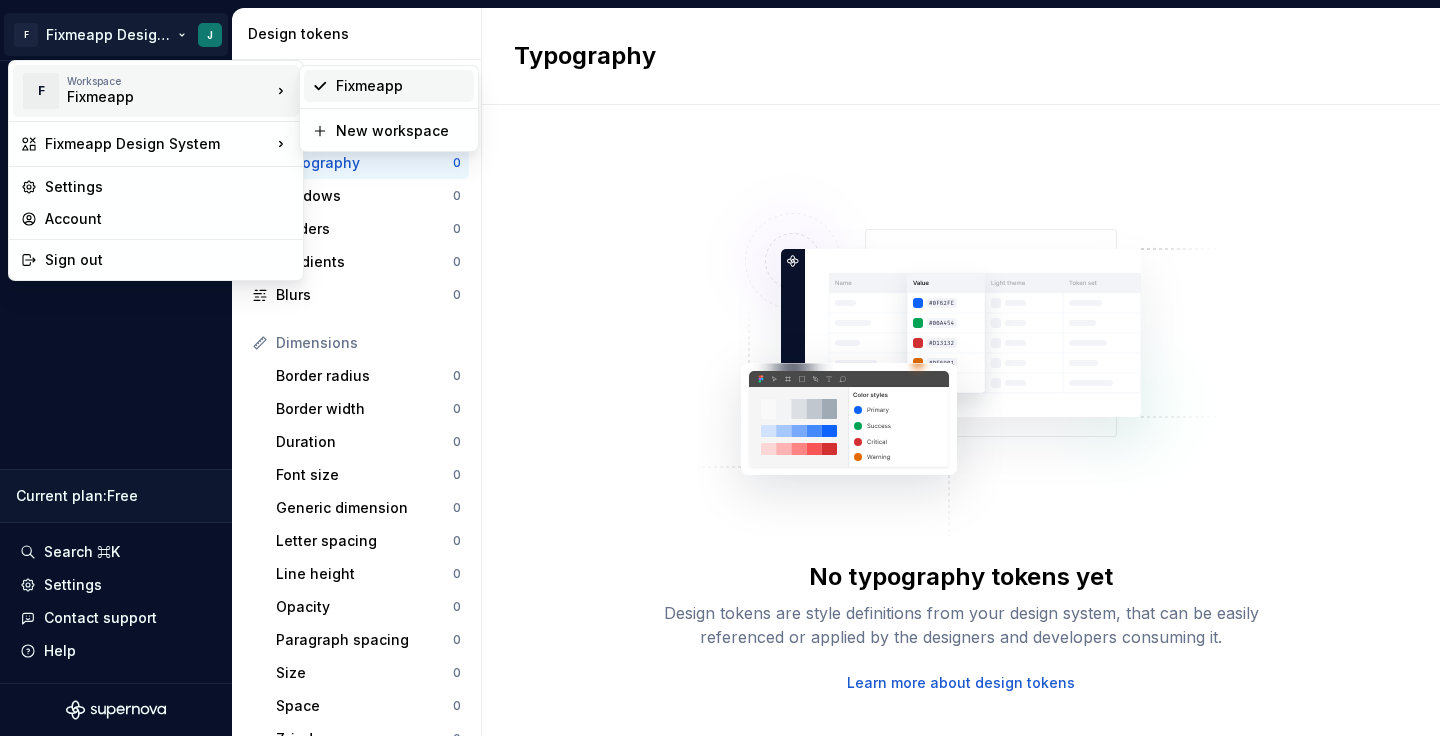 click on "Fixmeapp" at bounding box center (389, 86) 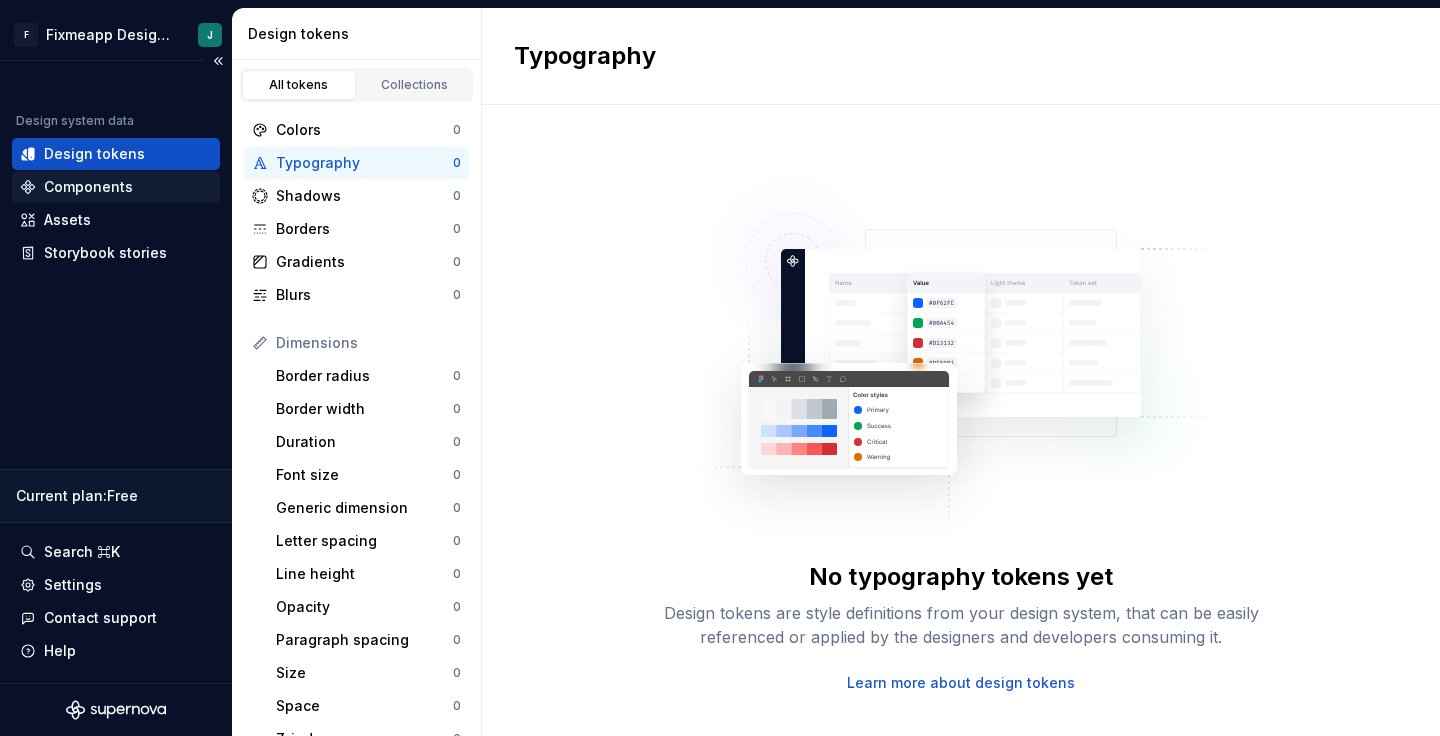 click on "Components" at bounding box center (88, 187) 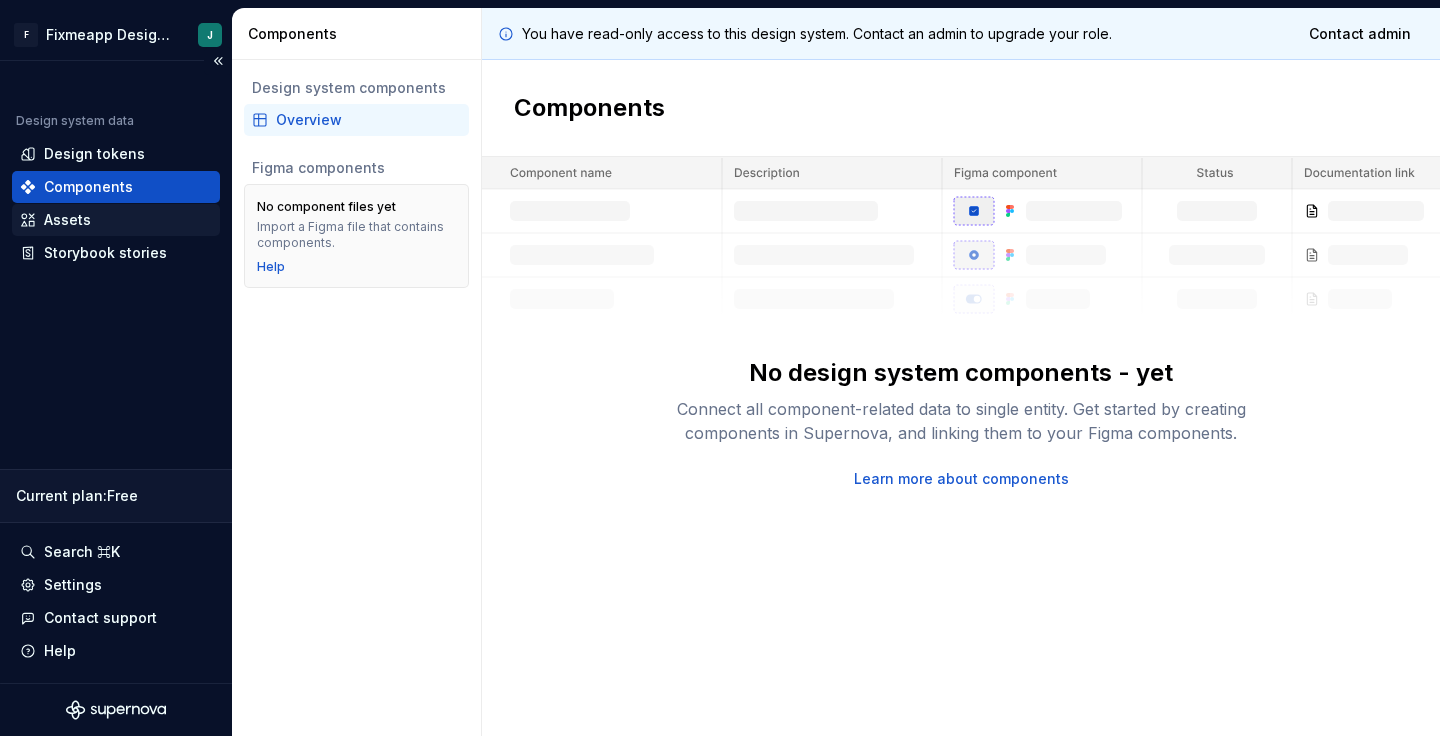 click on "Assets" at bounding box center (67, 220) 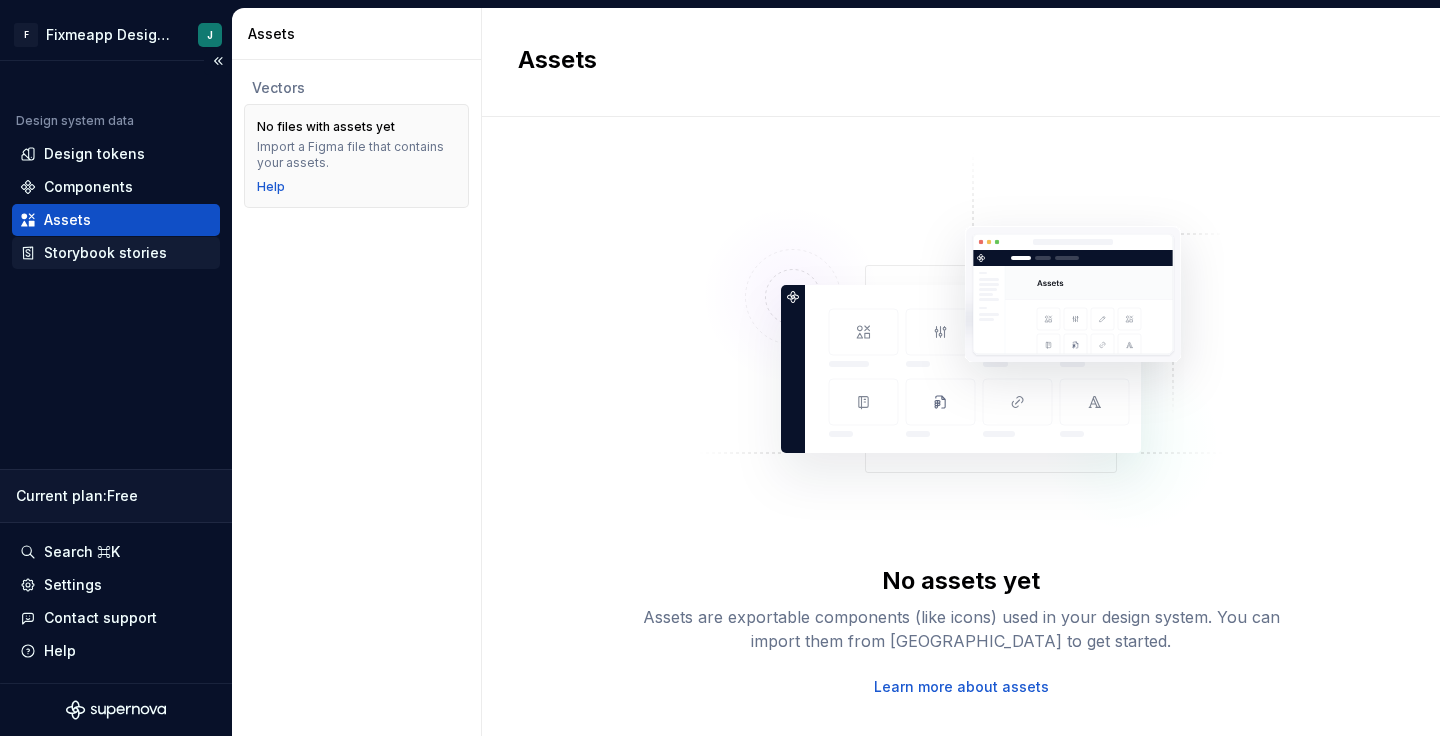 click on "Storybook stories" at bounding box center [105, 253] 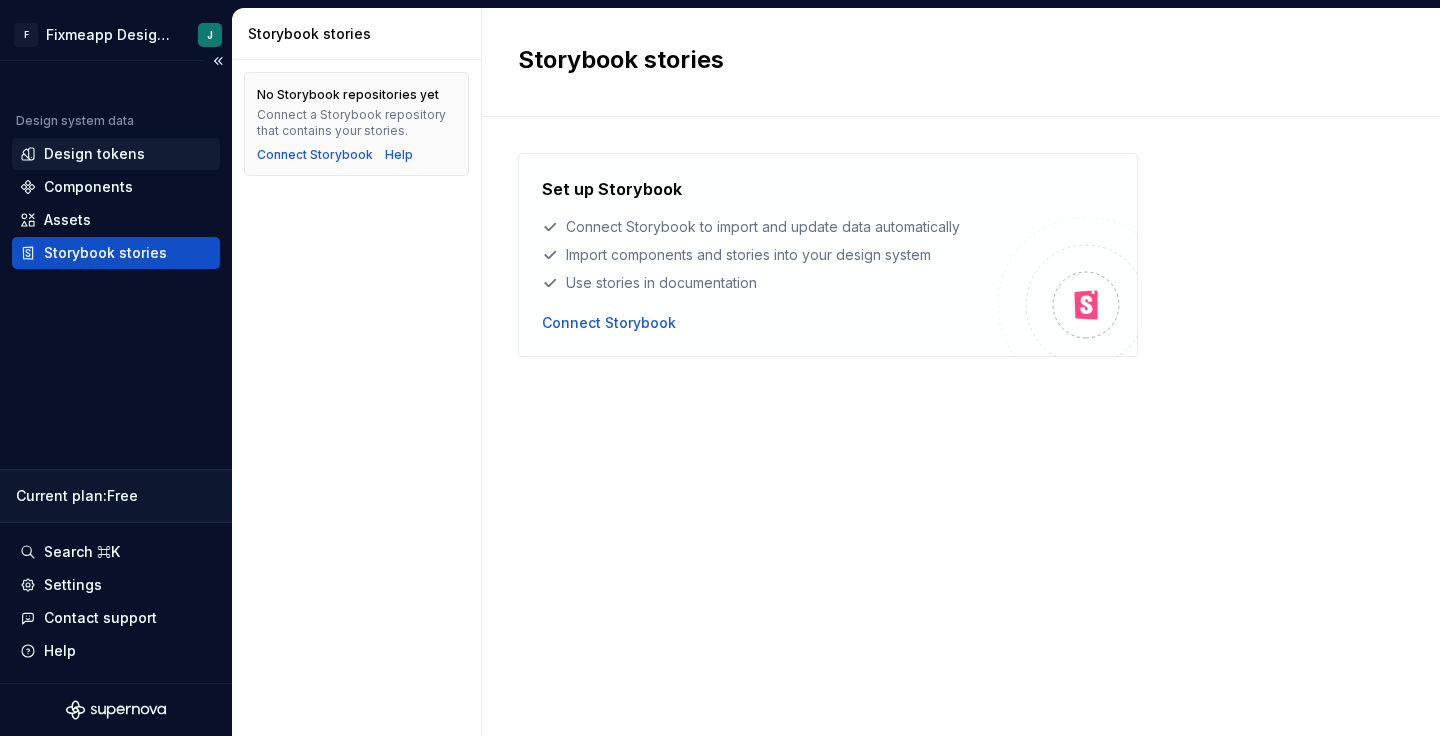 click on "Design tokens" at bounding box center [94, 154] 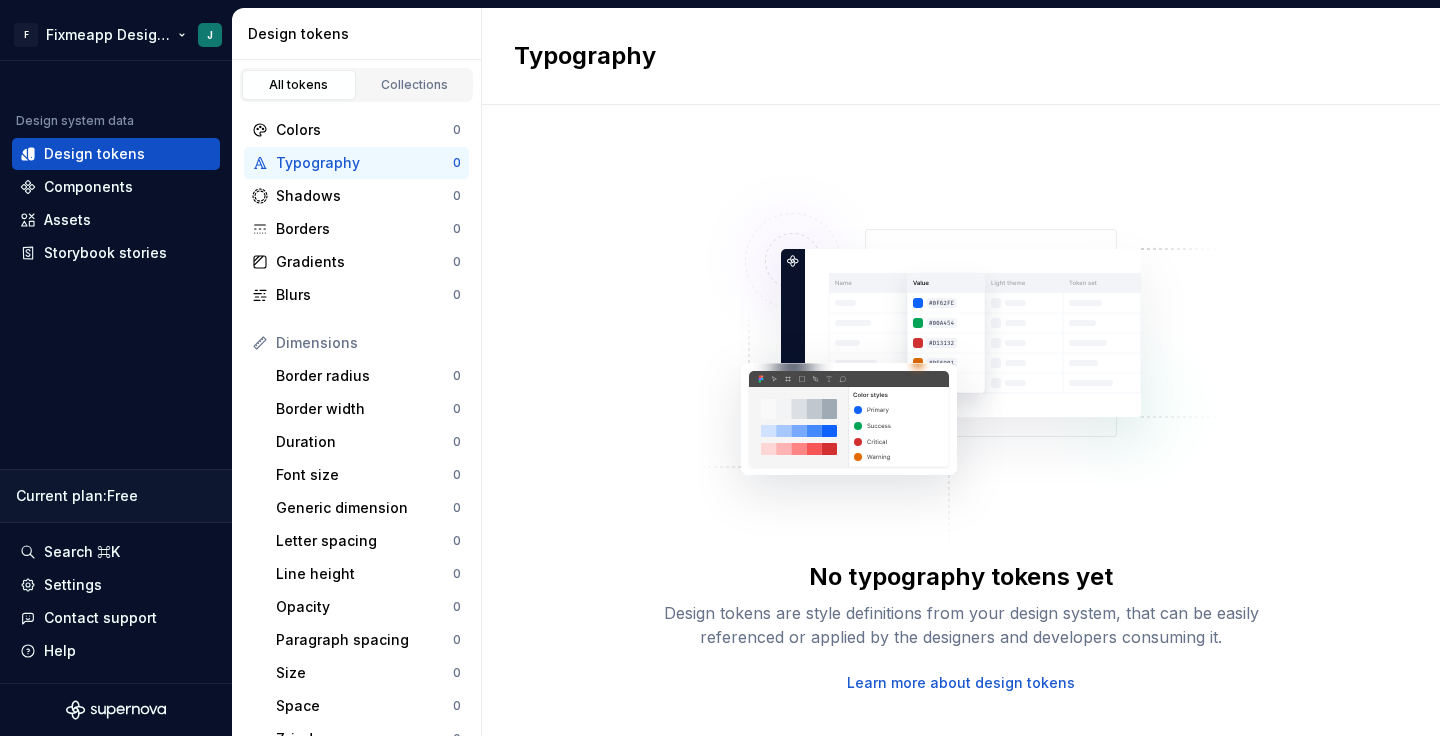 click on "F Fixmeapp Design System J Design system data Design tokens Components Assets Storybook stories Current plan :  Free Search ⌘K Settings Contact support Help Design tokens All tokens Collections Colors 0 Typography 0 Shadows 0 Borders 0 Gradients 0 Blurs 0 Dimensions Border radius 0 Border width 0 Duration 0 Font size 0 Generic dimension 0 Letter spacing 0 Line height 0 Opacity 0 Paragraph spacing 0 Size 0 Space 0 Z-index 0 Options Text decoration 0 Text case 0 Visibility 0 Strings Font family 0 Font weight/style 0 Generic string 0 Product copy 0 Typography No typography tokens yet Design tokens are style definitions from your design system, that can be easily referenced or applied by the designers and developers consuming it. Learn more about design tokens" at bounding box center [720, 368] 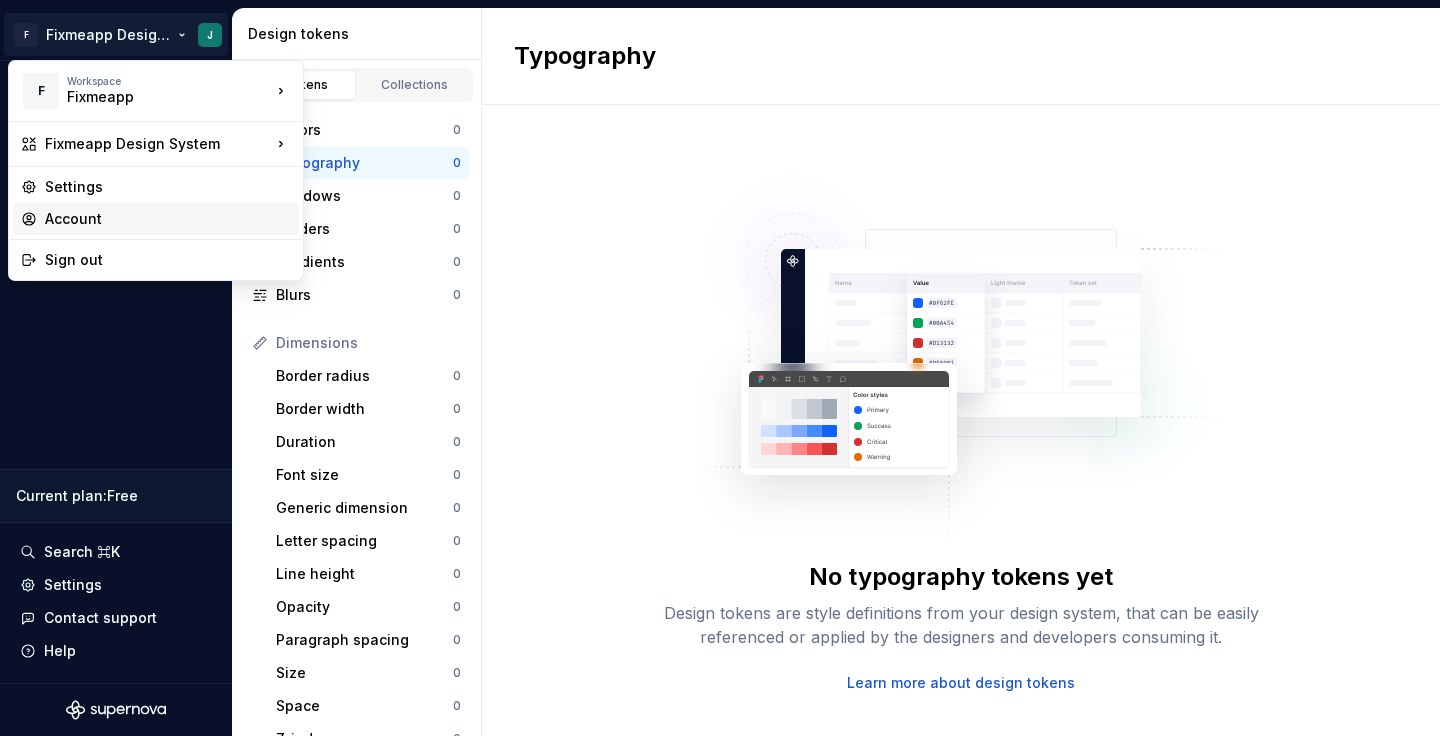 click on "Account" at bounding box center (168, 219) 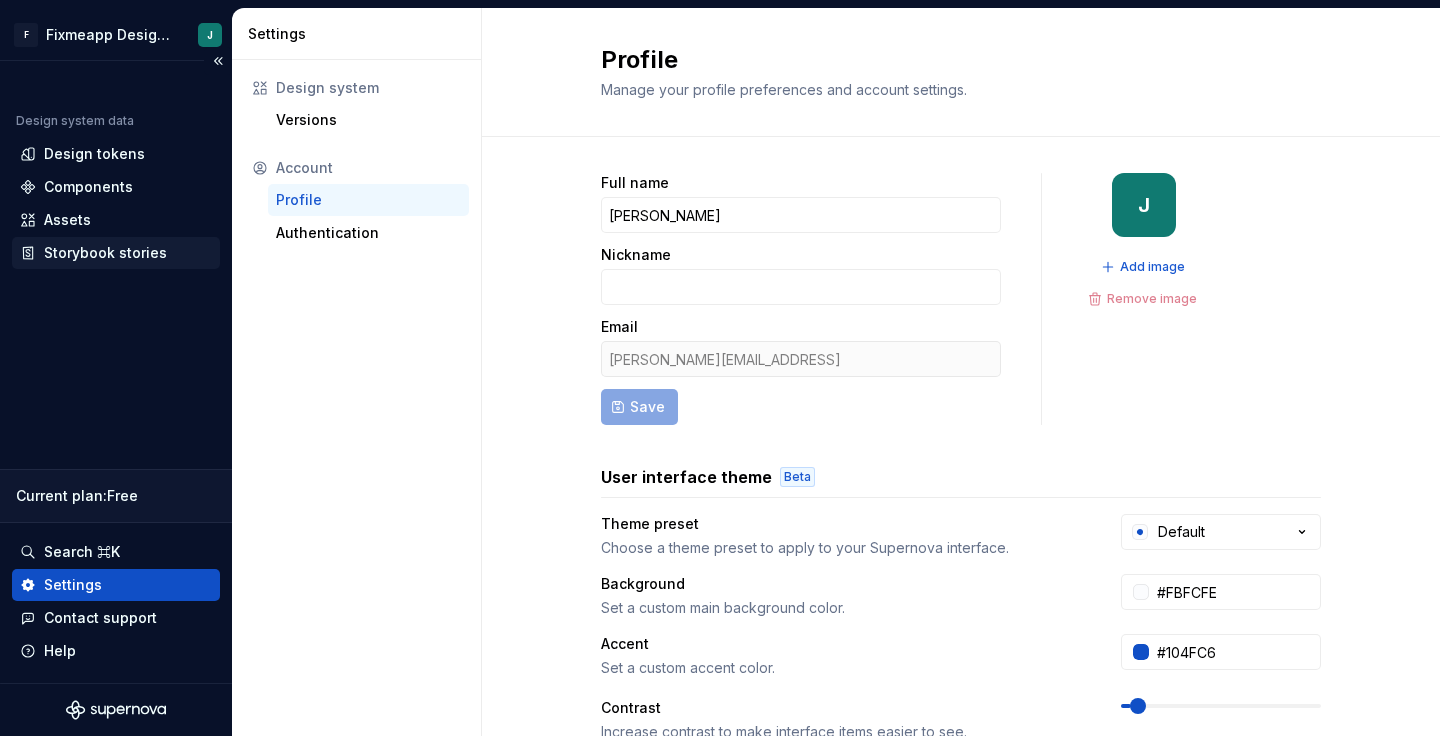 click on "Storybook stories" at bounding box center [105, 253] 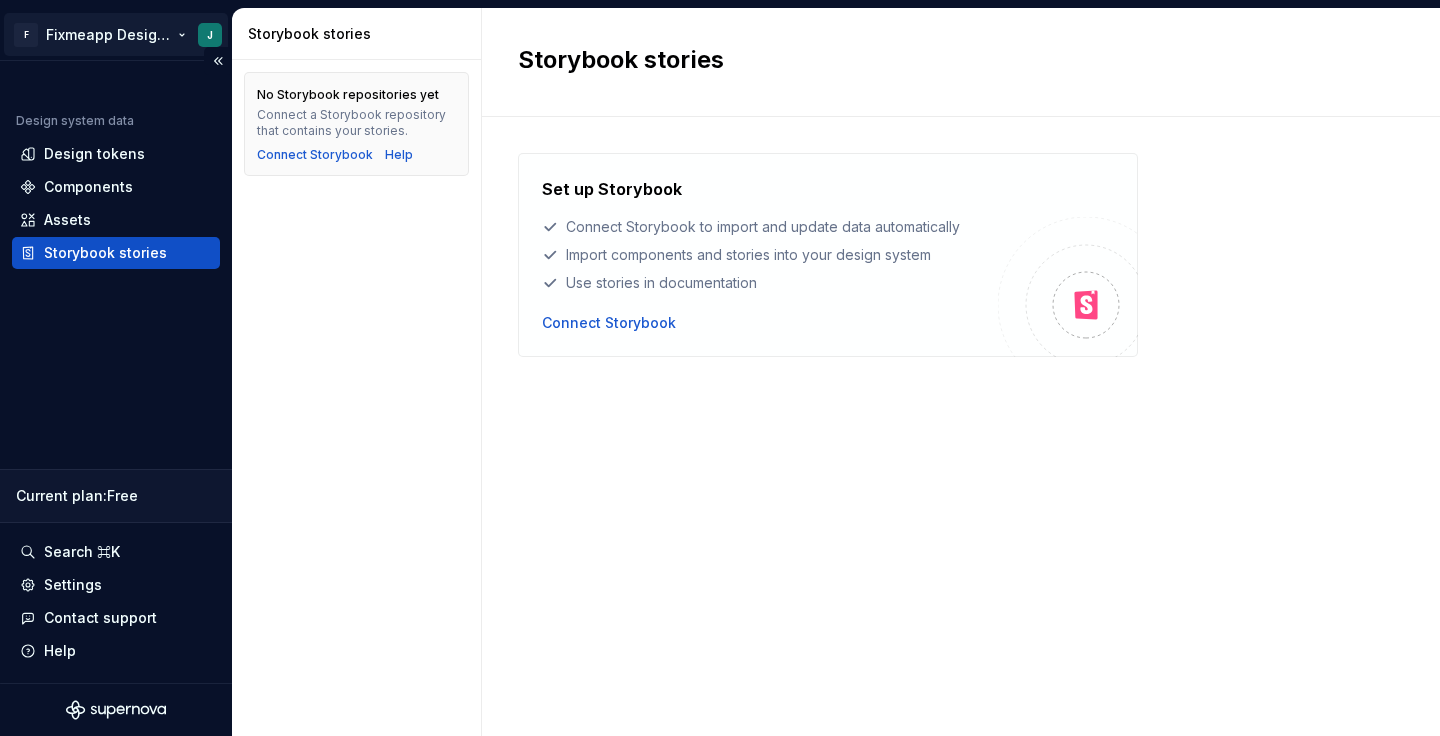 click on "F Fixmeapp Design System J Design system data Design tokens Components Assets Storybook stories Current plan :  Free Search ⌘K Settings Contact support Help Storybook stories No Storybook repositories yet Connect a Storybook repository that contains your stories. Connect Storybook Help Storybook stories Set up Storybook Connect Storybook to import and update data automatically Import components and stories into your design system Use stories in documentation Connect Storybook" at bounding box center [720, 368] 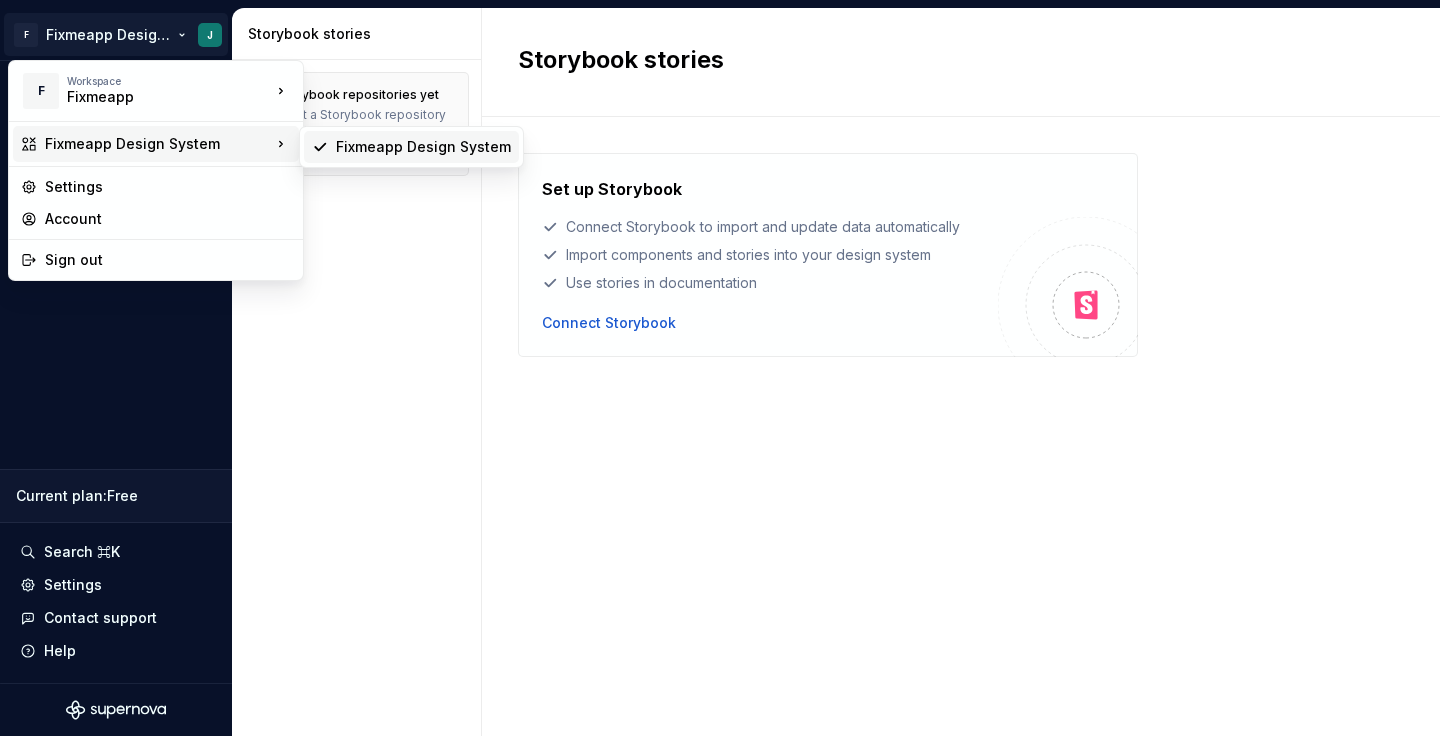 click on "Fixmeapp Design System" at bounding box center (423, 147) 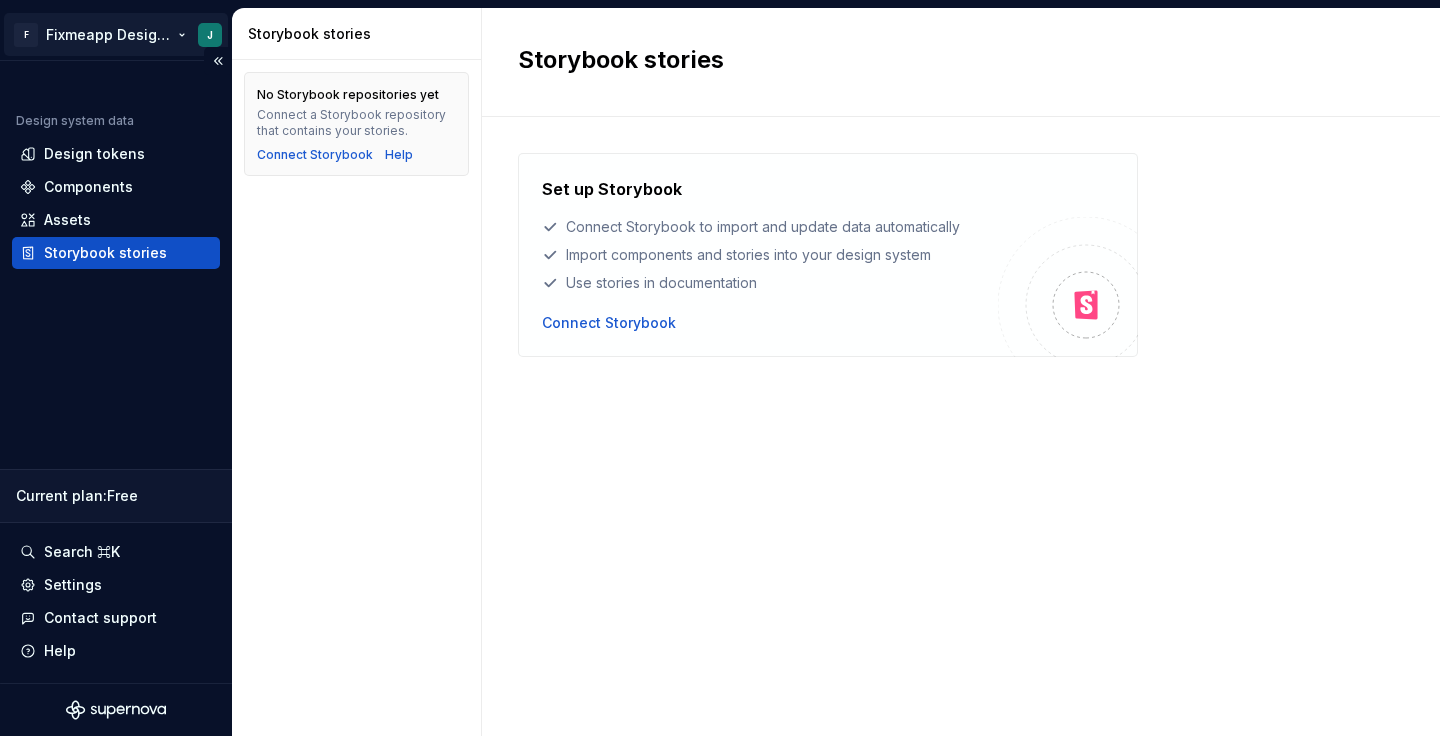 click on "F Fixmeapp Design System J Design system data Design tokens Components Assets Storybook stories Current plan :  Free Search ⌘K Settings Contact support Help Storybook stories No Storybook repositories yet Connect a Storybook repository that contains your stories. Connect Storybook Help Storybook stories Set up Storybook Connect Storybook to import and update data automatically Import components and stories into your design system Use stories in documentation Connect Storybook" at bounding box center [720, 368] 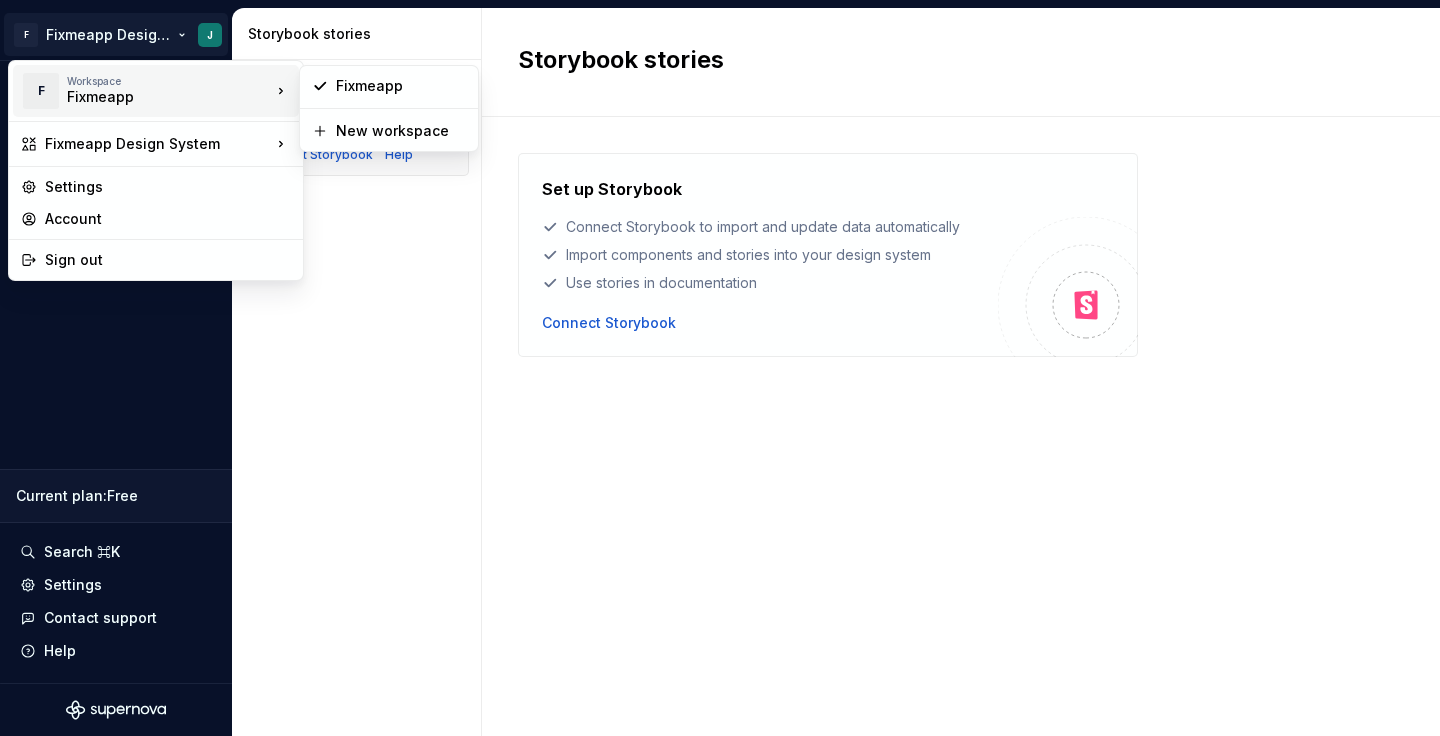 click on "Workspace" at bounding box center (169, 81) 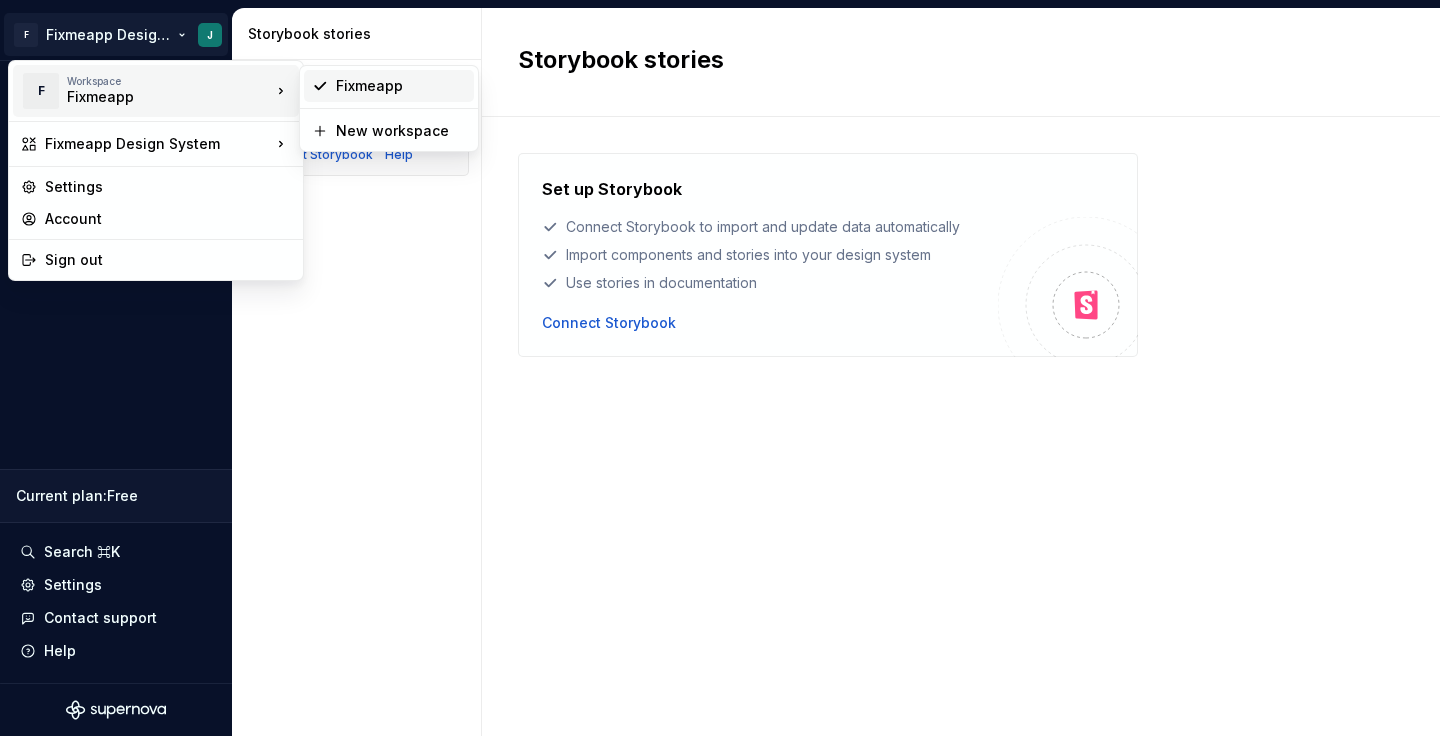 click on "Fixmeapp" at bounding box center (401, 86) 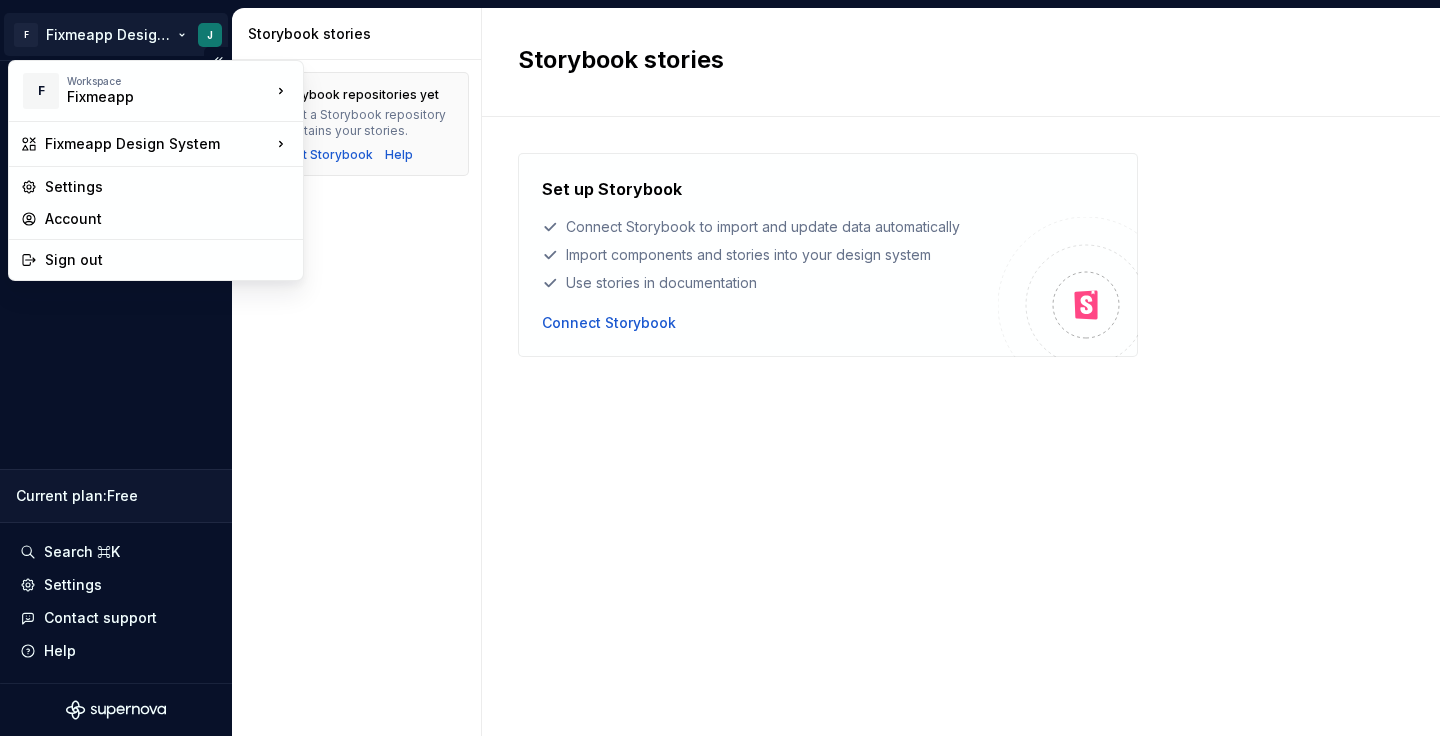 click on "F Fixmeapp Design System J Design system data Design tokens Components Assets Storybook stories Current plan :  Free Search ⌘K Settings Contact support Help Storybook stories No Storybook repositories yet Connect a Storybook repository that contains your stories. Connect Storybook Help Storybook stories Set up Storybook Connect Storybook to import and update data automatically Import components and stories into your design system Use stories in documentation Connect Storybook F Workspace Fixmeapp Fixmeapp Design System Settings Account Sign out" at bounding box center (720, 368) 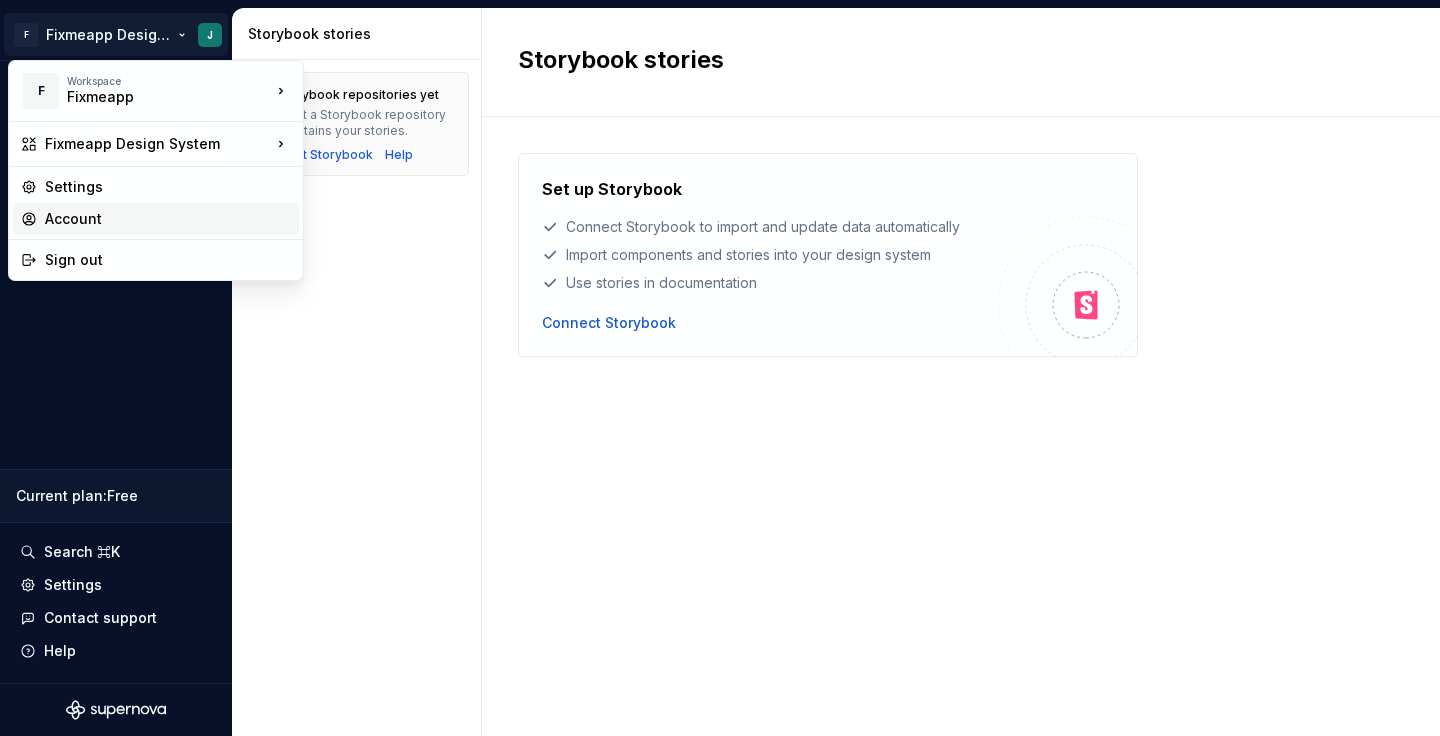 click on "Account" at bounding box center [168, 219] 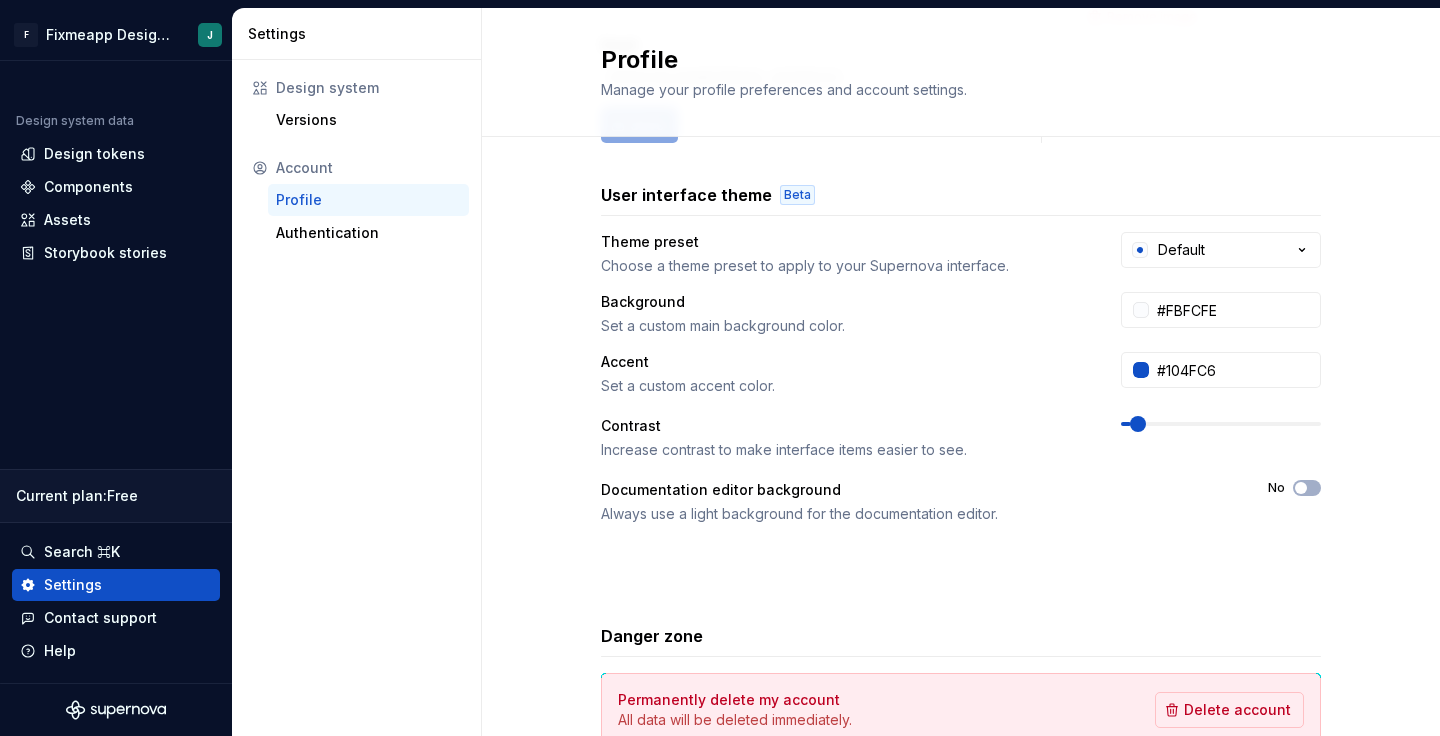 scroll, scrollTop: 0, scrollLeft: 0, axis: both 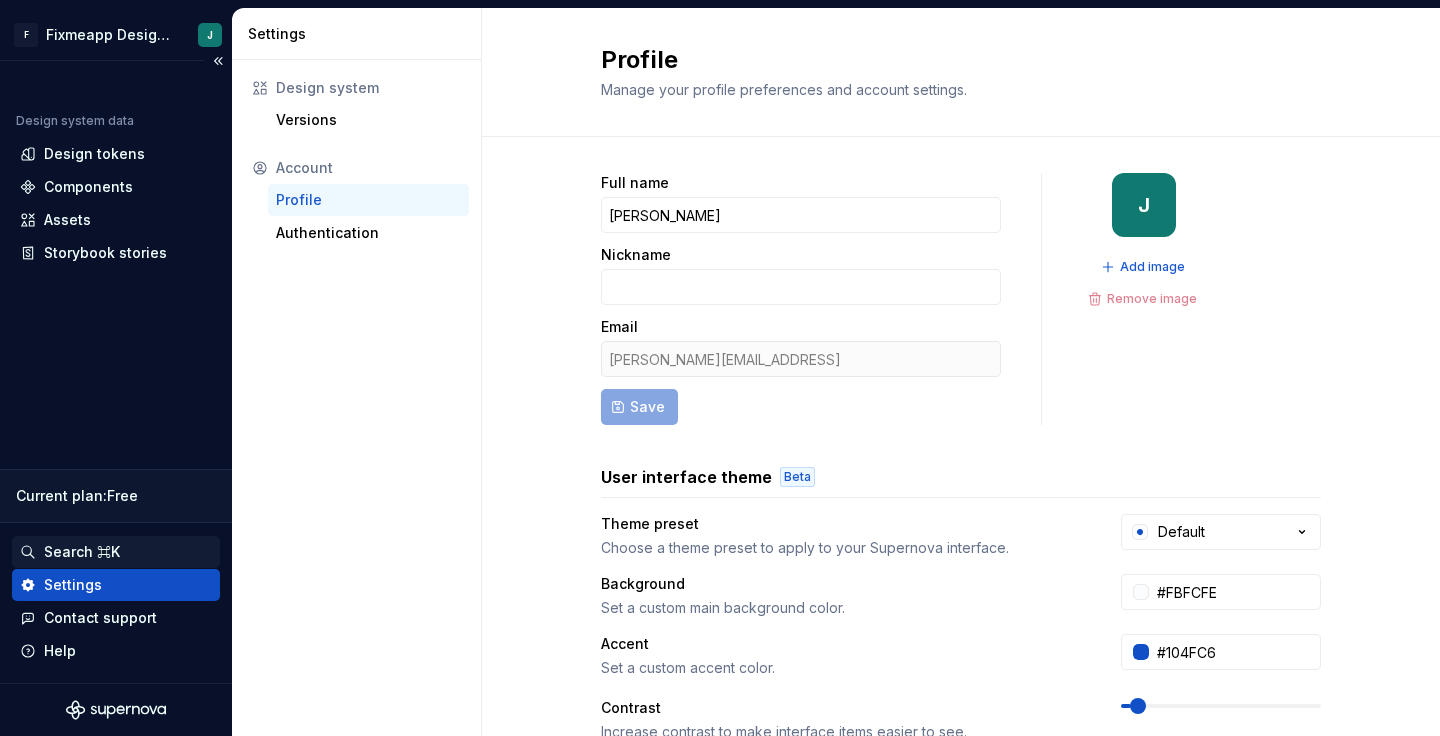 click on "Search ⌘K" at bounding box center (82, 552) 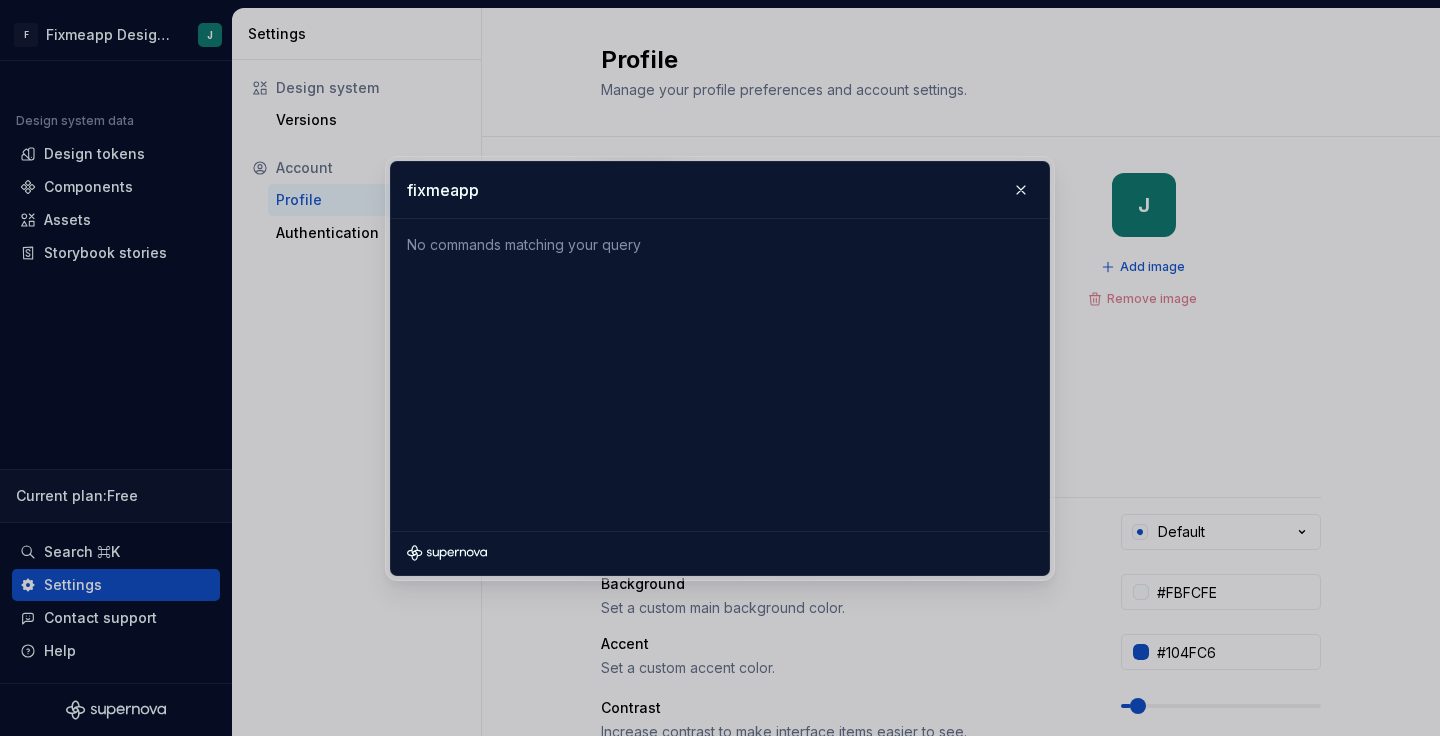 click on "fixmeapp" at bounding box center [720, 190] 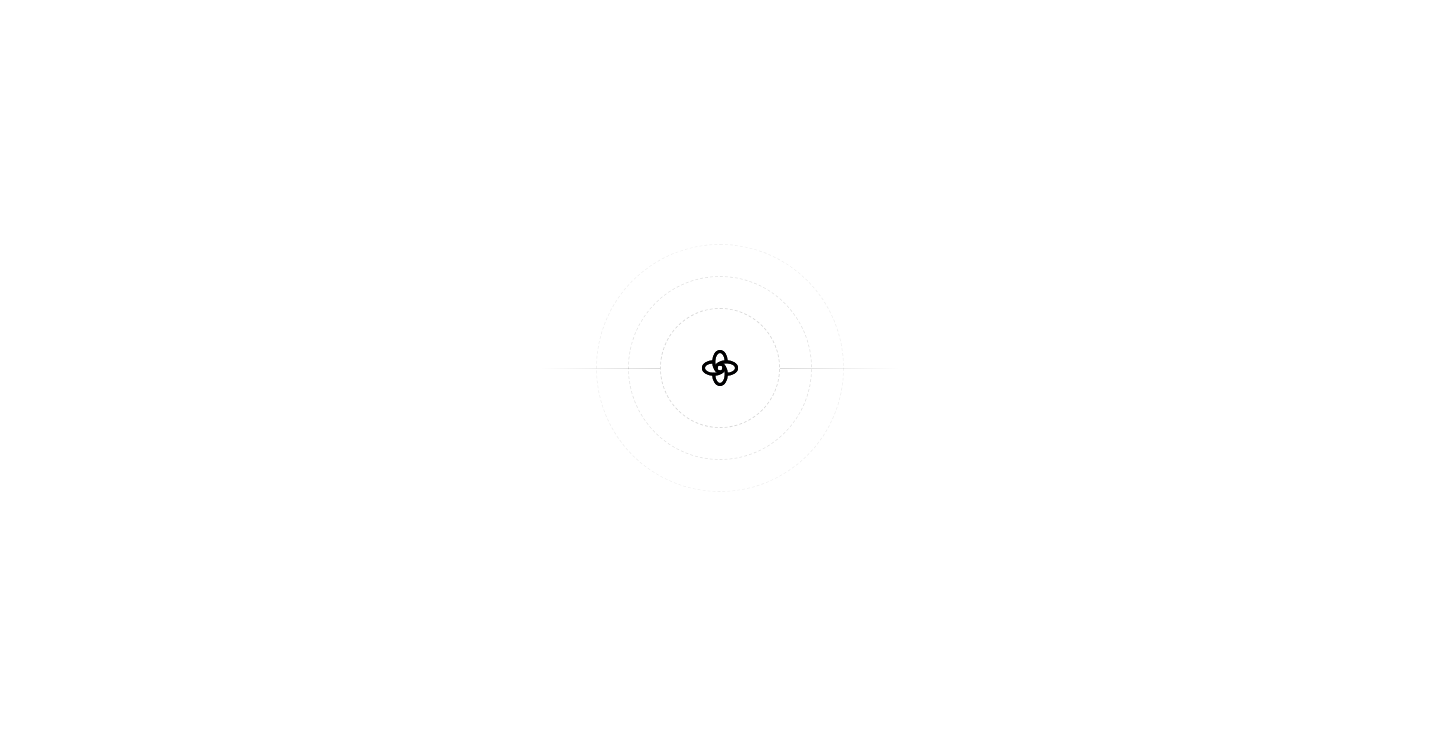 scroll, scrollTop: 0, scrollLeft: 0, axis: both 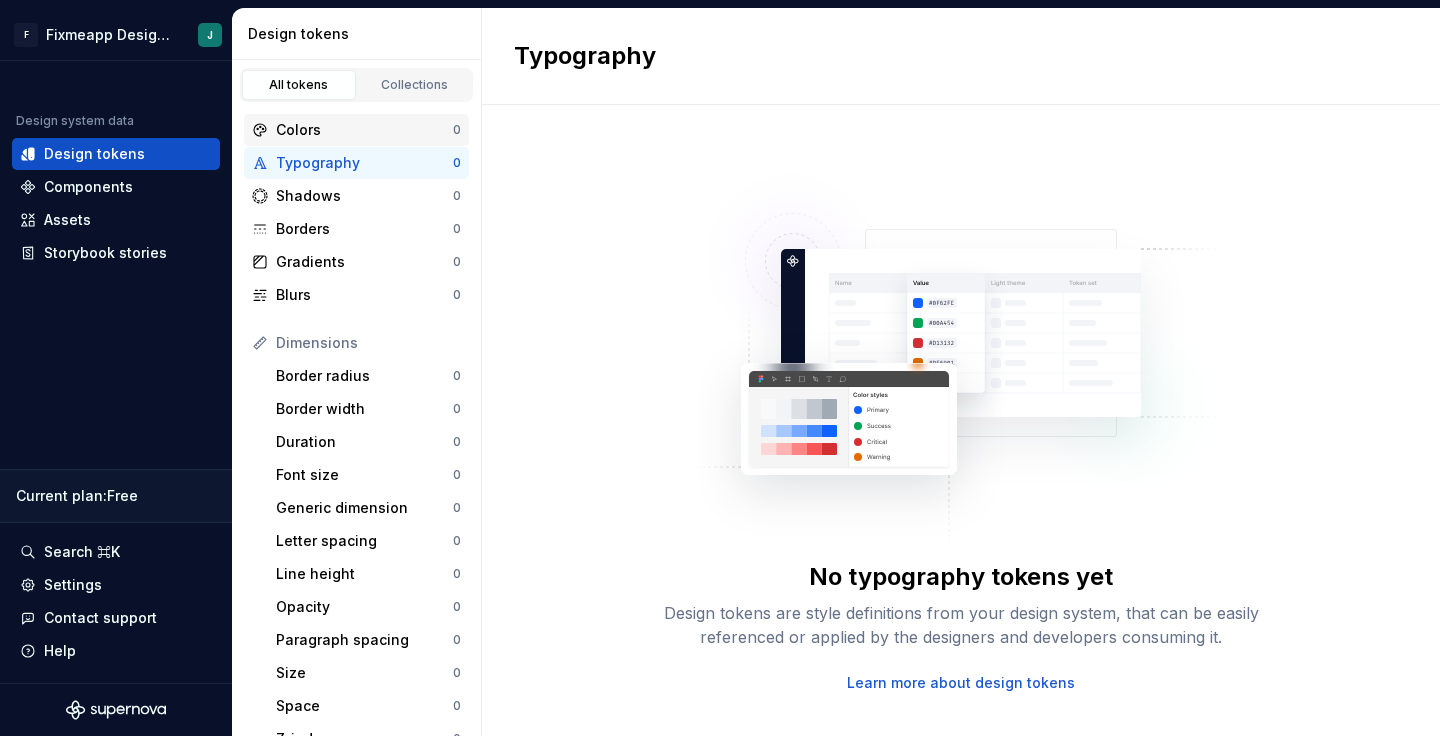 click on "Colors" at bounding box center (364, 130) 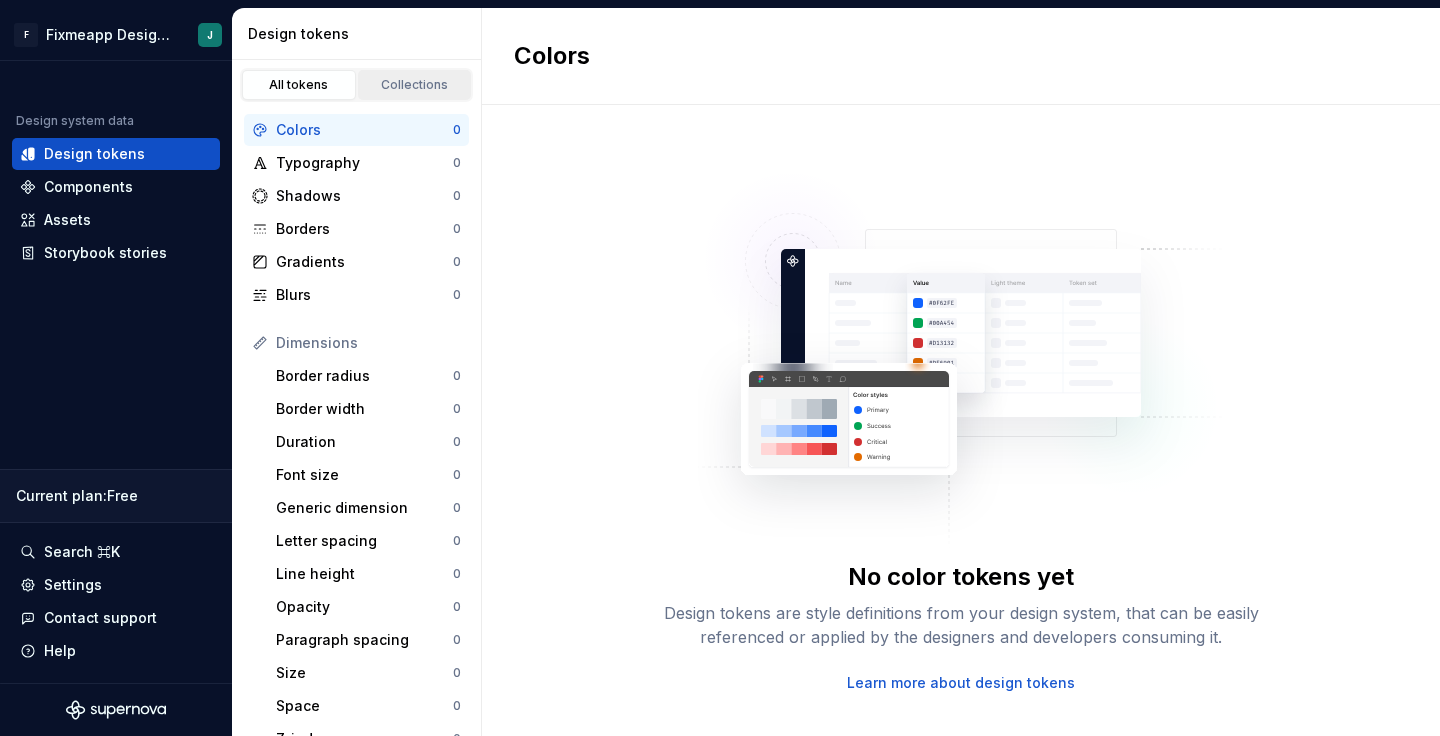 click on "Collections" at bounding box center [415, 85] 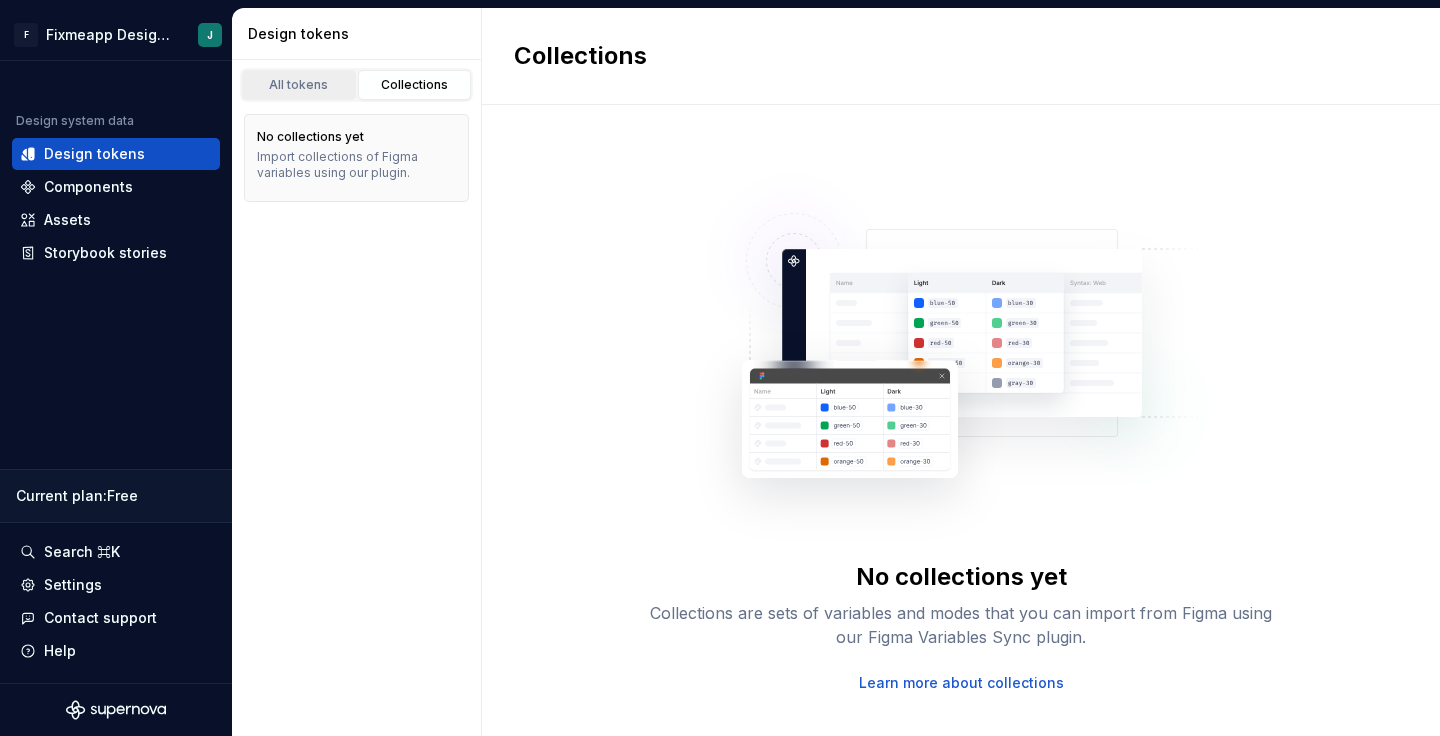click on "All tokens" at bounding box center (299, 85) 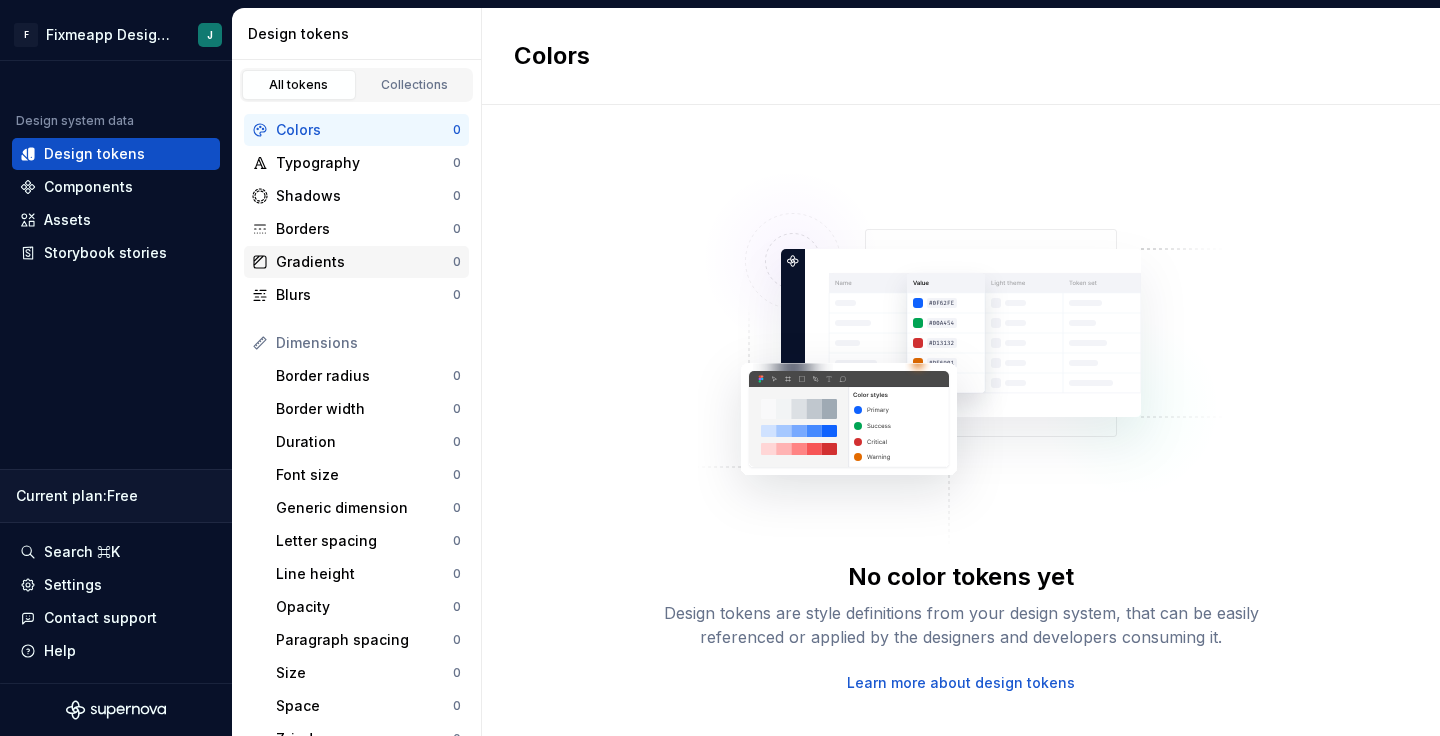 click on "Gradients" at bounding box center [364, 262] 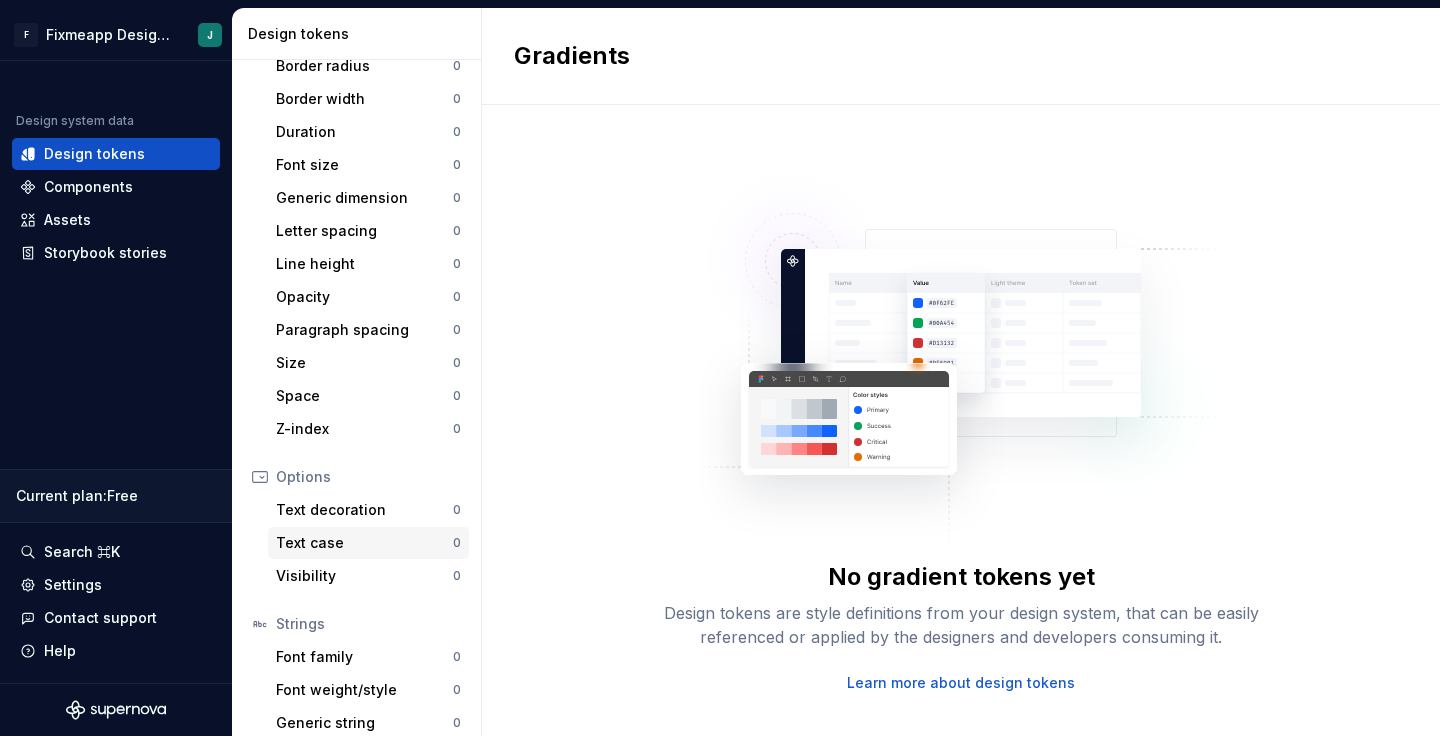 scroll, scrollTop: 358, scrollLeft: 0, axis: vertical 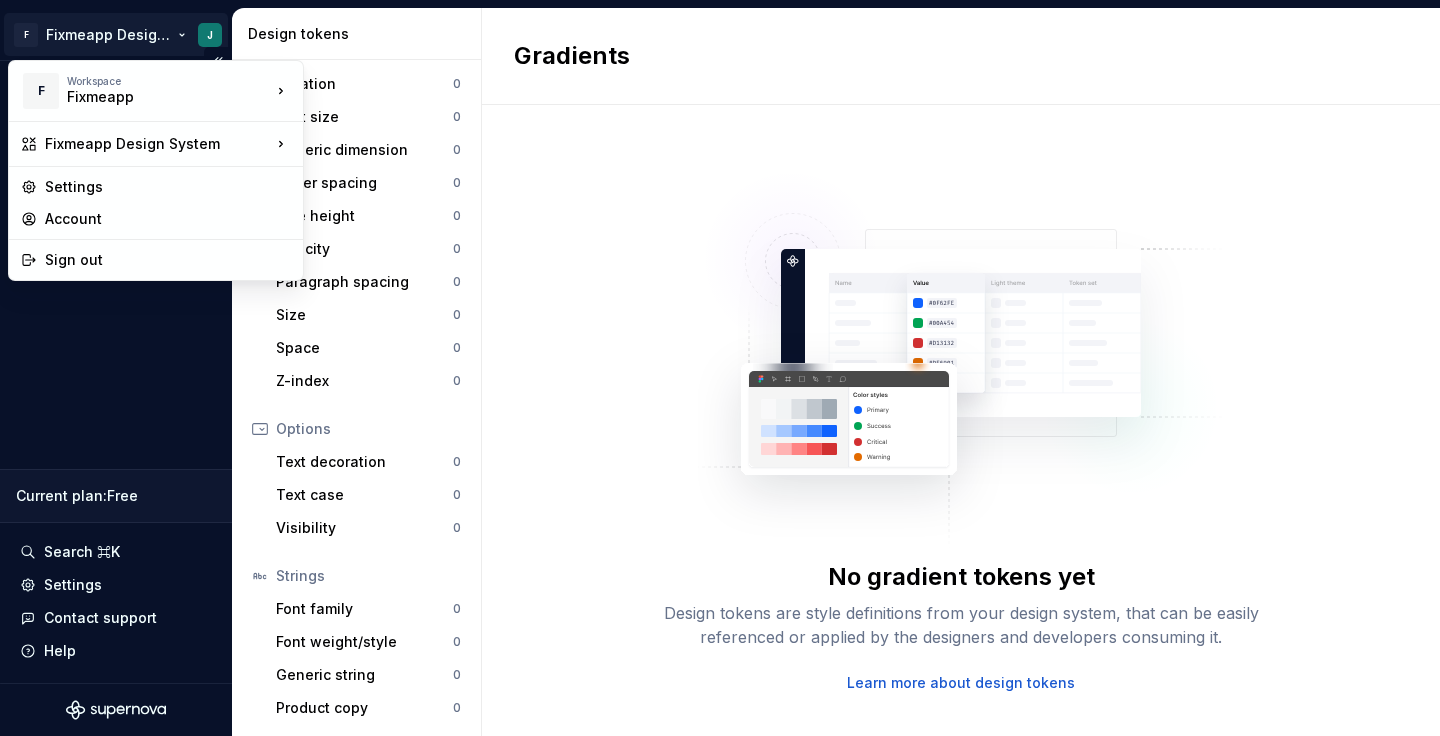 click on "F Fixmeapp Design System J Design system data Design tokens Components Assets Storybook stories Current plan :  Free Search ⌘K Settings Contact support Help Design tokens All tokens Collections Colors 0 Typography 0 Shadows 0 Borders 0 Gradients 0 Blurs 0 Dimensions Border radius 0 Border width 0 Duration 0 Font size 0 Generic dimension 0 Letter spacing 0 Line height 0 Opacity 0 Paragraph spacing 0 Size 0 Space 0 Z-index 0 Options Text decoration 0 Text case 0 Visibility 0 Strings Font family 0 Font weight/style 0 Generic string 0 Product copy 0 Gradients No gradient tokens yet Design tokens are style definitions from your design system, that can be easily referenced or applied by the designers and developers consuming it. Learn more about design tokens F Workspace Fixmeapp Fixmeapp Design System Settings Account Sign out" at bounding box center (720, 368) 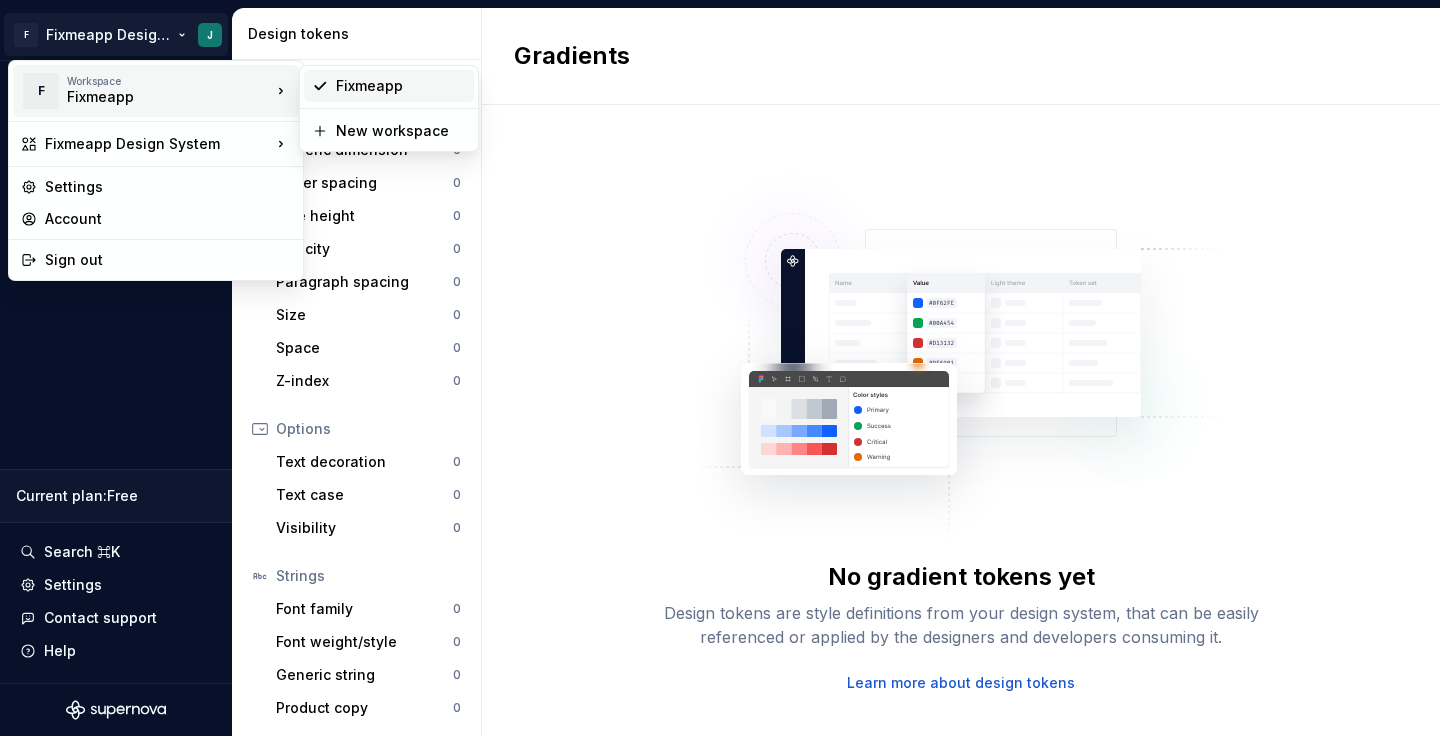 click on "Fixmeapp" at bounding box center [401, 86] 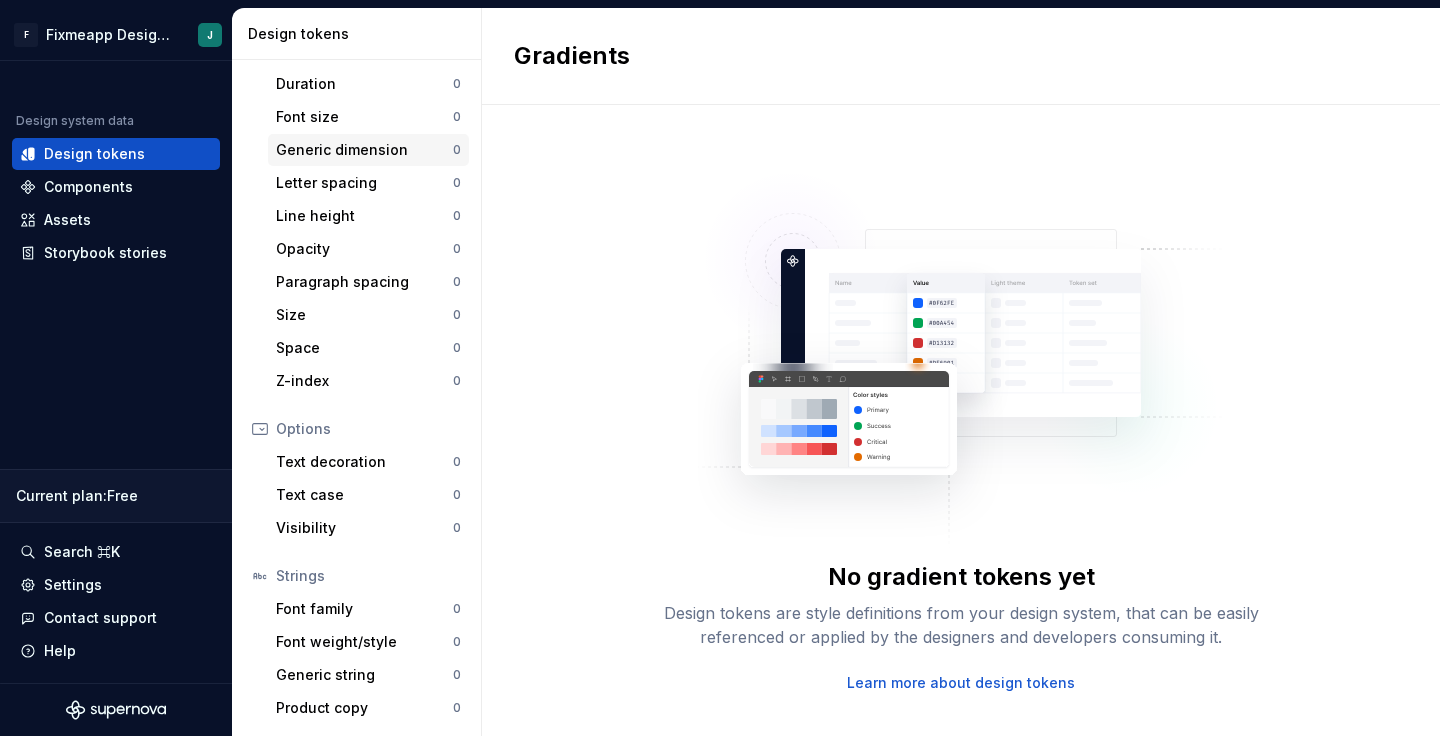 scroll, scrollTop: 0, scrollLeft: 0, axis: both 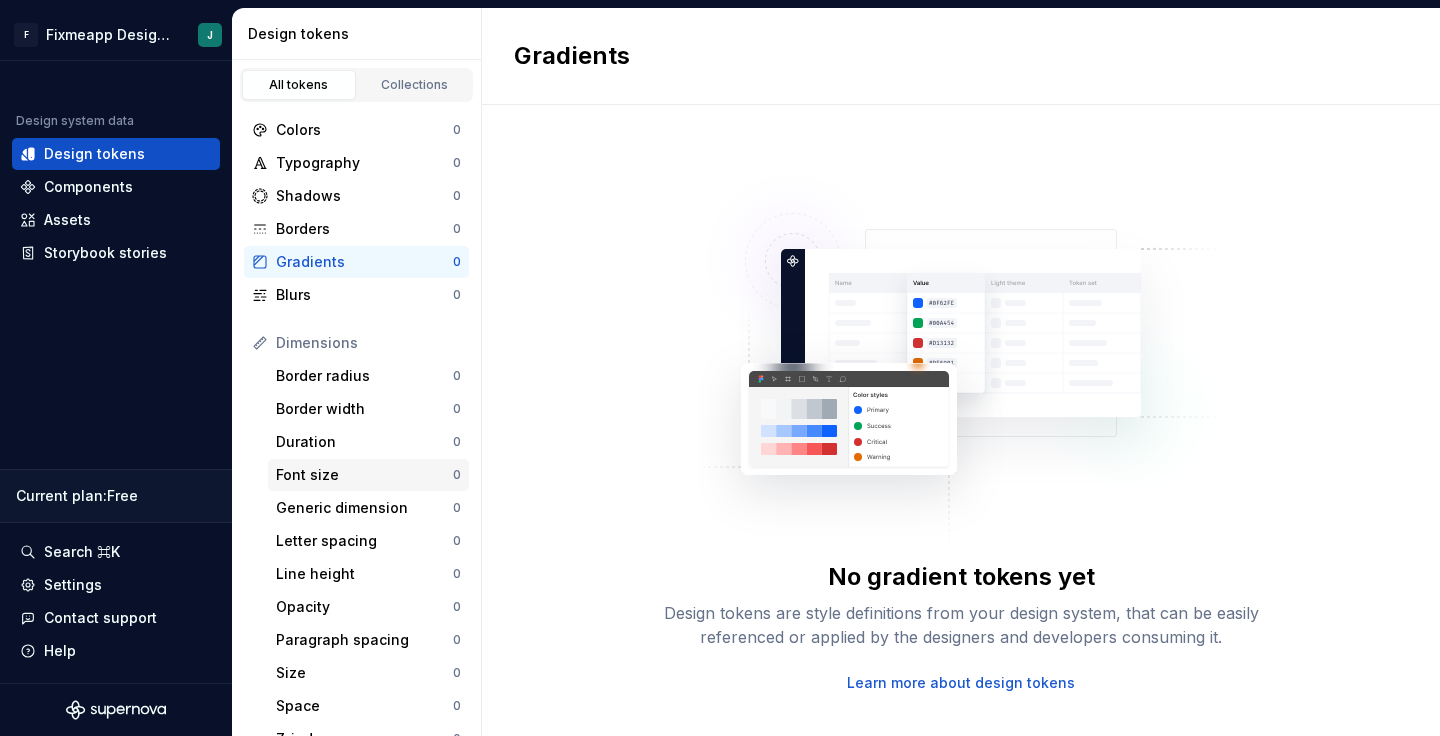 click on "Font size" at bounding box center [364, 475] 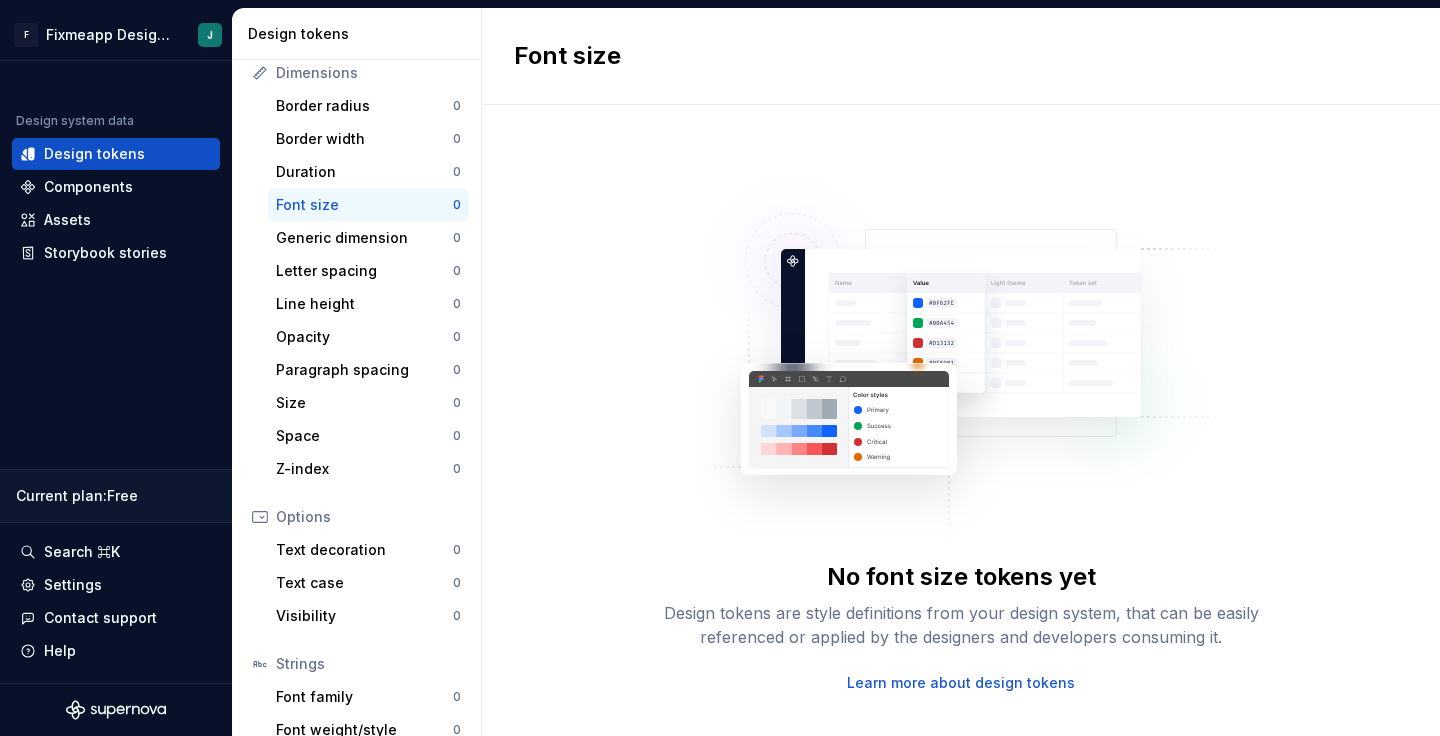 scroll, scrollTop: 358, scrollLeft: 0, axis: vertical 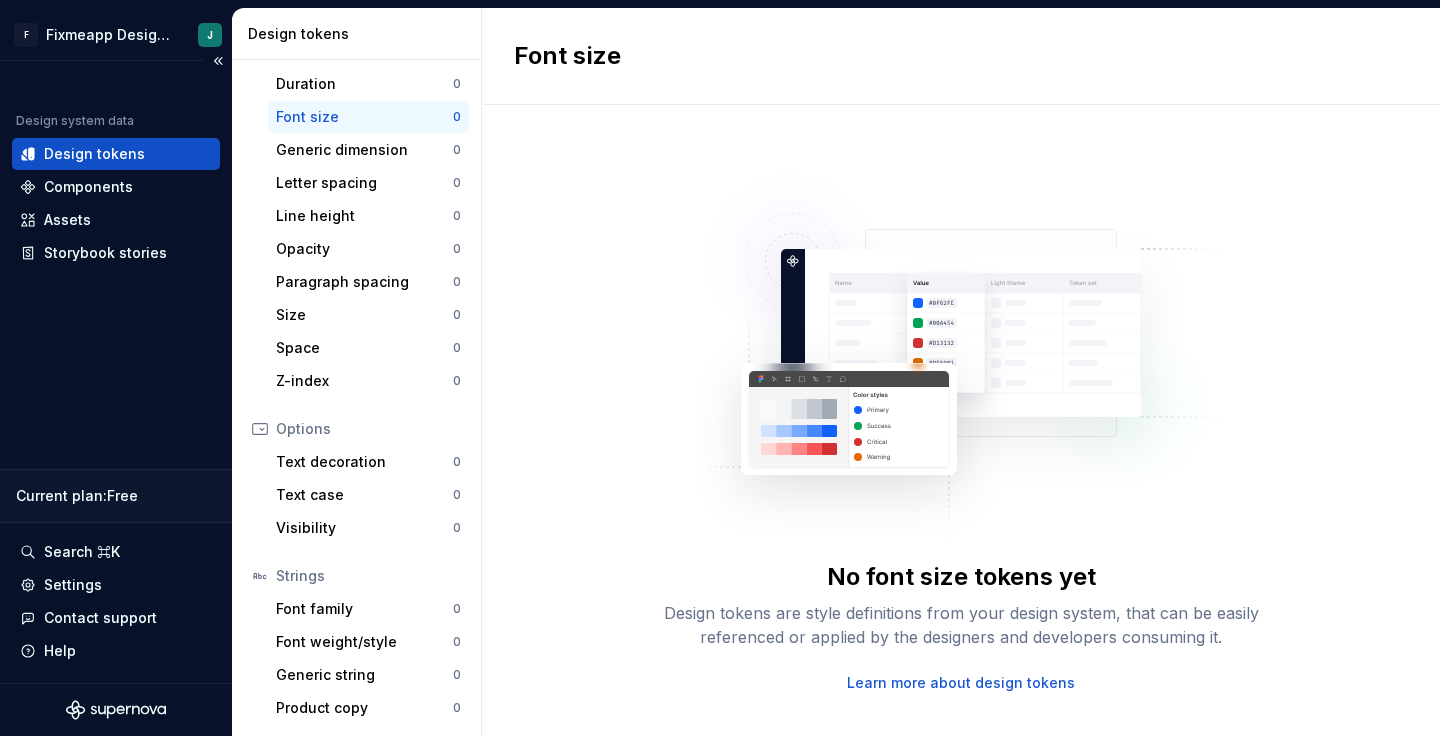 click 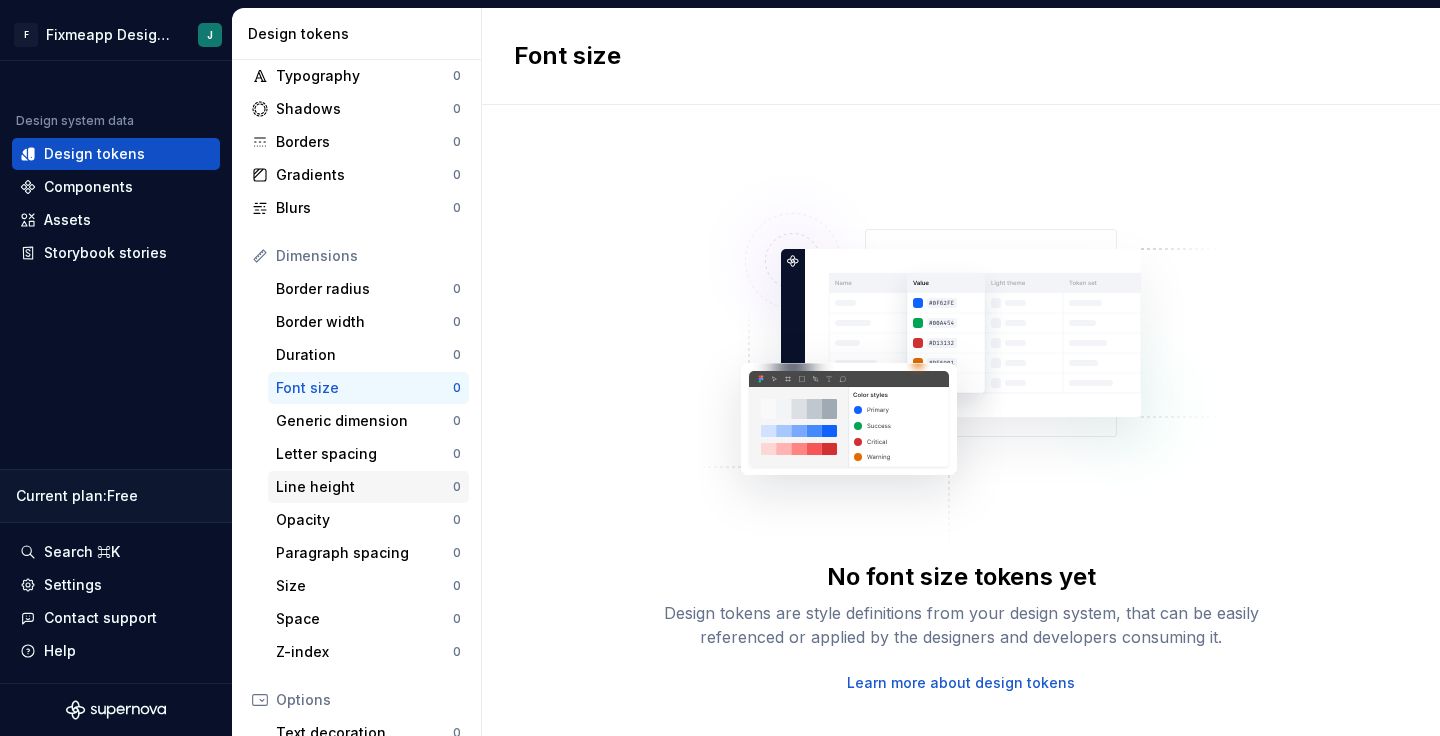 scroll, scrollTop: 89, scrollLeft: 0, axis: vertical 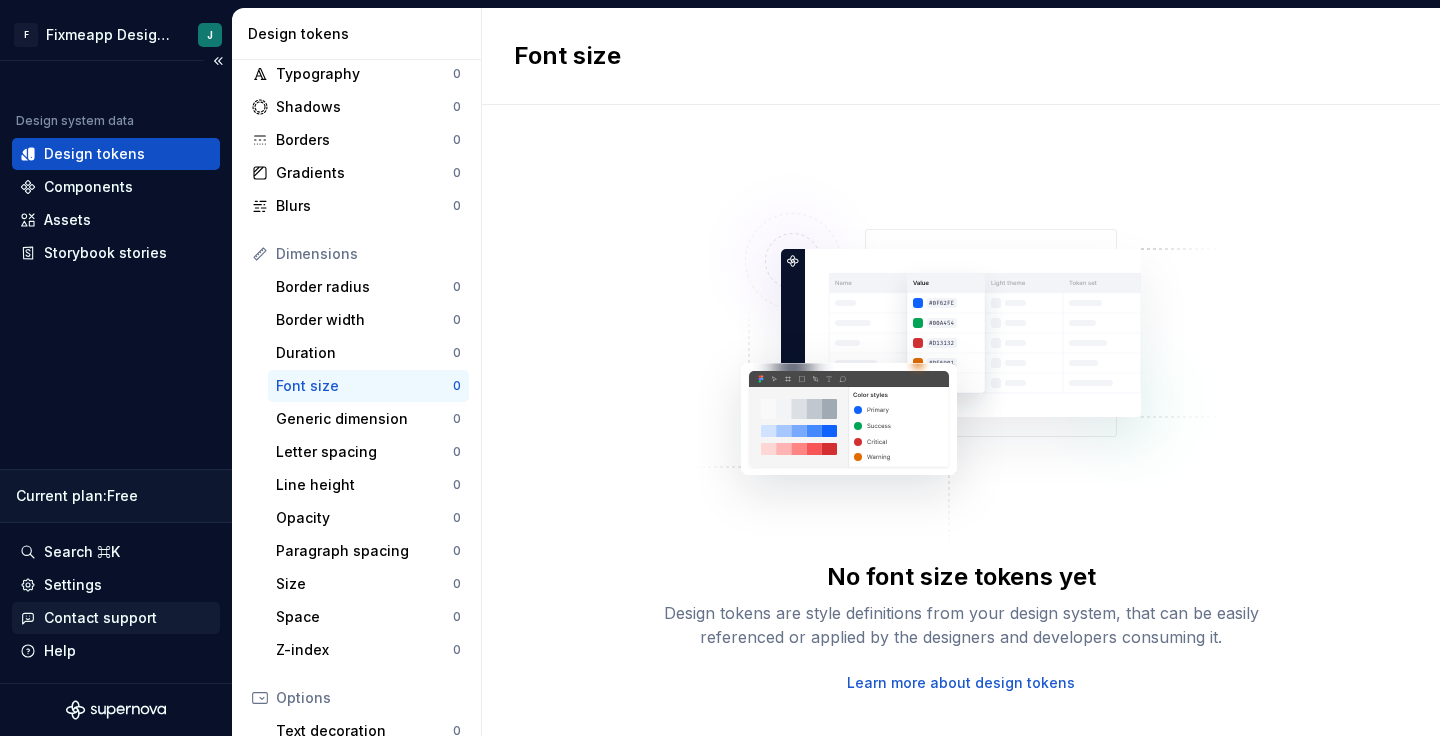 click on "Contact support" at bounding box center [100, 618] 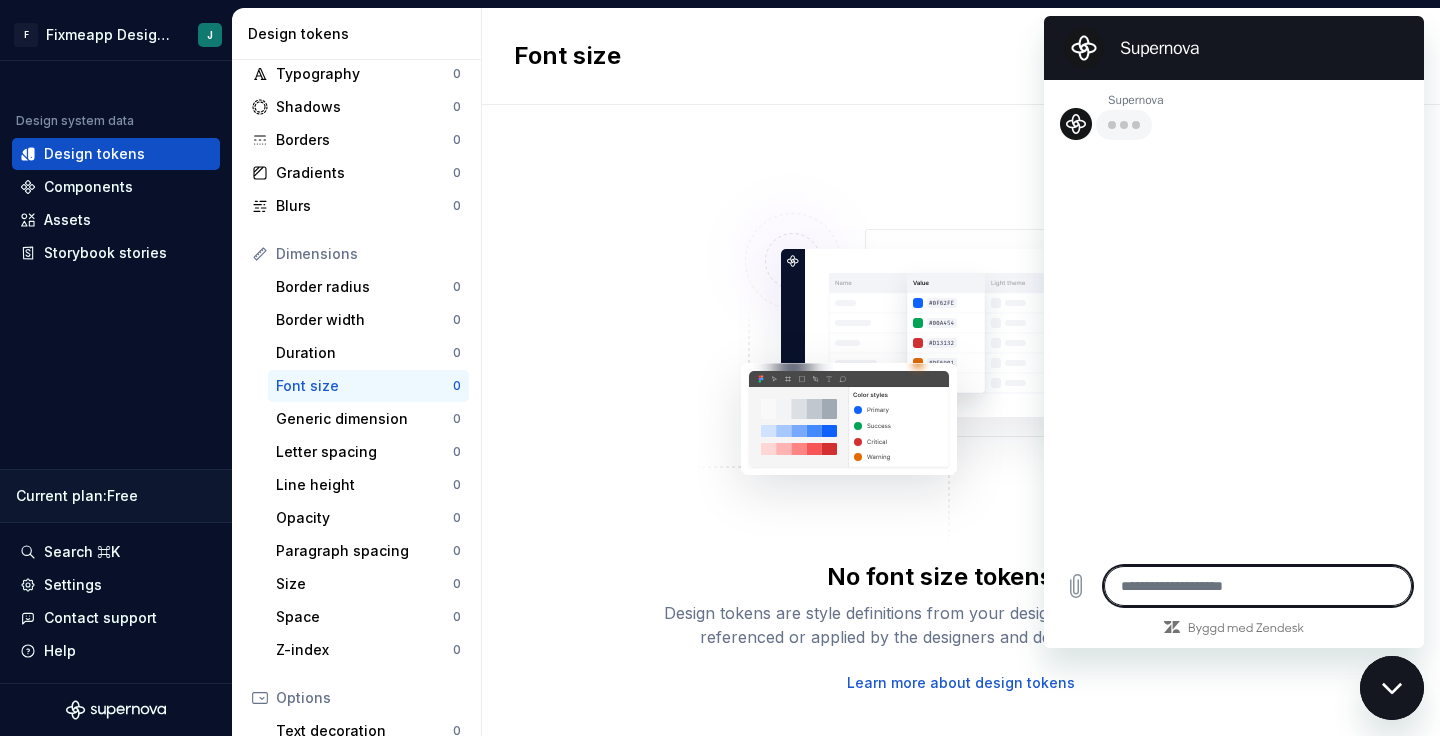 type on "*" 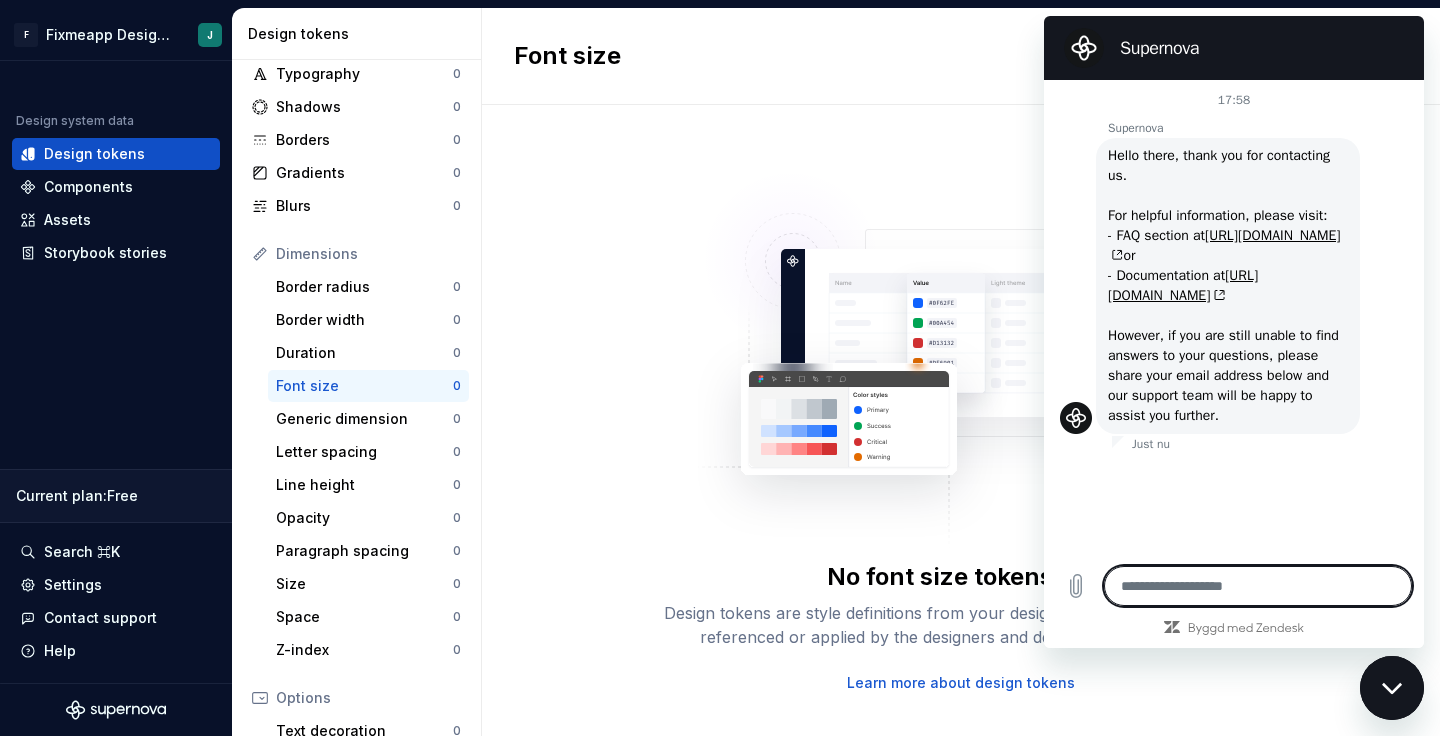 type on "*" 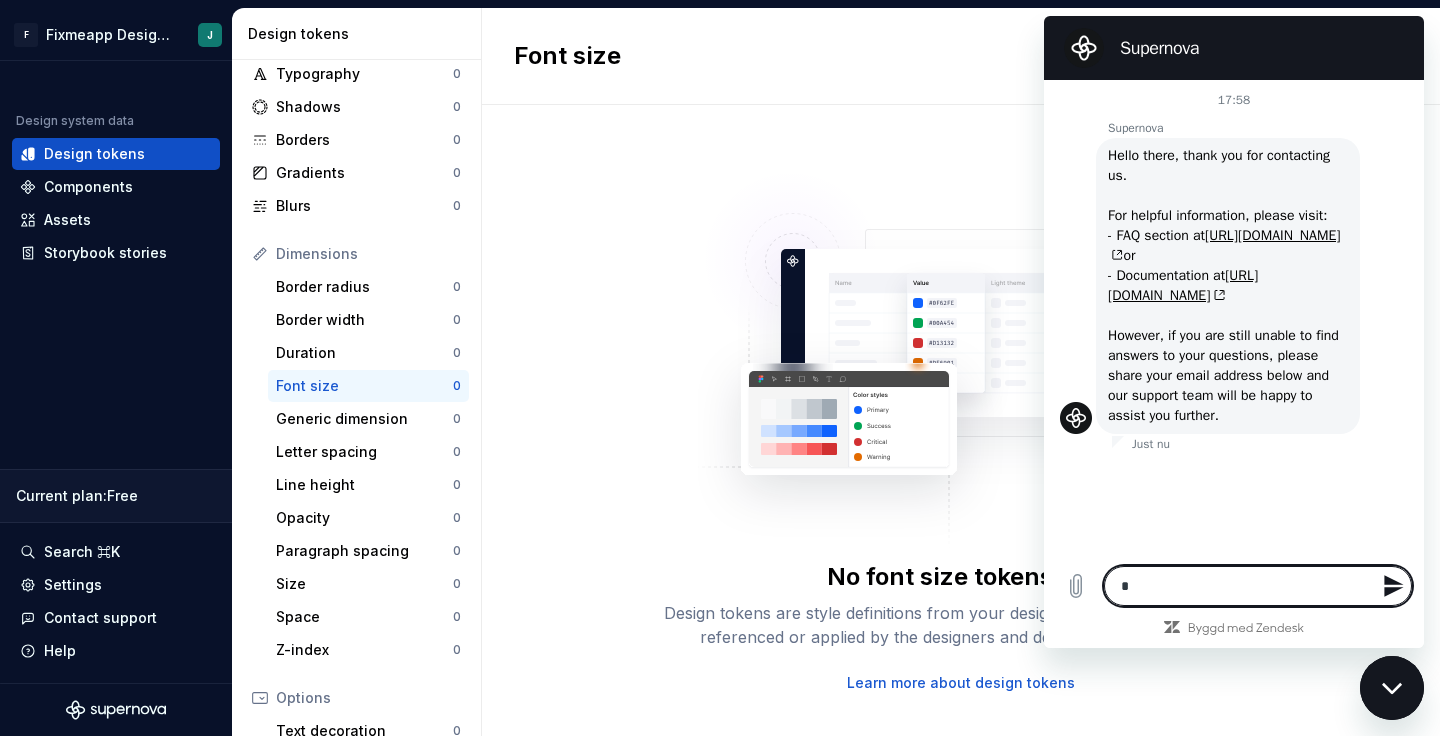 type on "**" 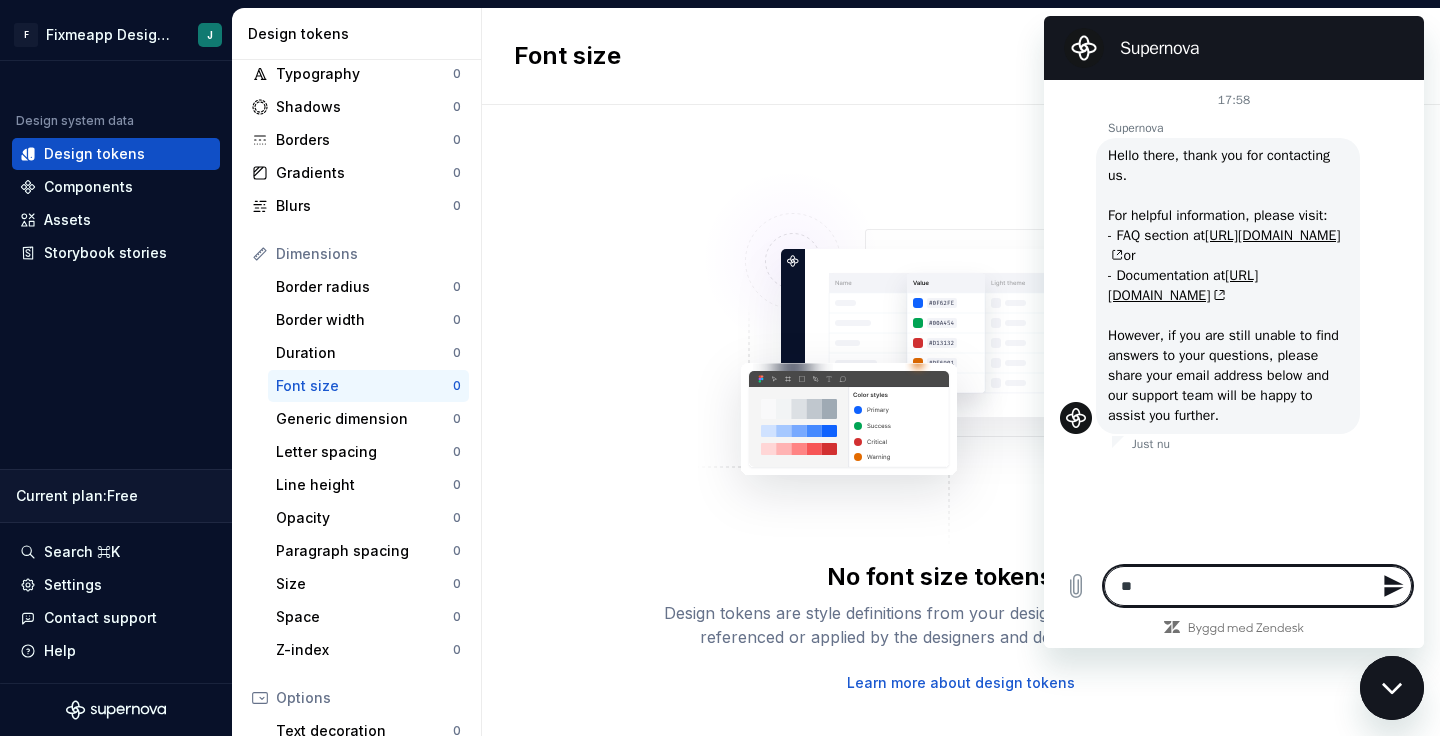 type on "**" 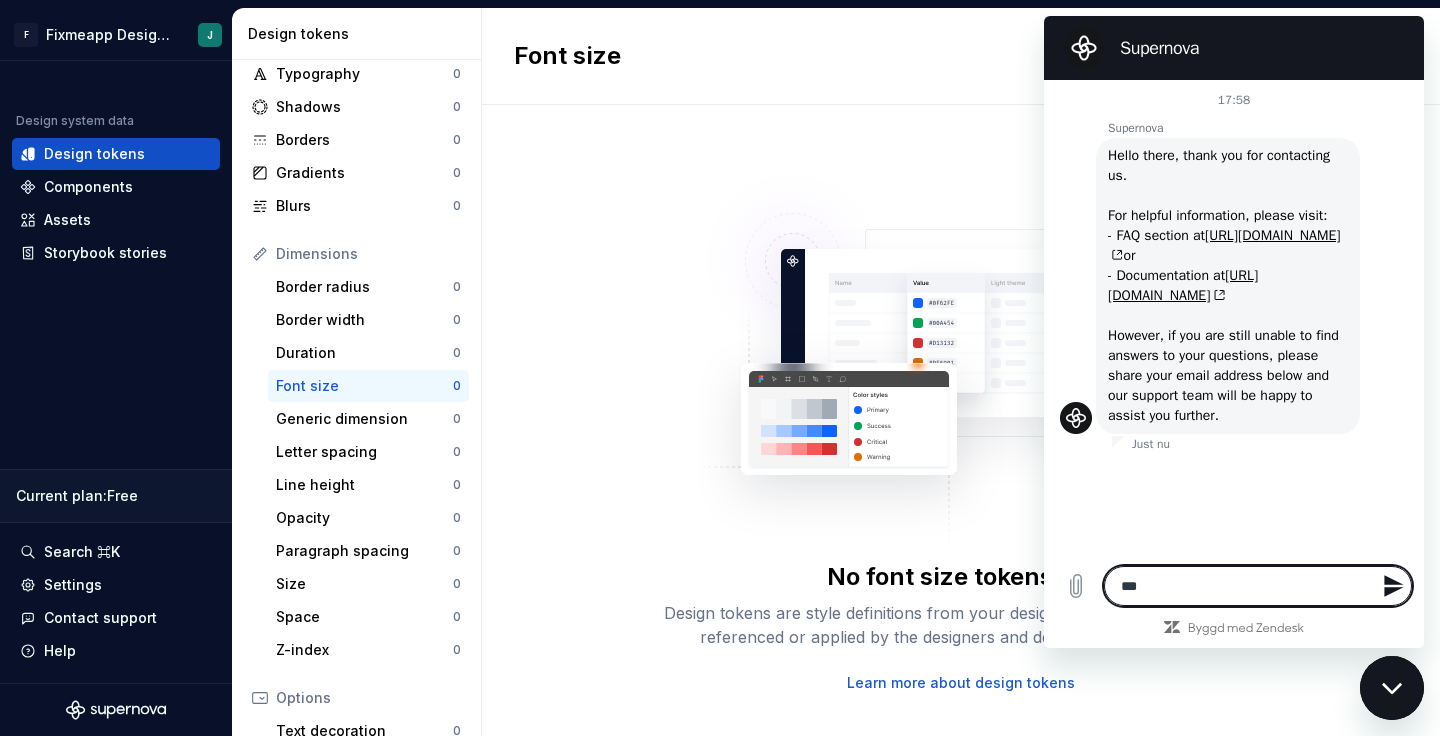 type on "**" 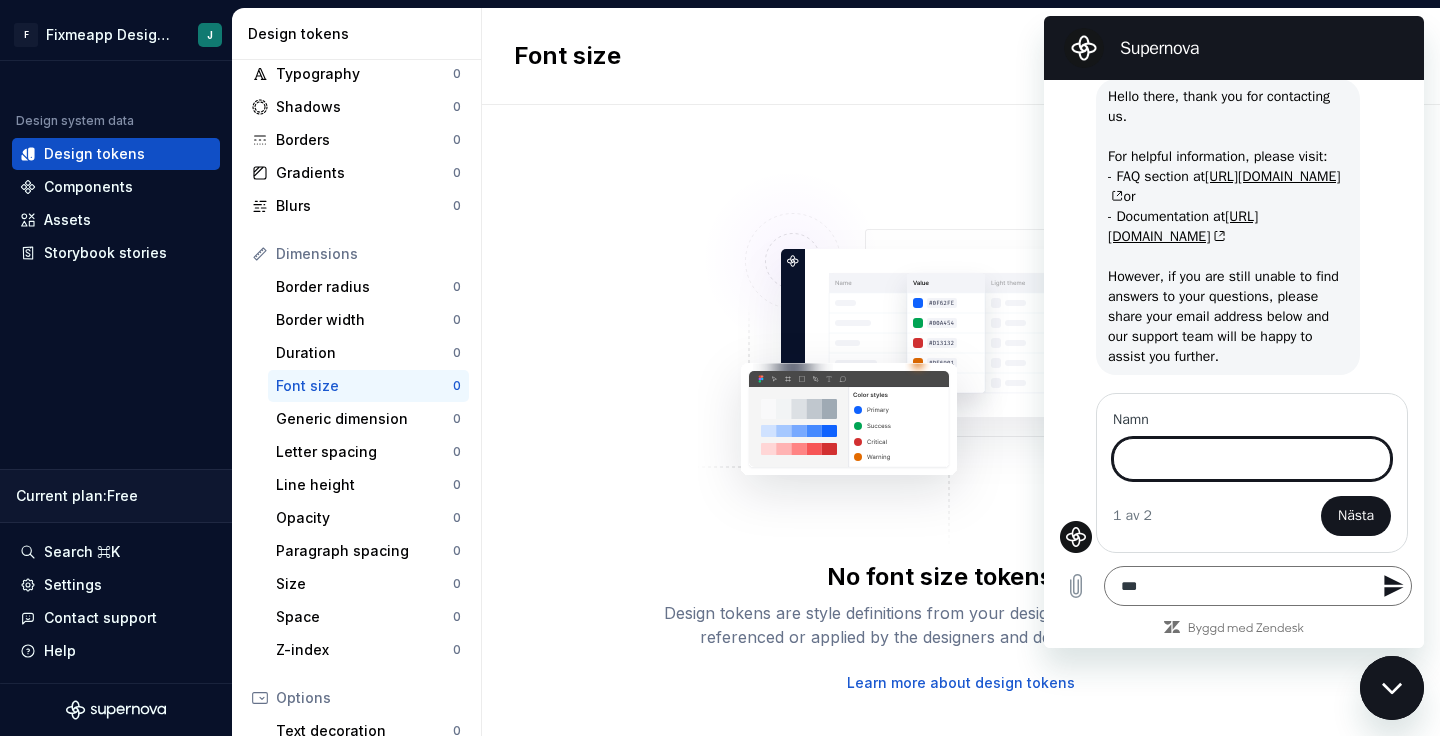type on "*" 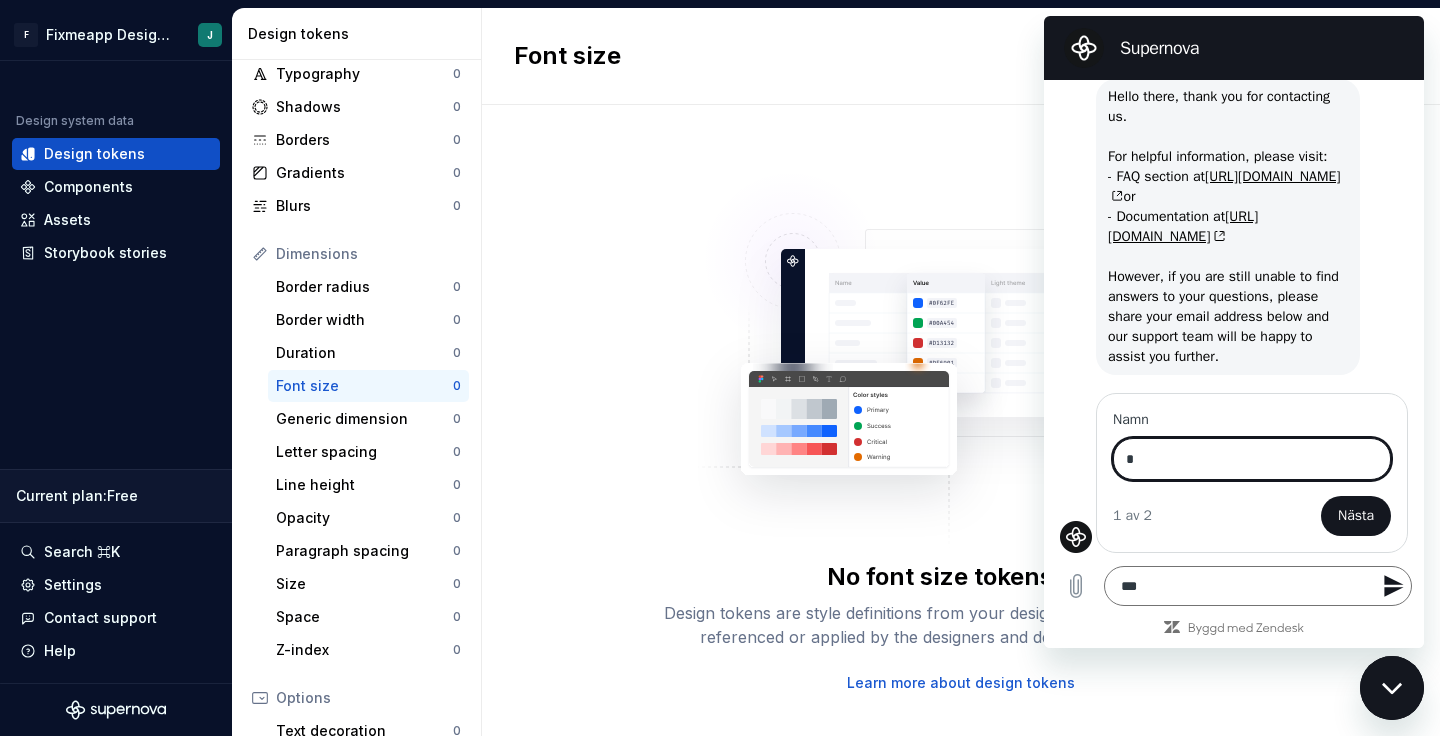 scroll, scrollTop: 57, scrollLeft: 0, axis: vertical 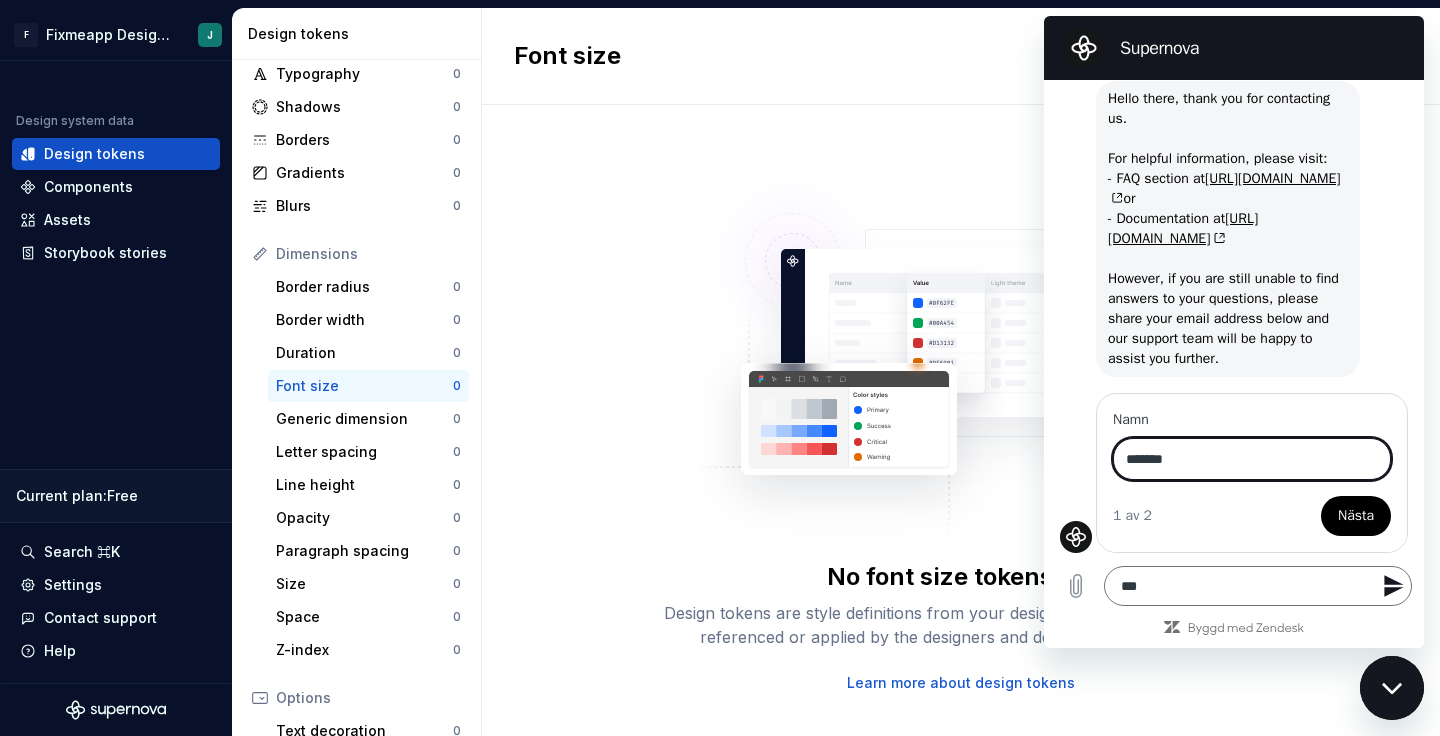 type on "*******" 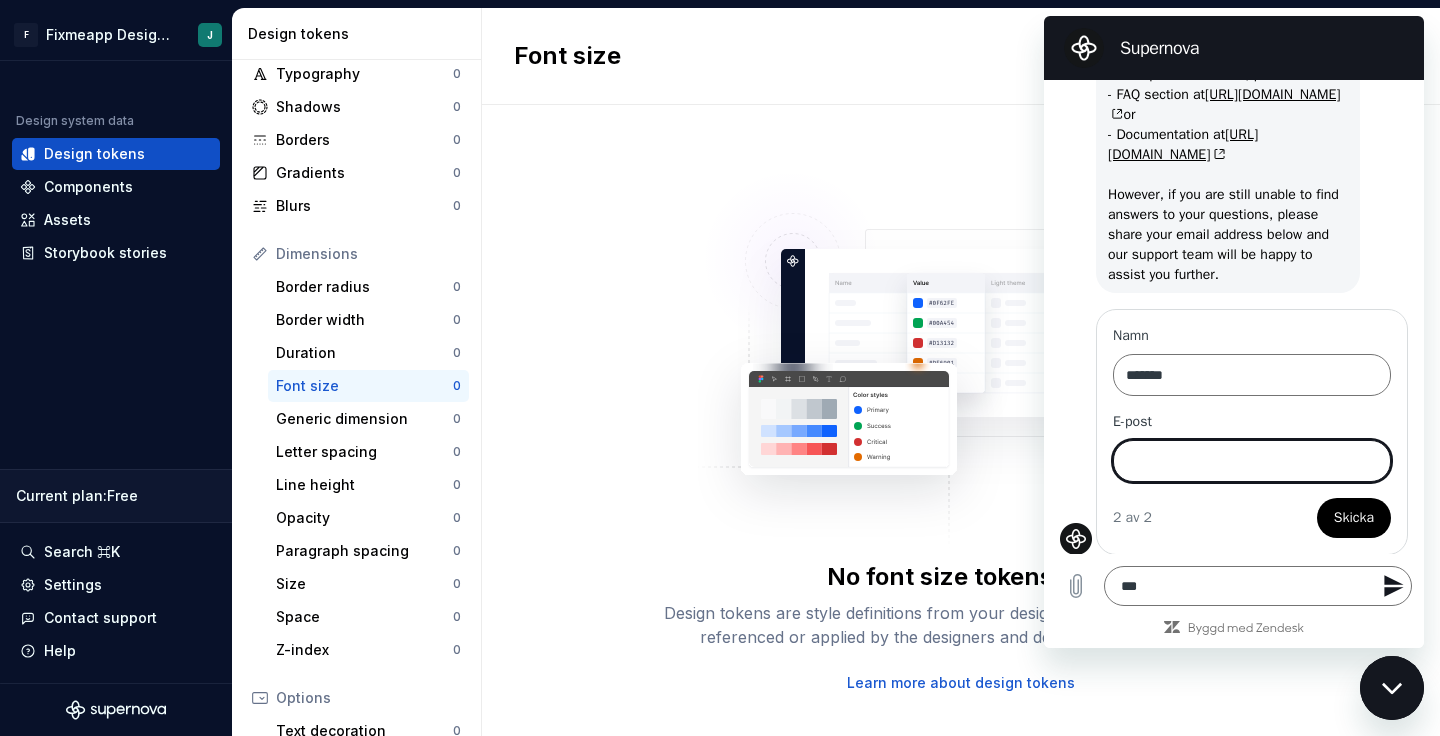 scroll, scrollTop: 143, scrollLeft: 0, axis: vertical 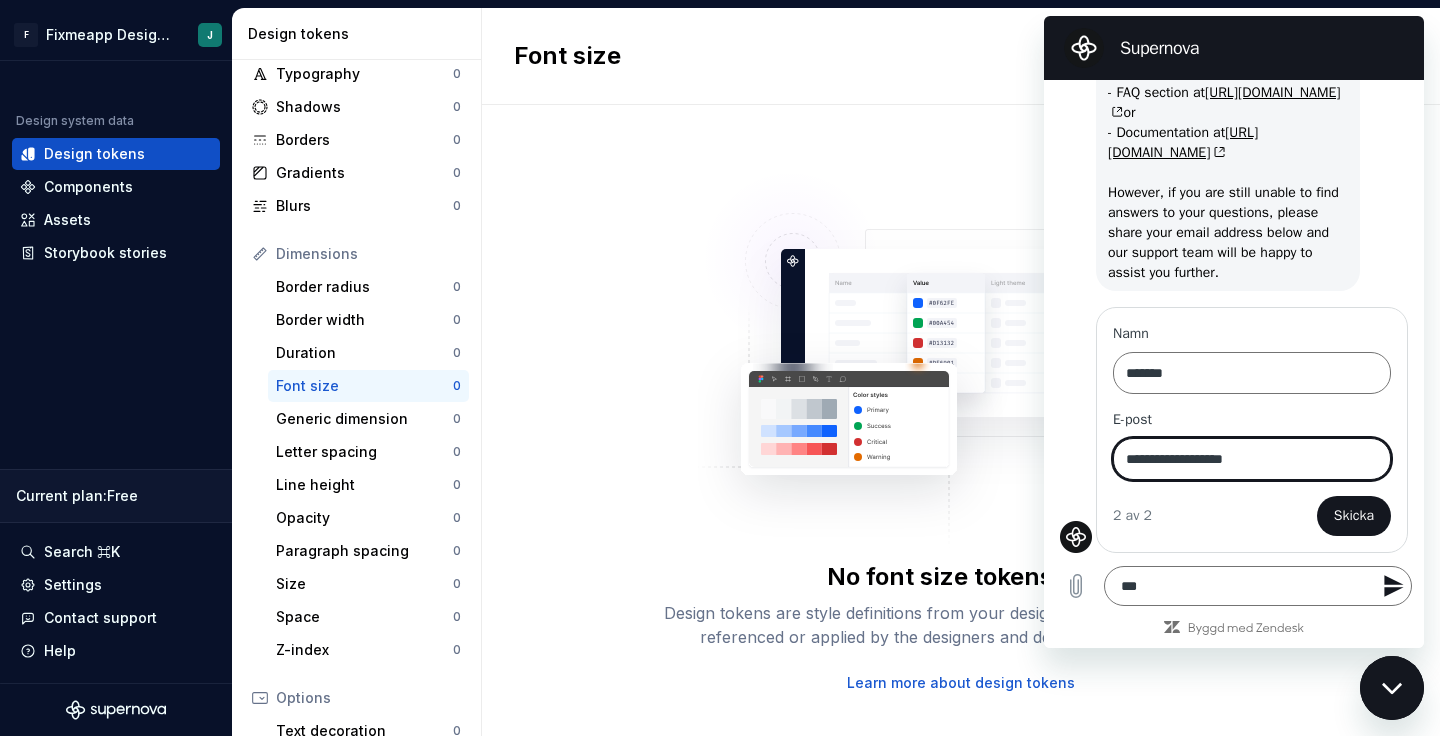 type on "**********" 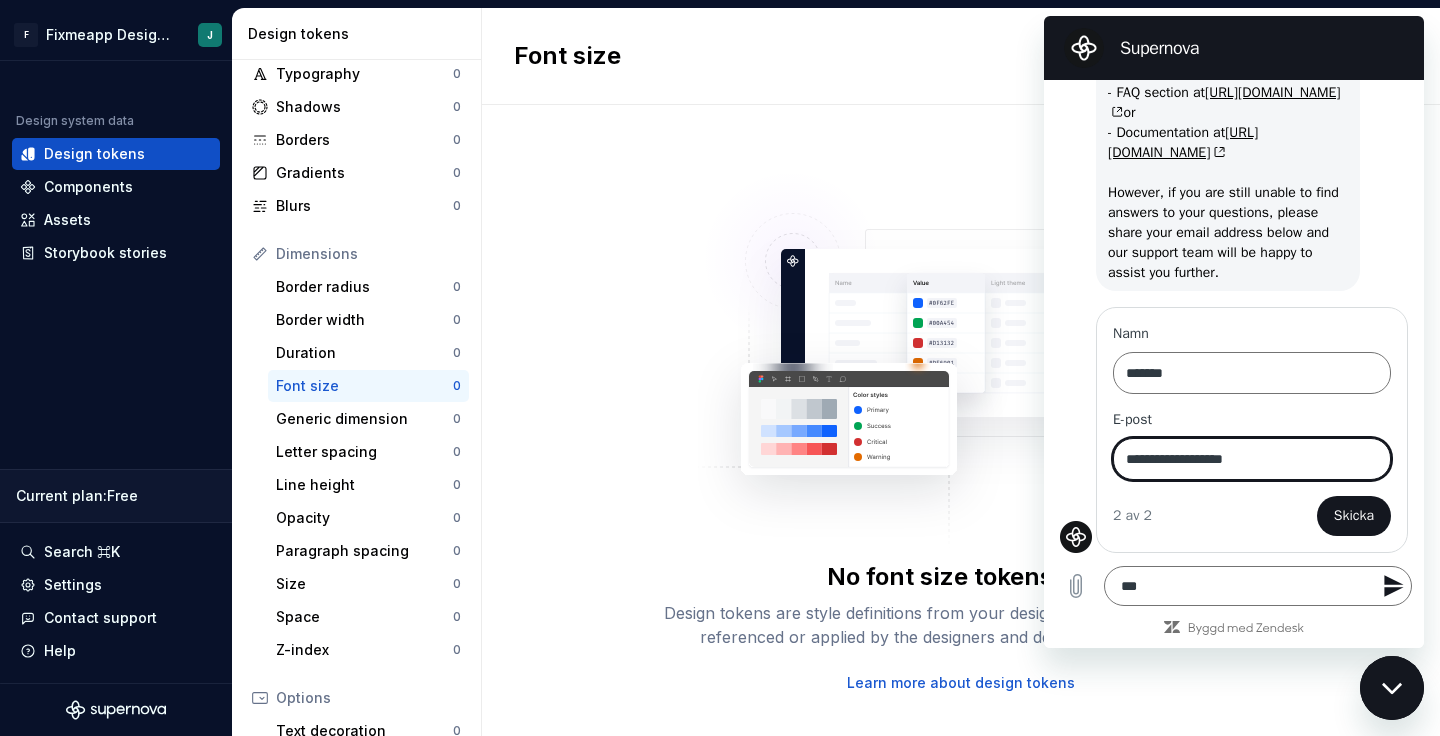 click on "Skicka" at bounding box center (1354, 516) 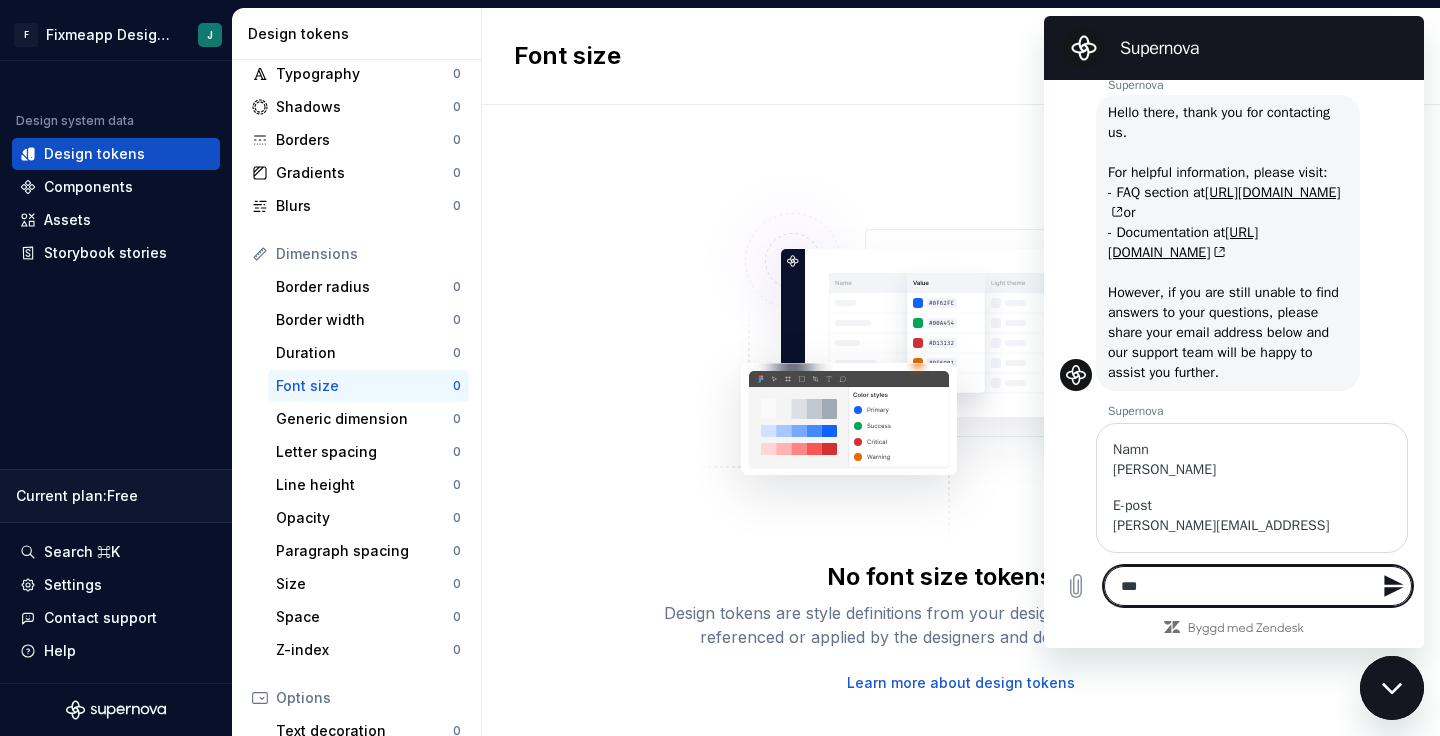 scroll, scrollTop: 87, scrollLeft: 0, axis: vertical 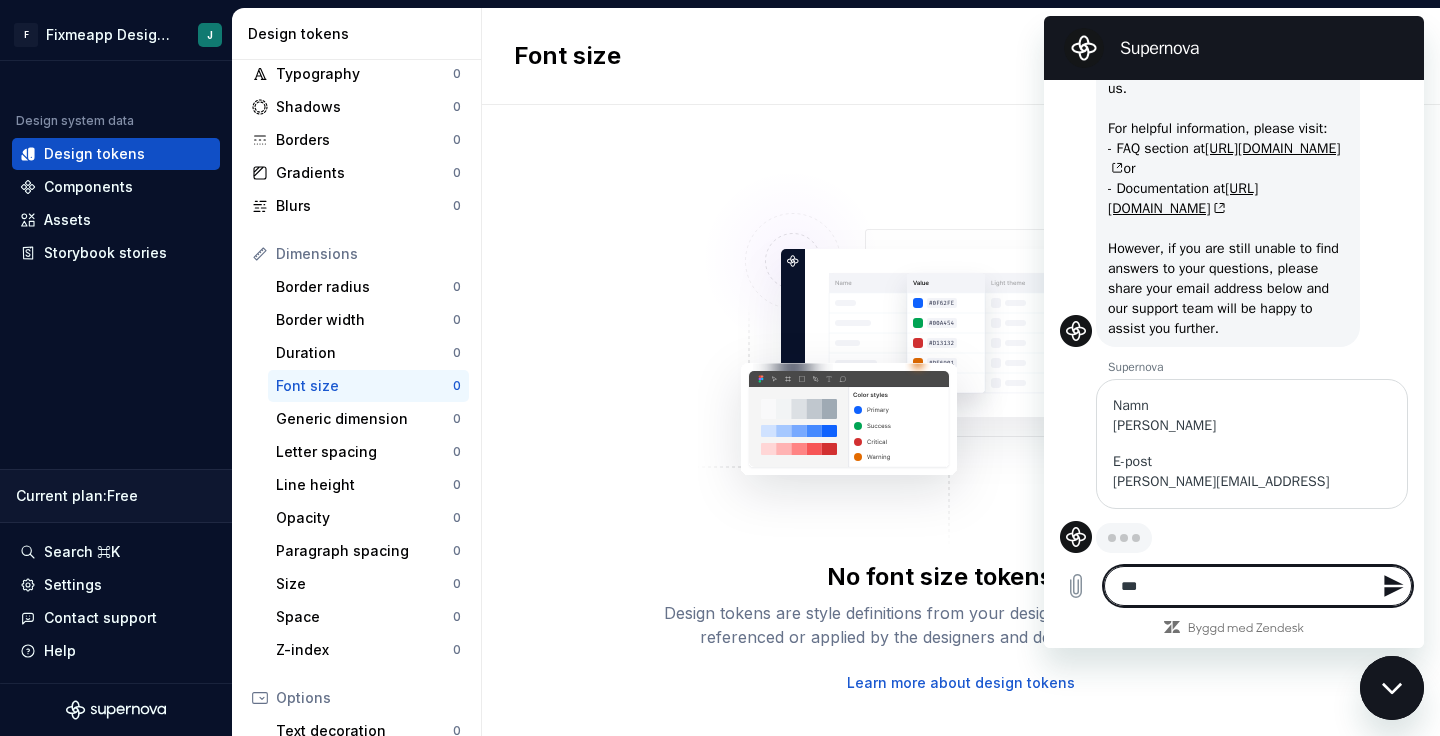 click on "**" at bounding box center [1258, 586] 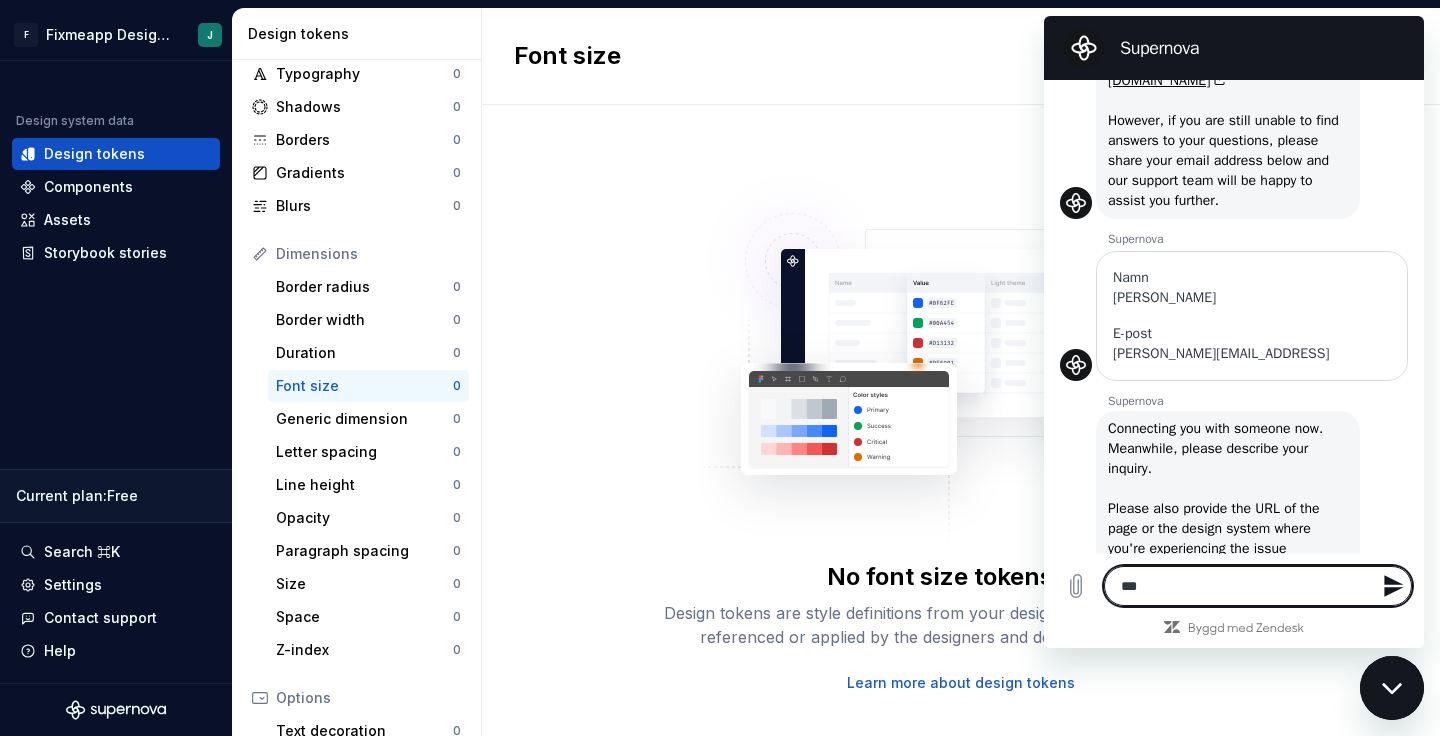 type on "*" 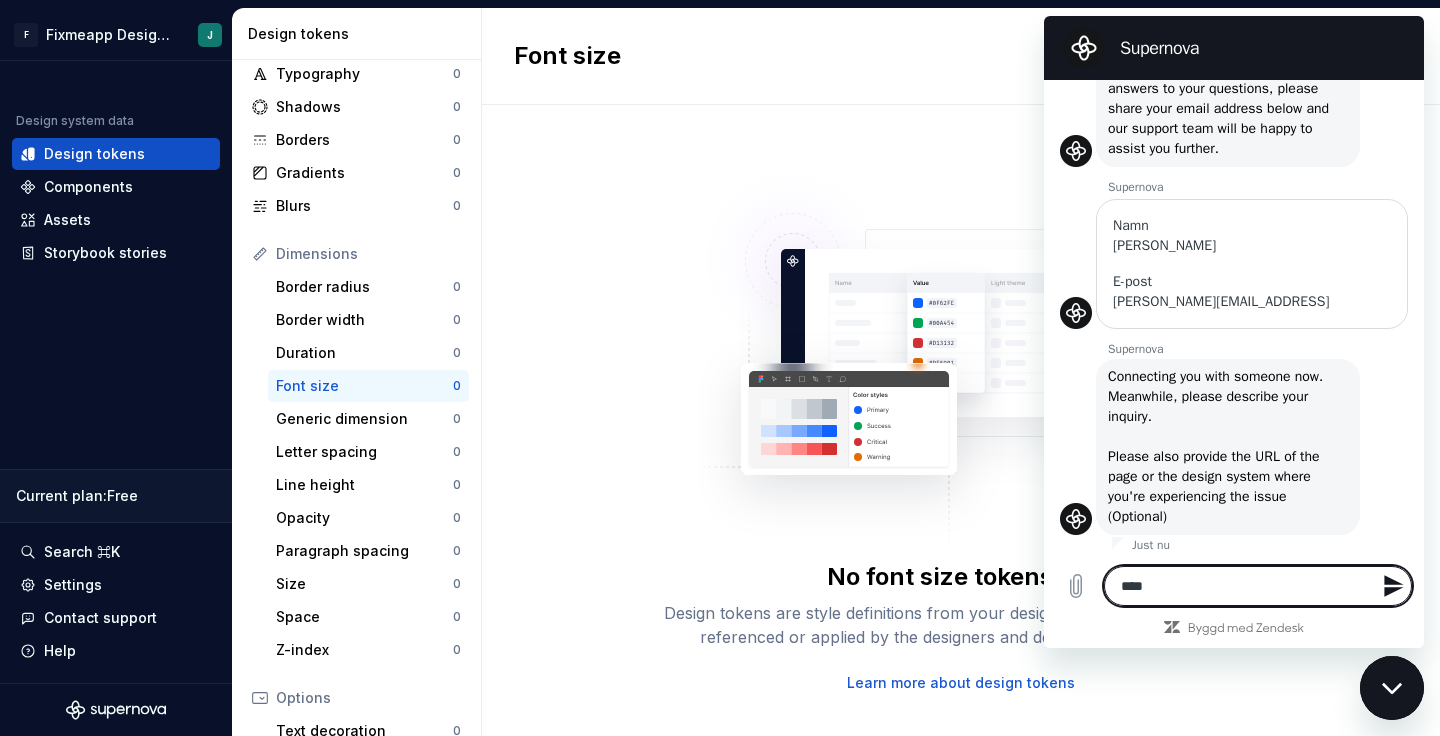 type on "****" 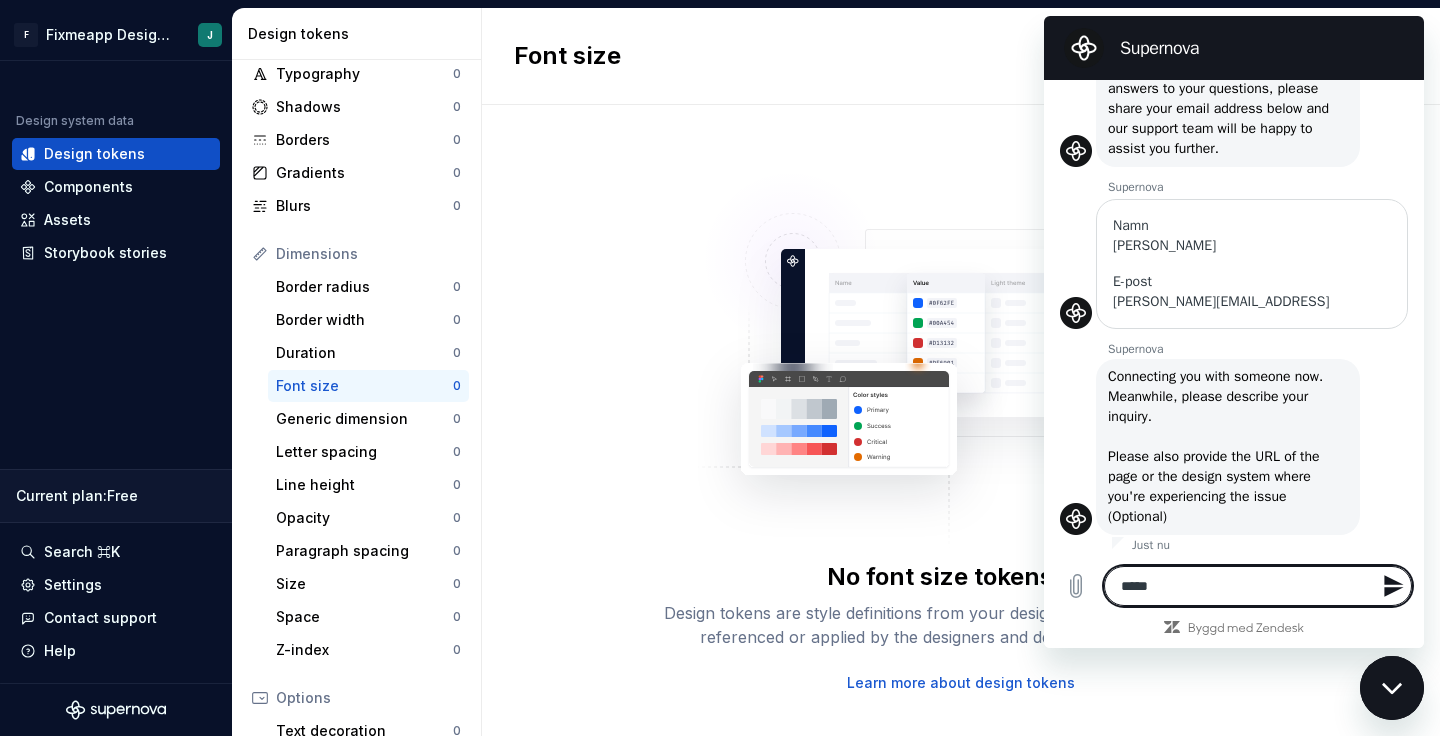 type on "******" 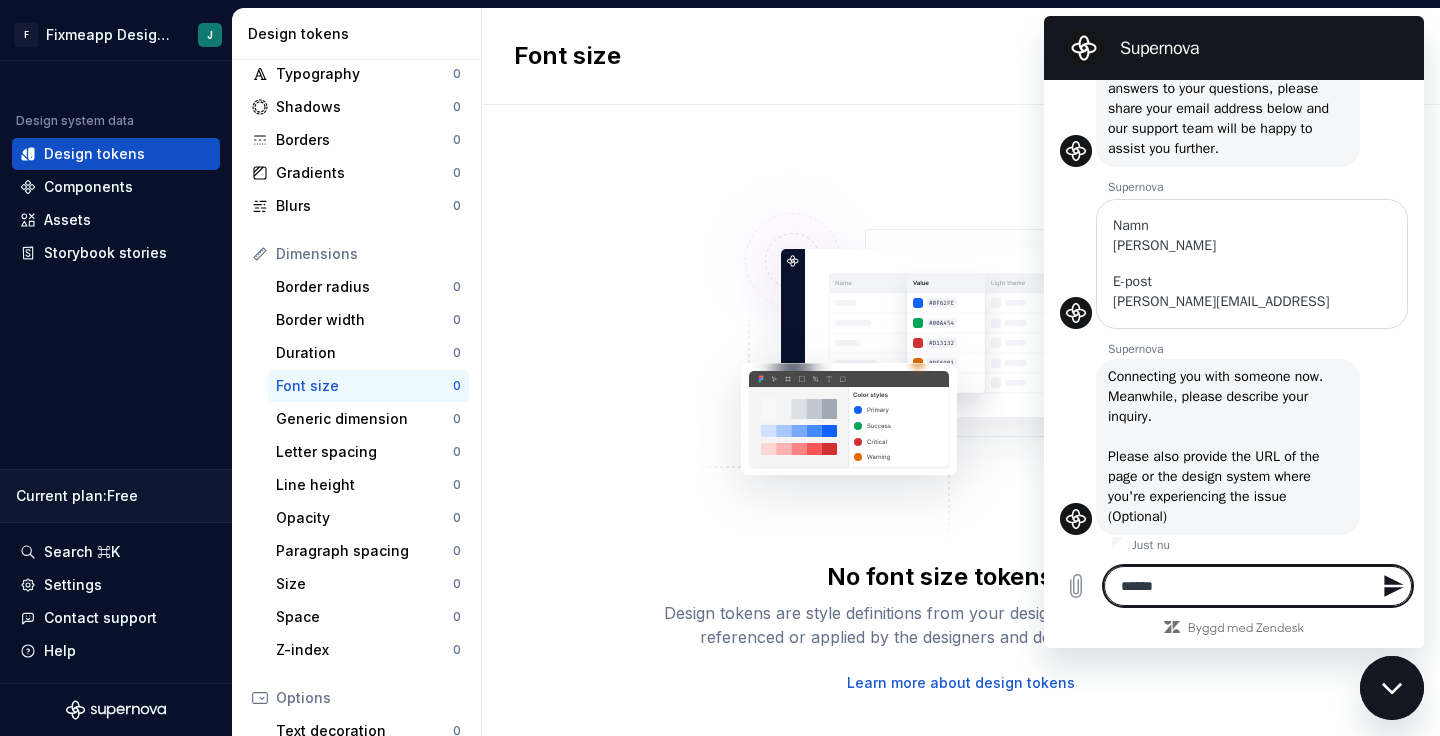 type on "******" 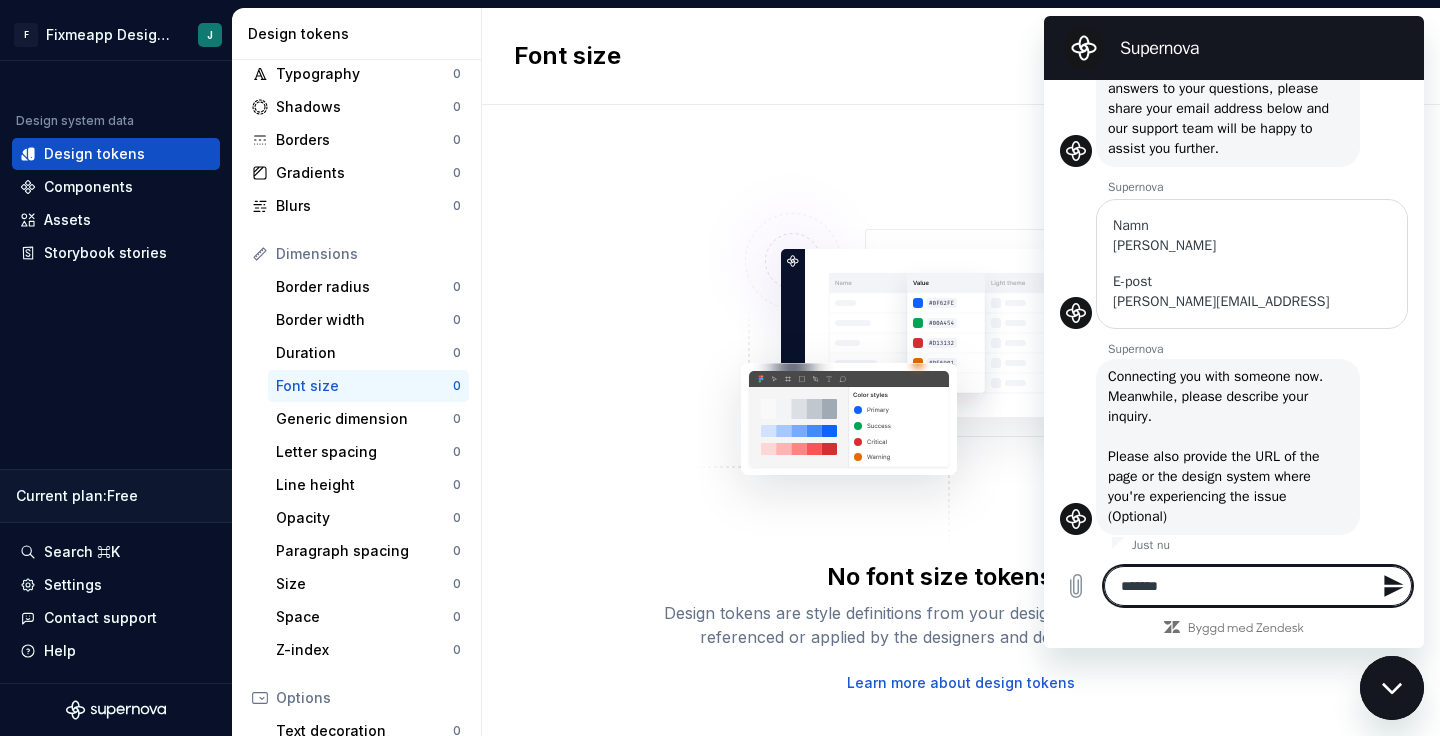 scroll, scrollTop: 271, scrollLeft: 0, axis: vertical 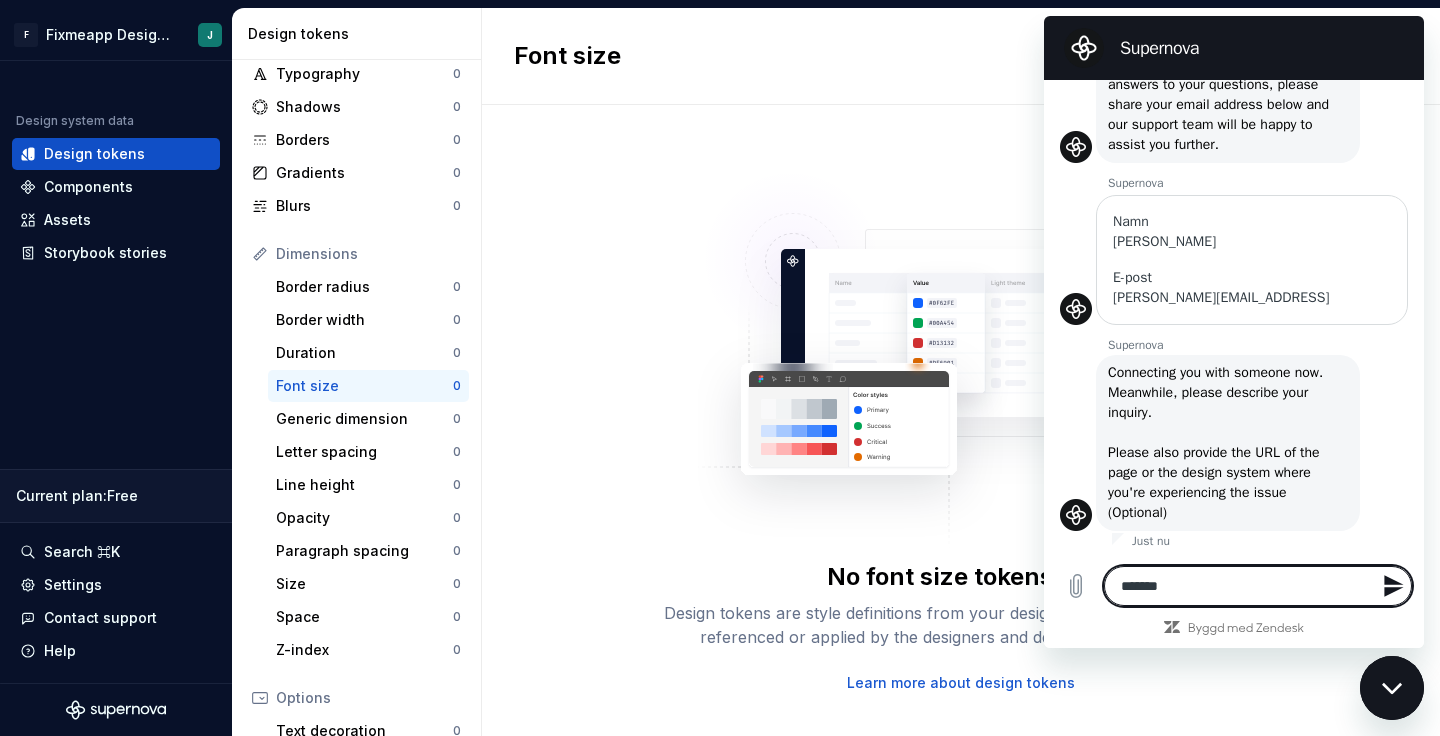 type on "********" 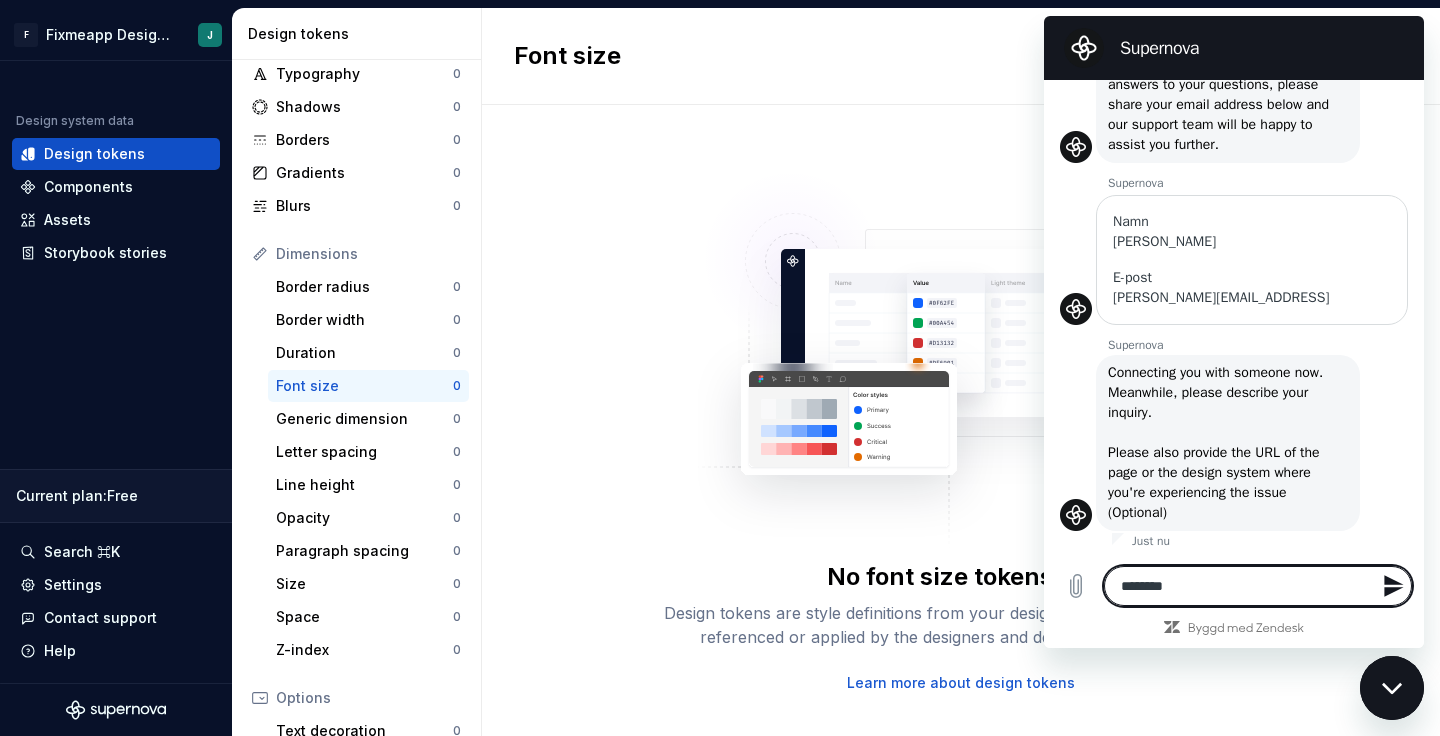 type on "*********" 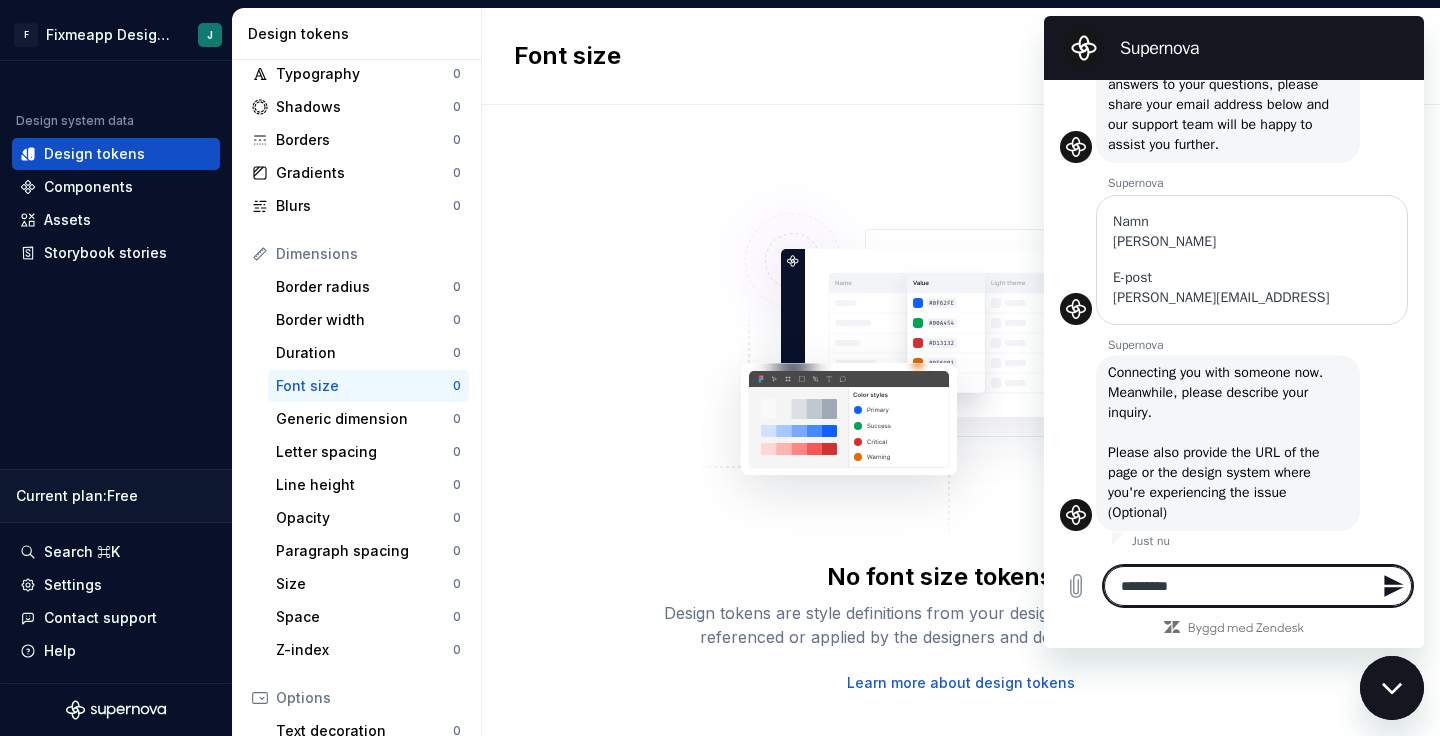 type on "*" 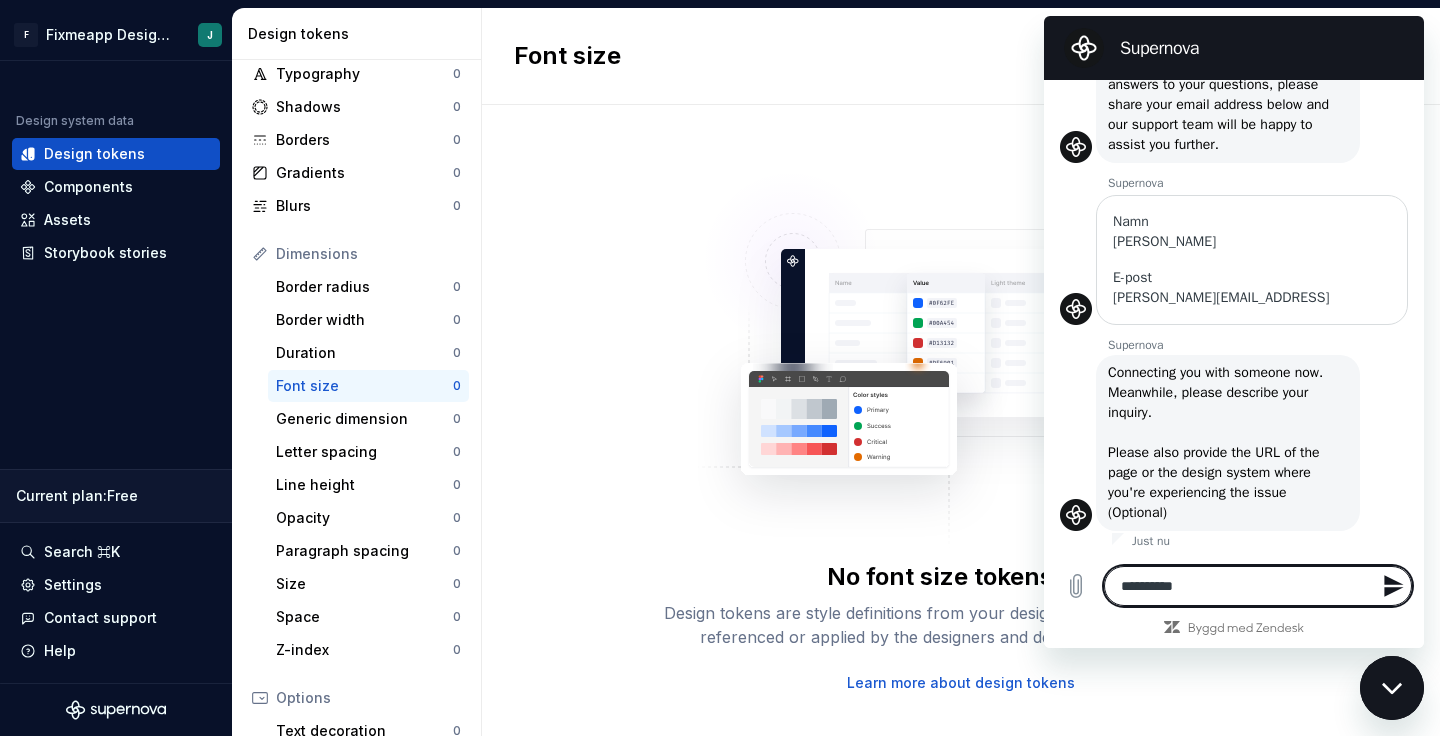 type on "**********" 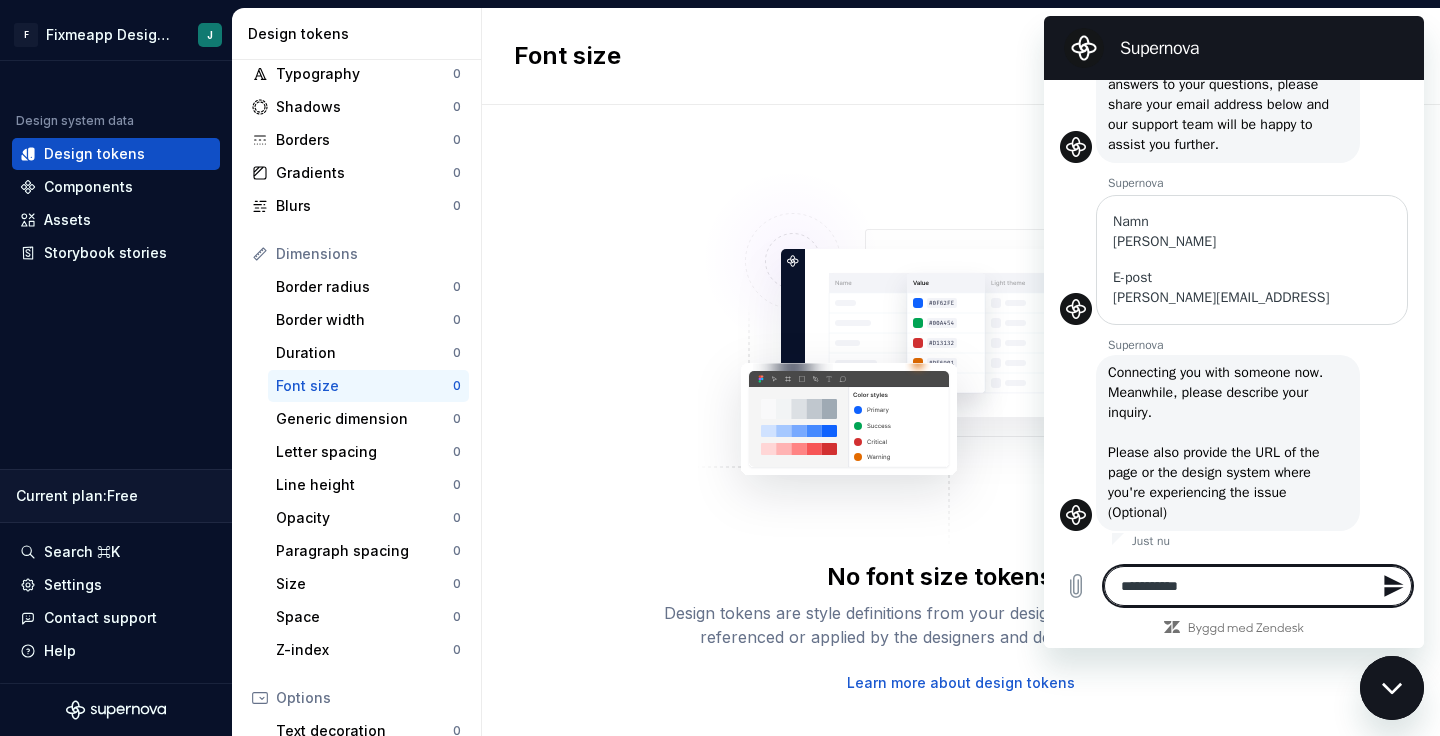 type on "**********" 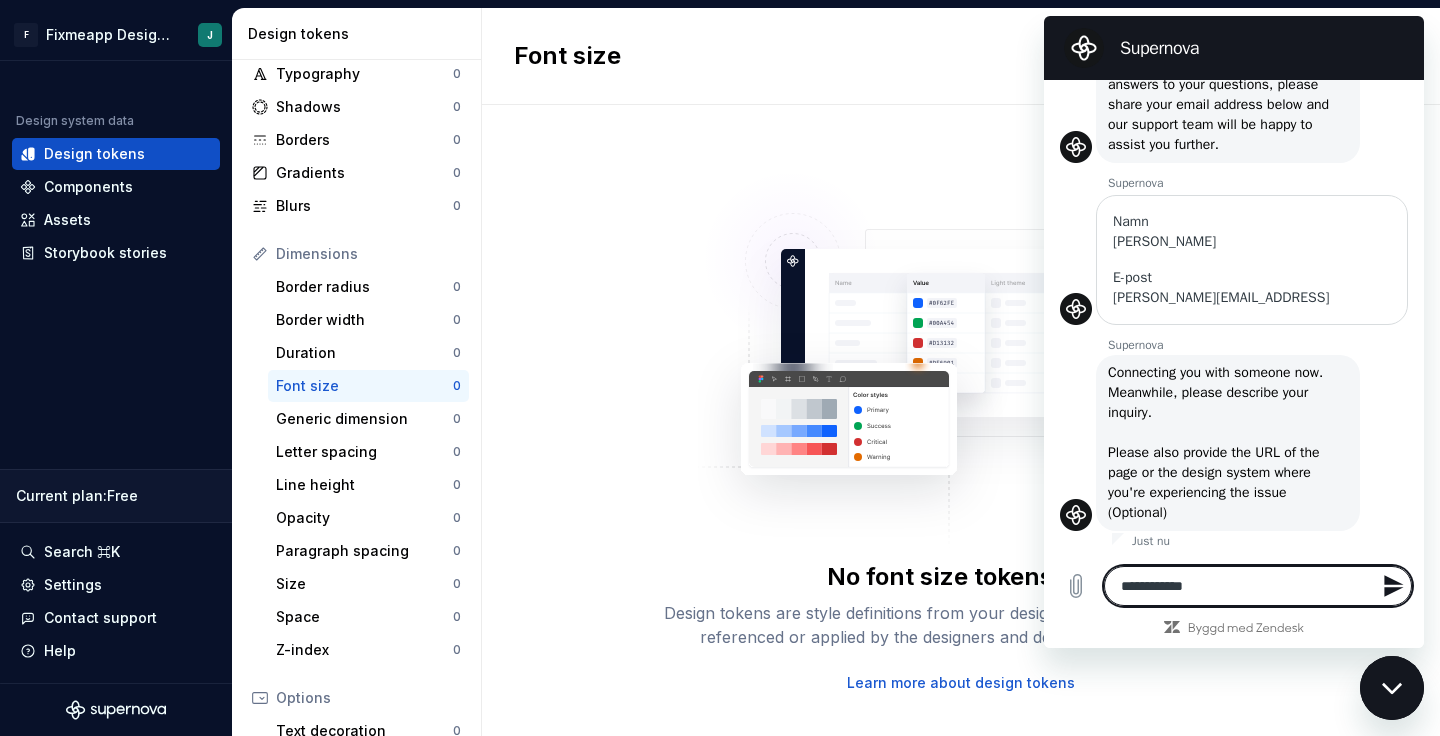 type on "**********" 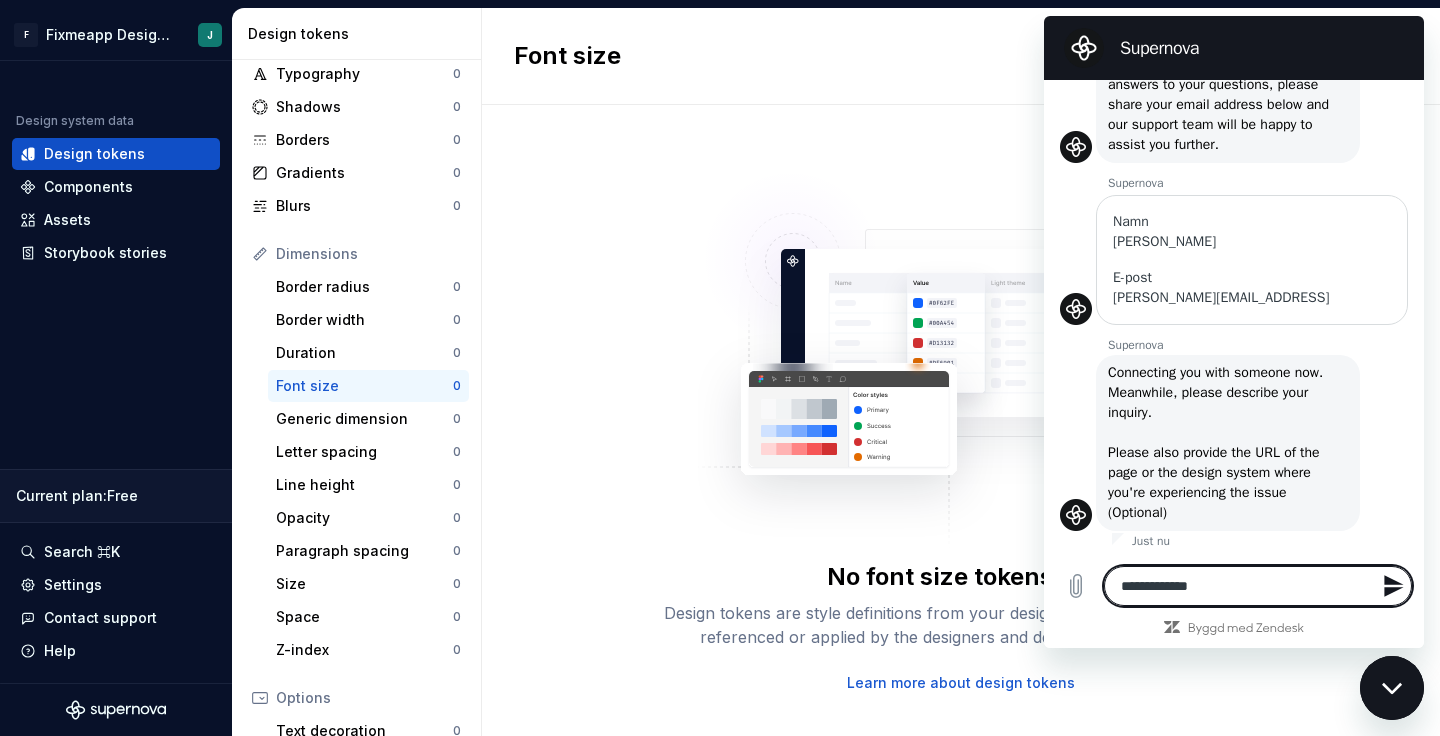 type on "**********" 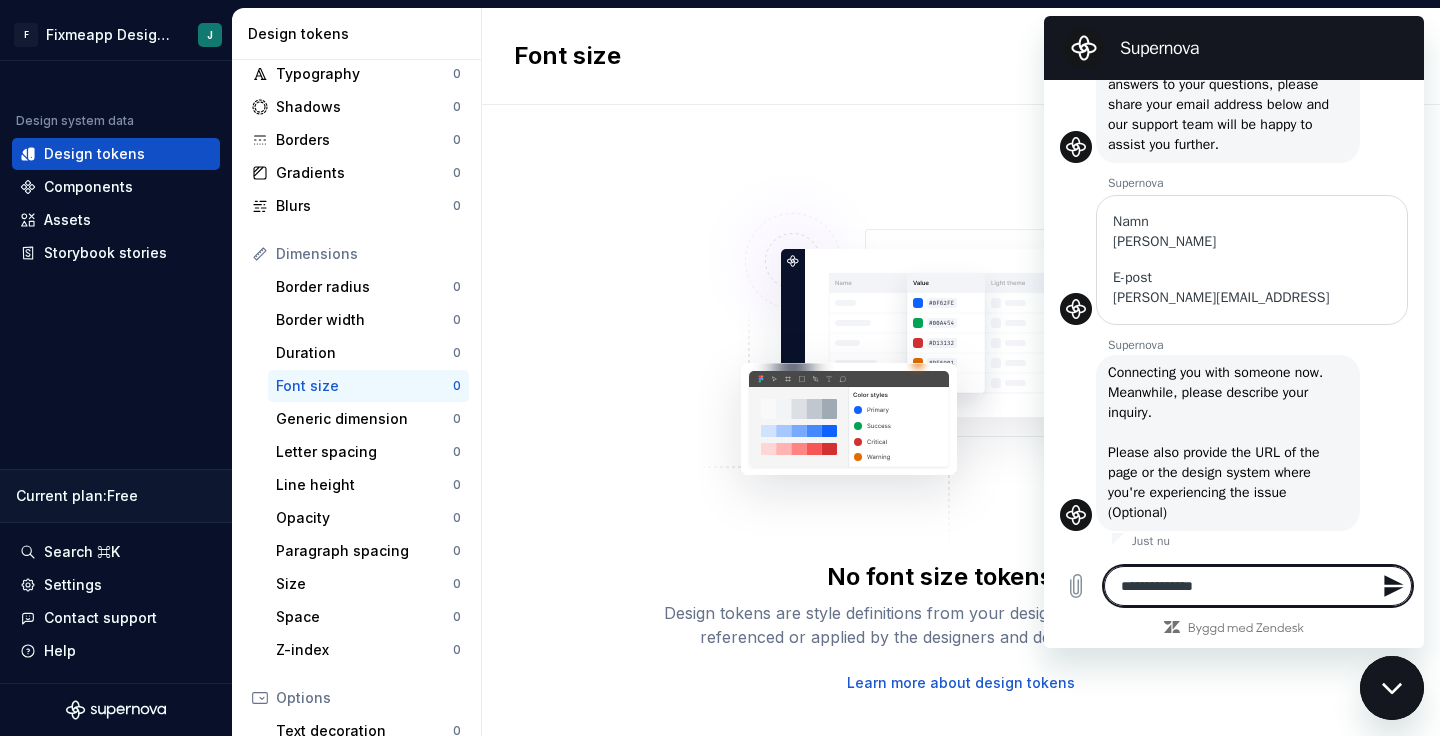 type on "**********" 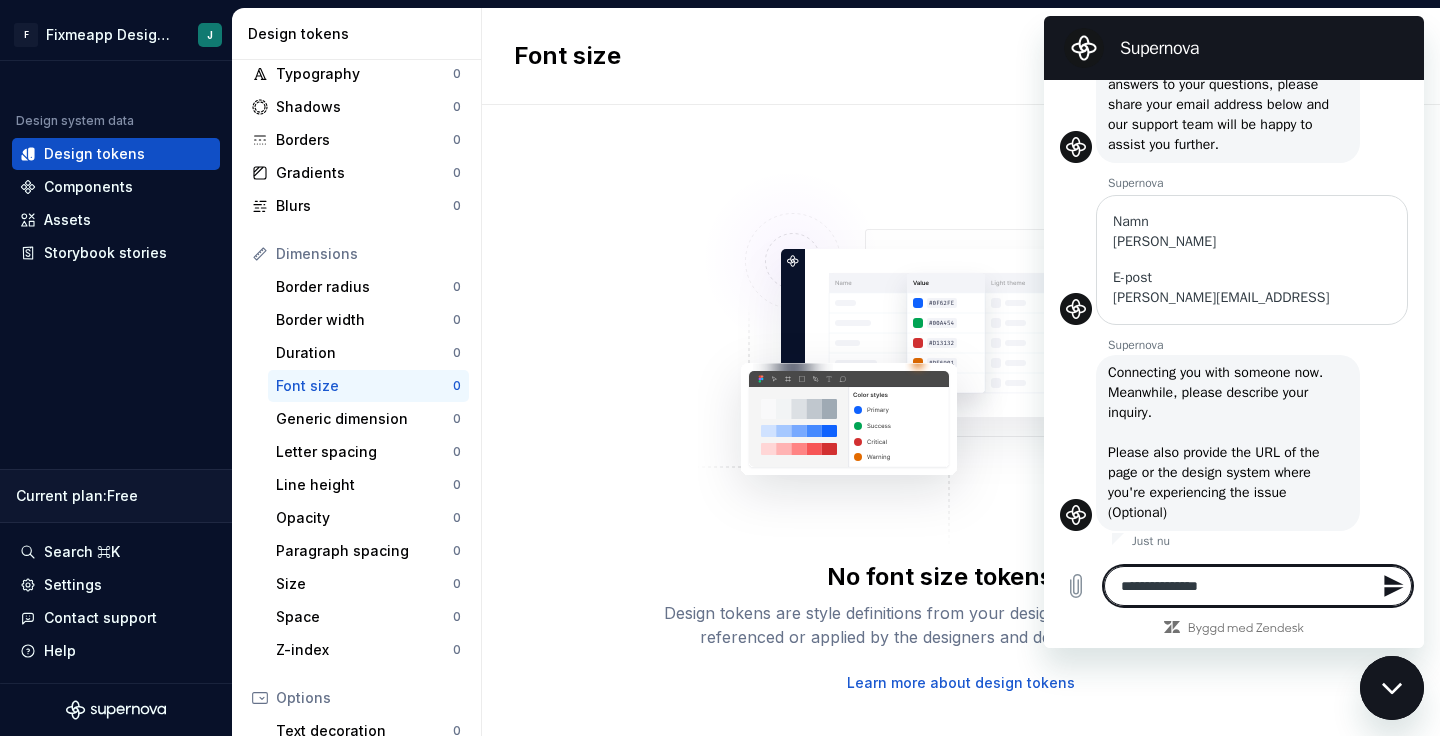 type on "**********" 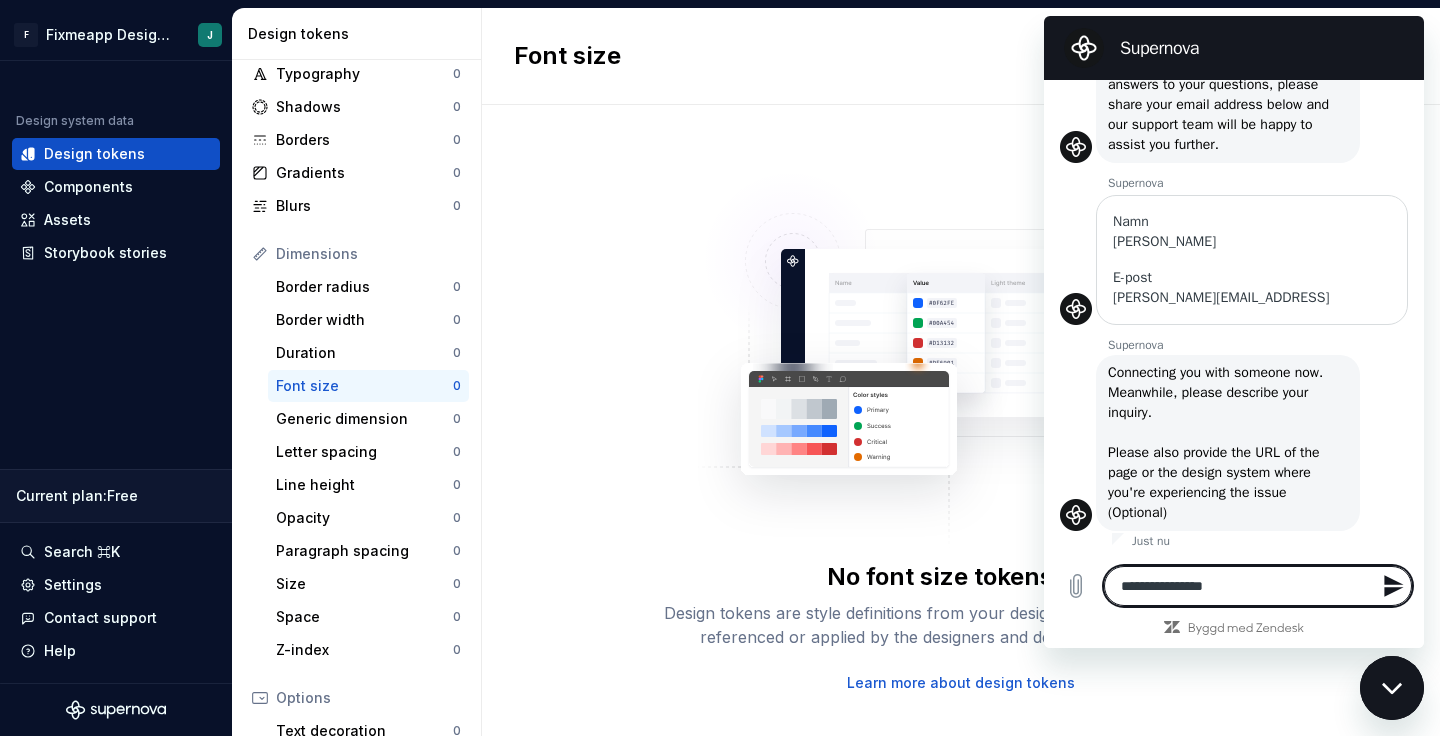type on "**********" 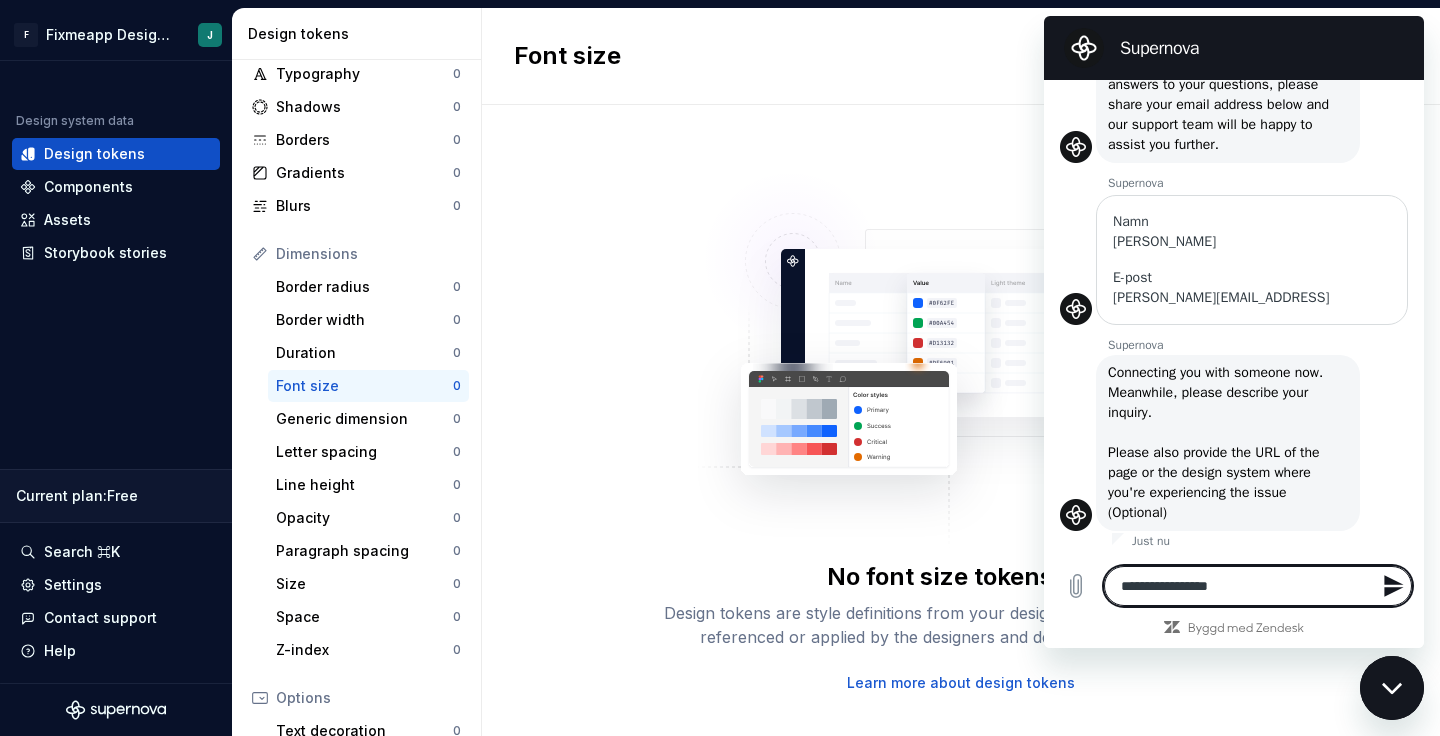 type on "**********" 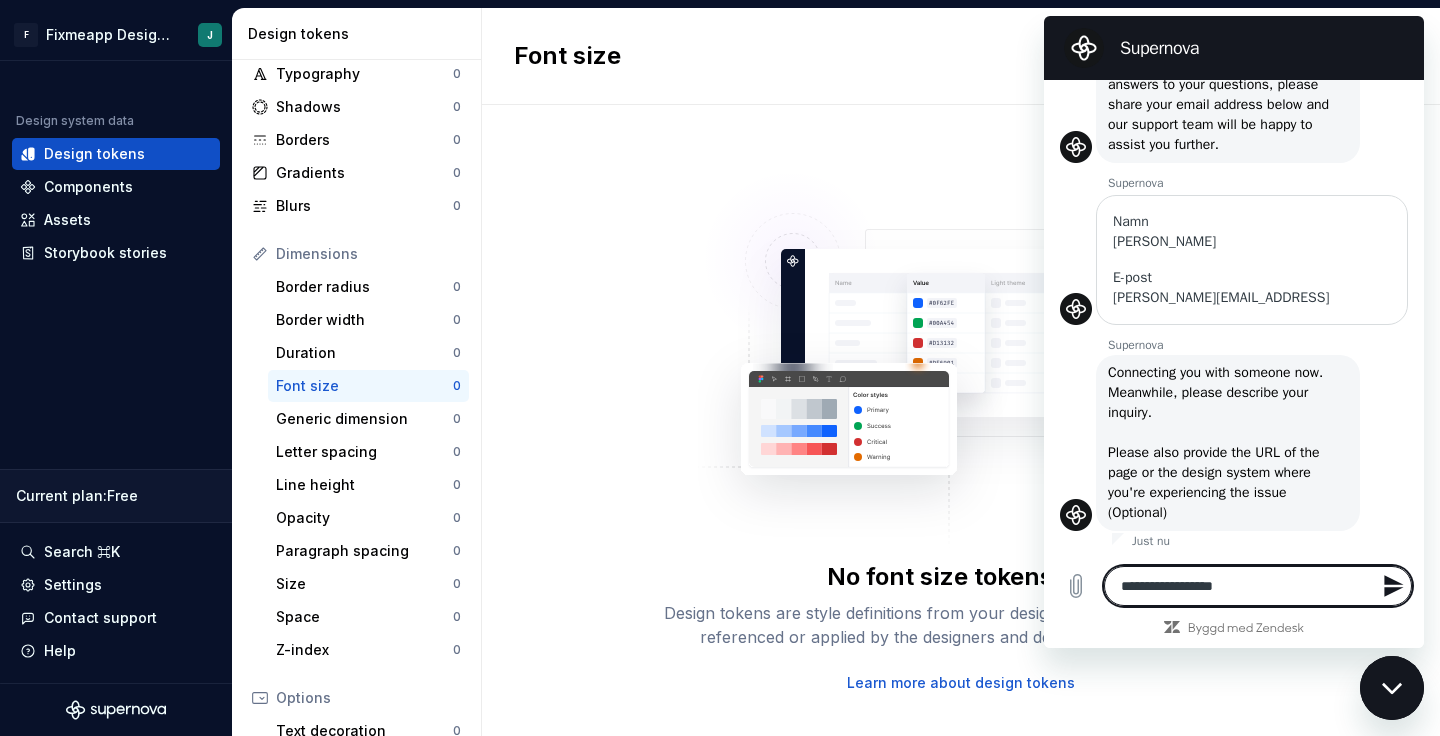 type on "**********" 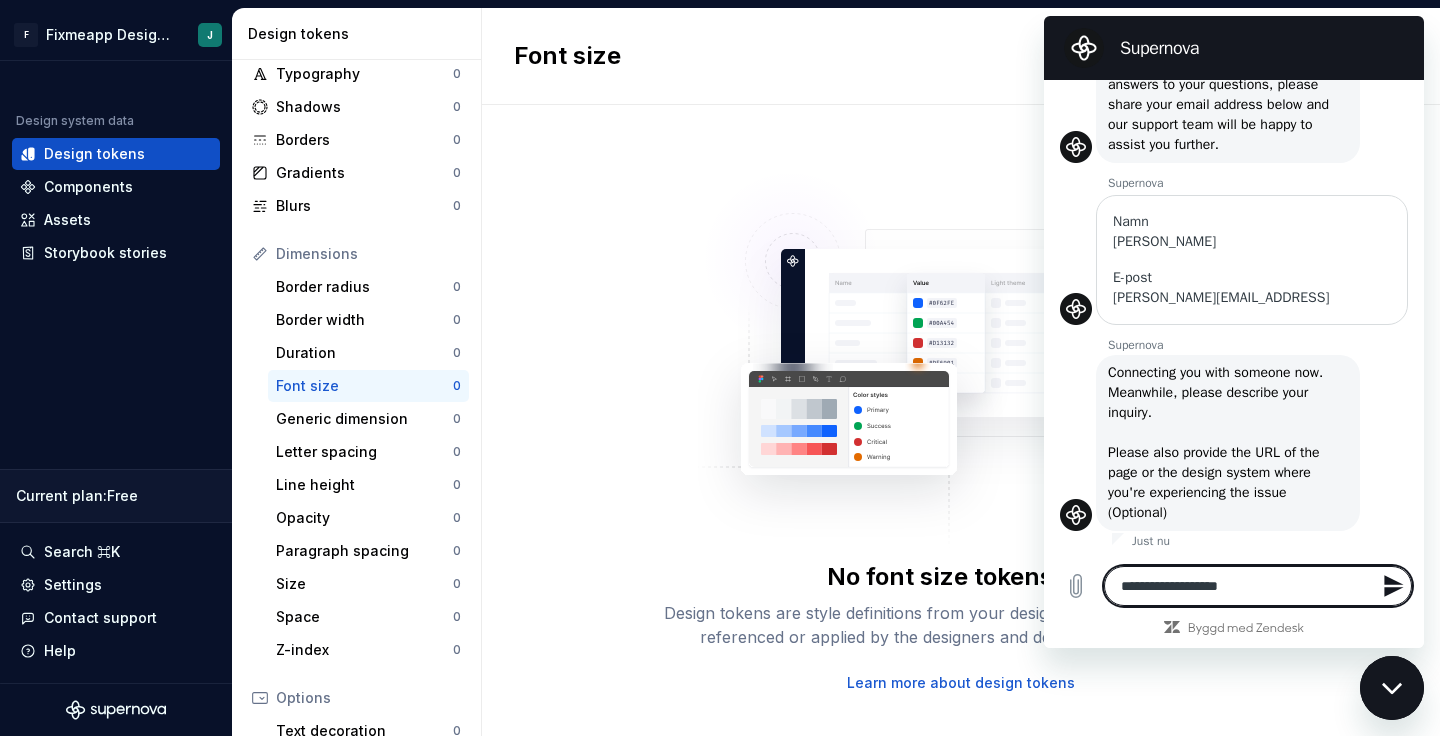 type on "**********" 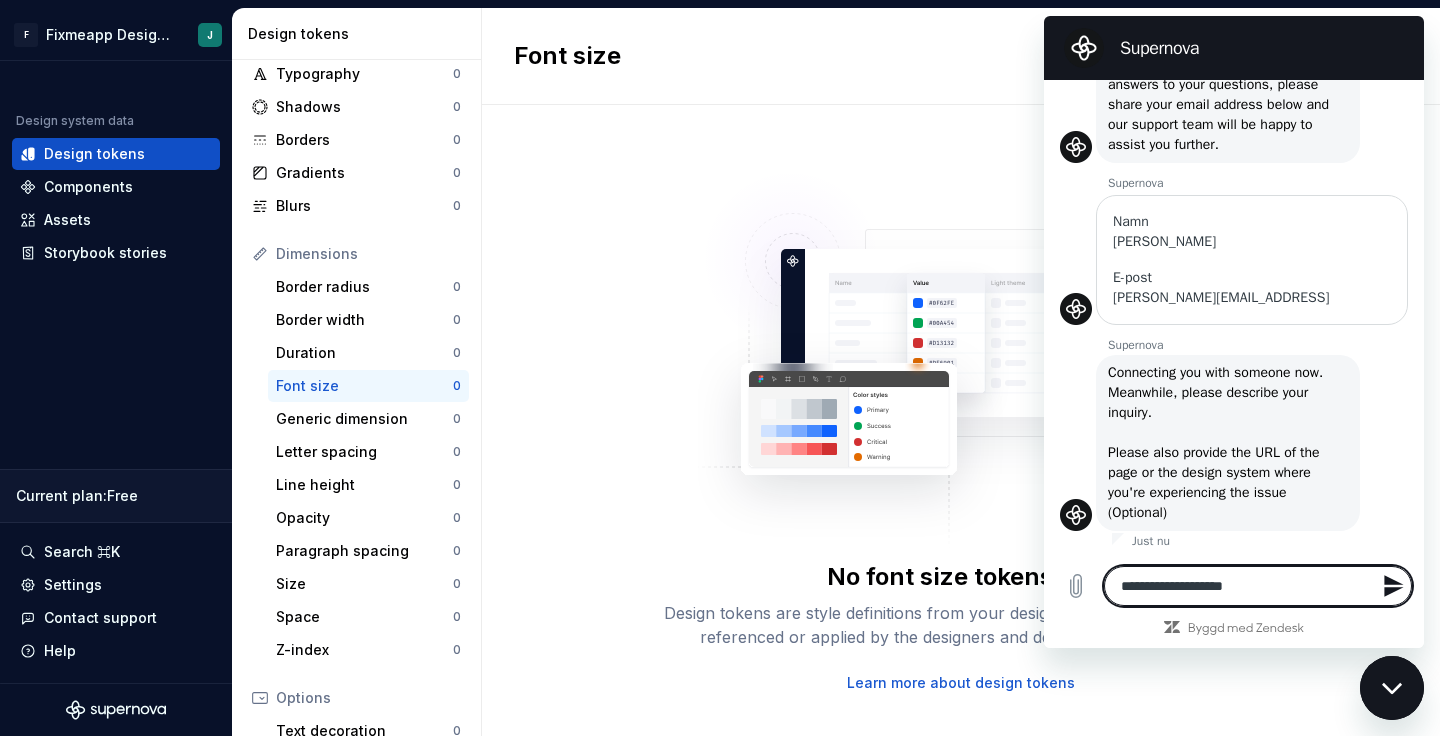 type on "**********" 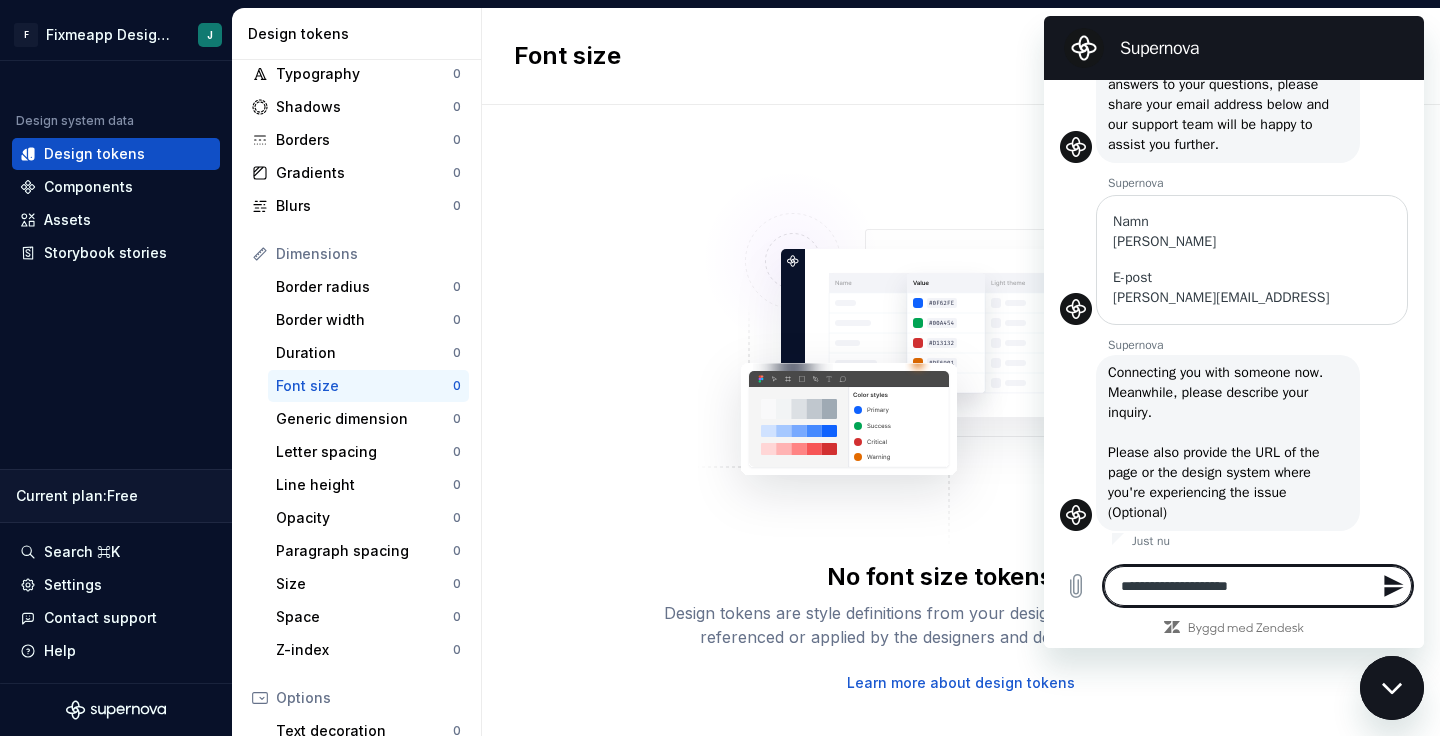 type on "**********" 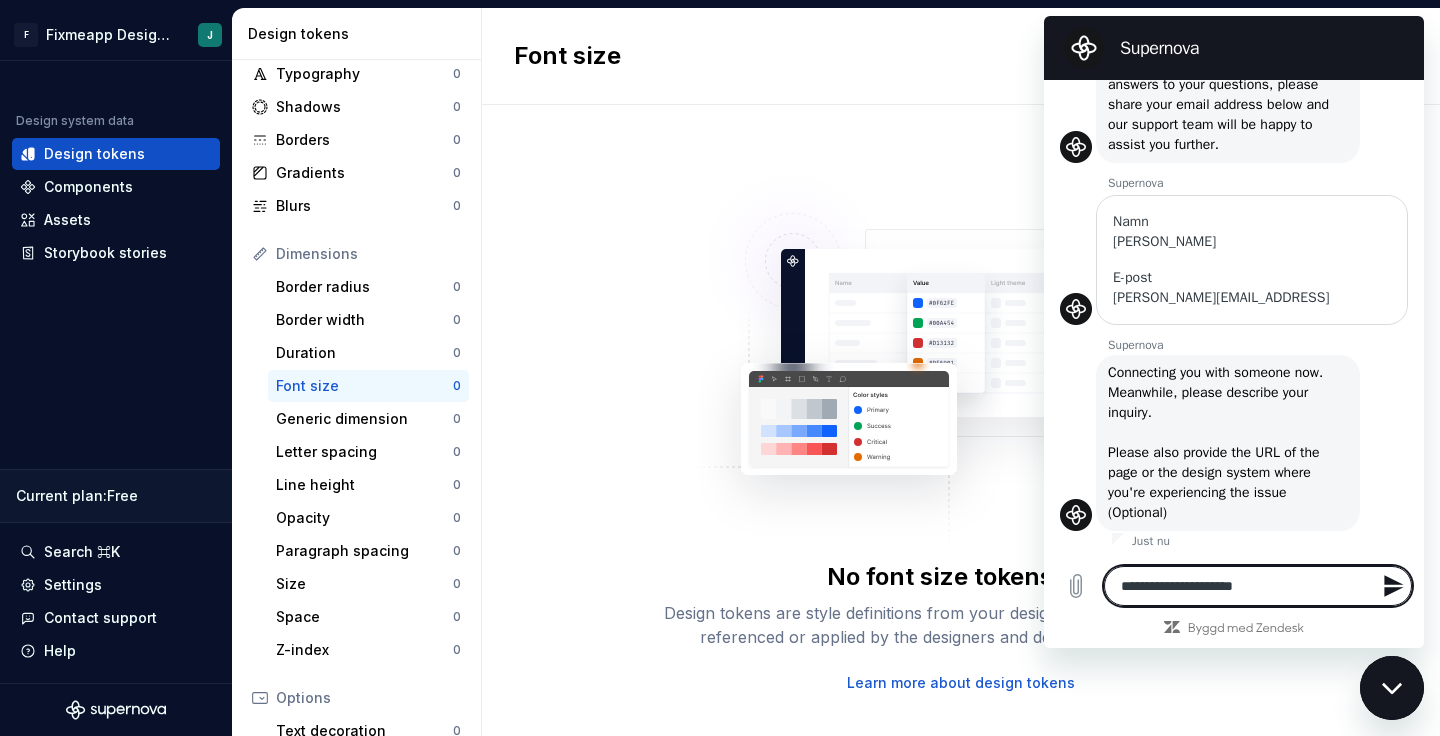 type on "**********" 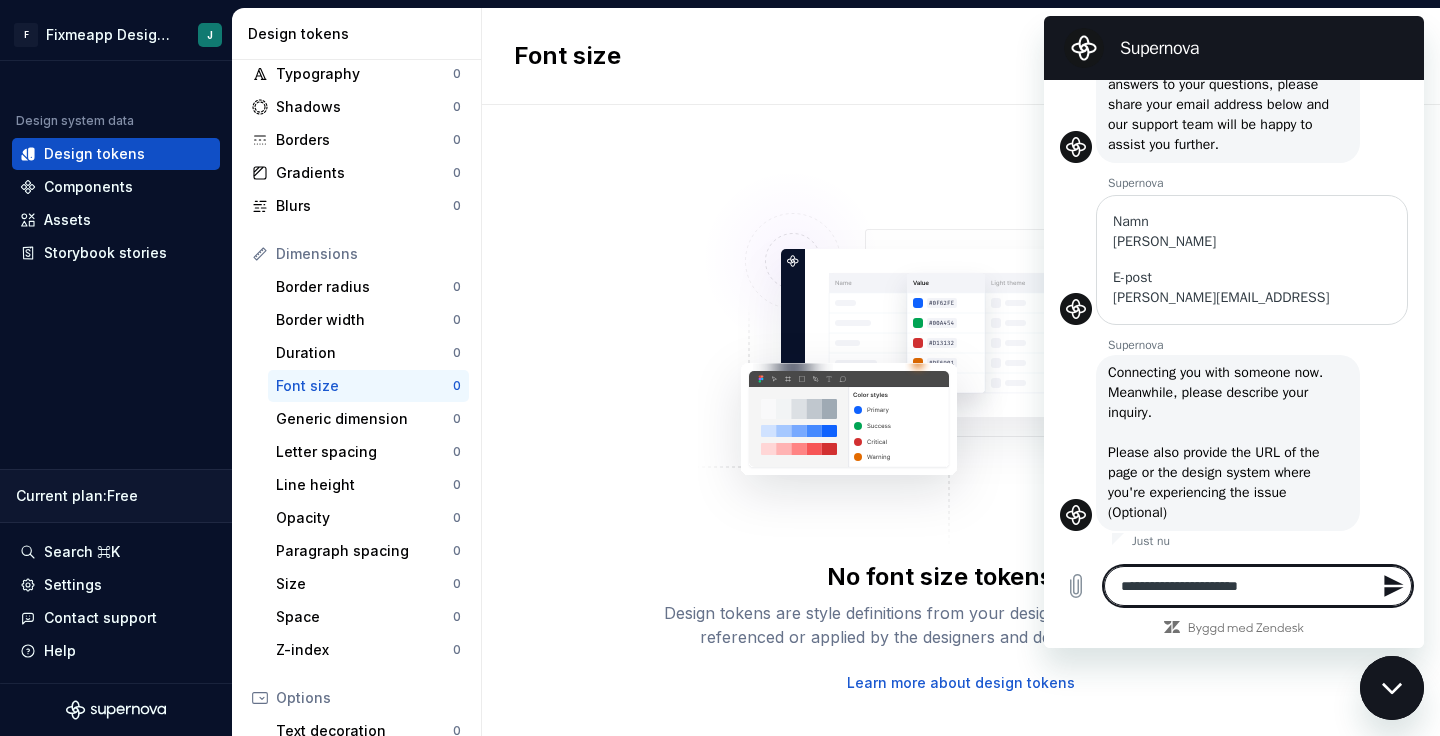 type on "**********" 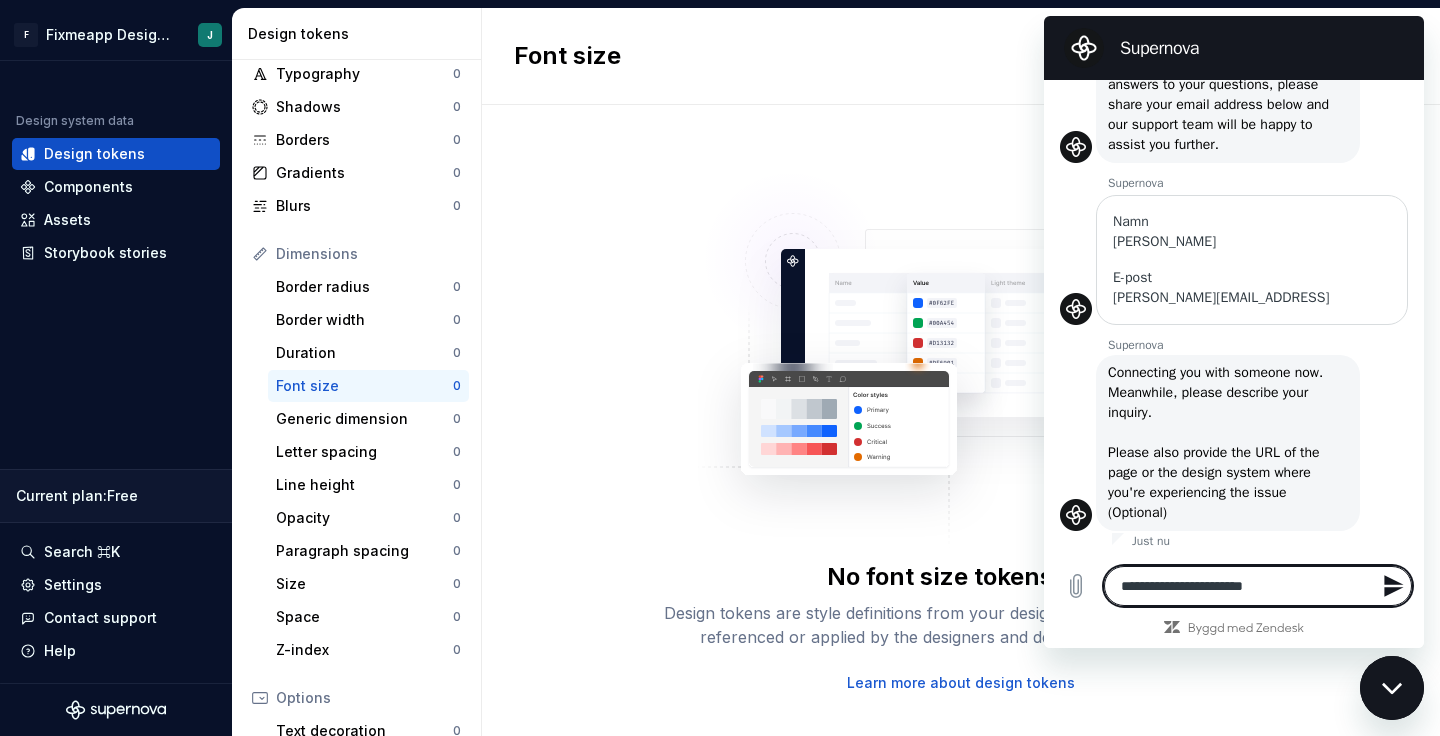 type on "**********" 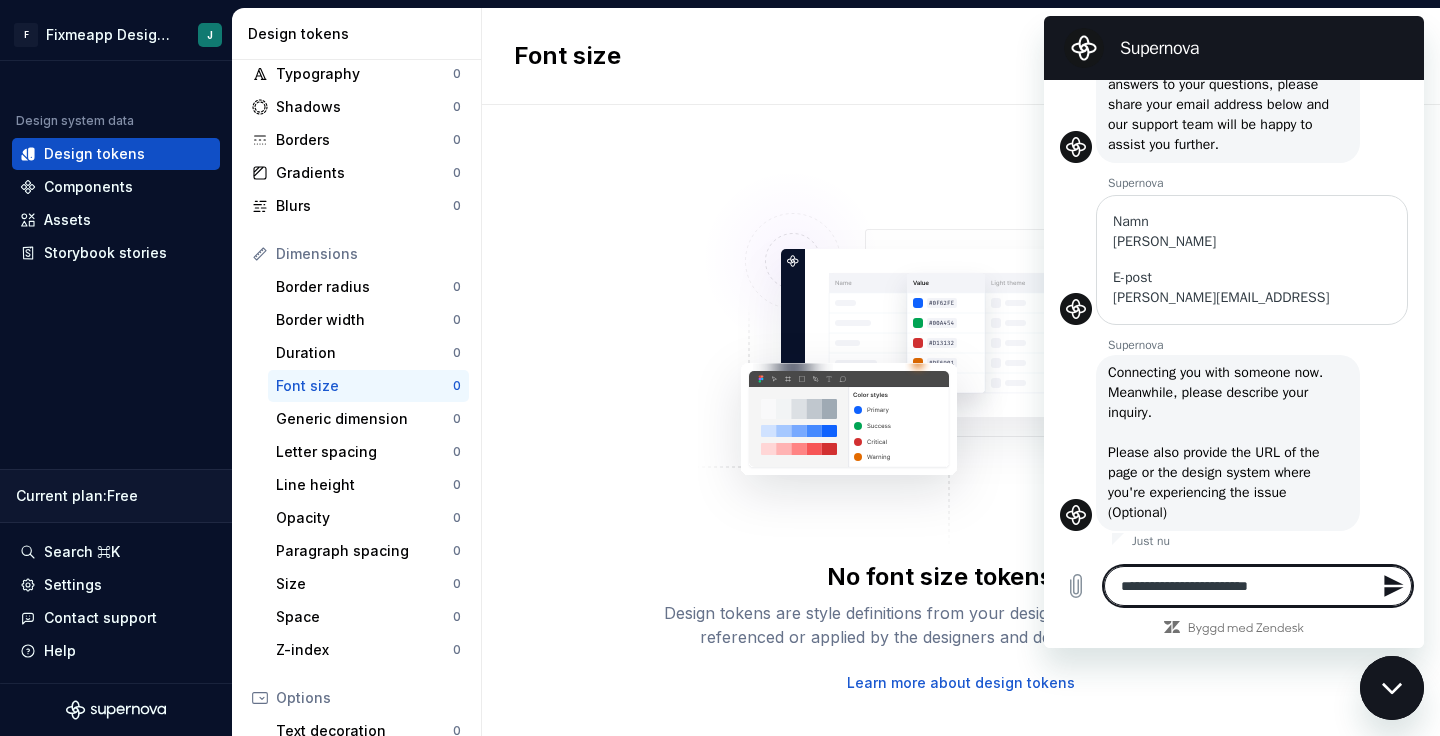 type on "**********" 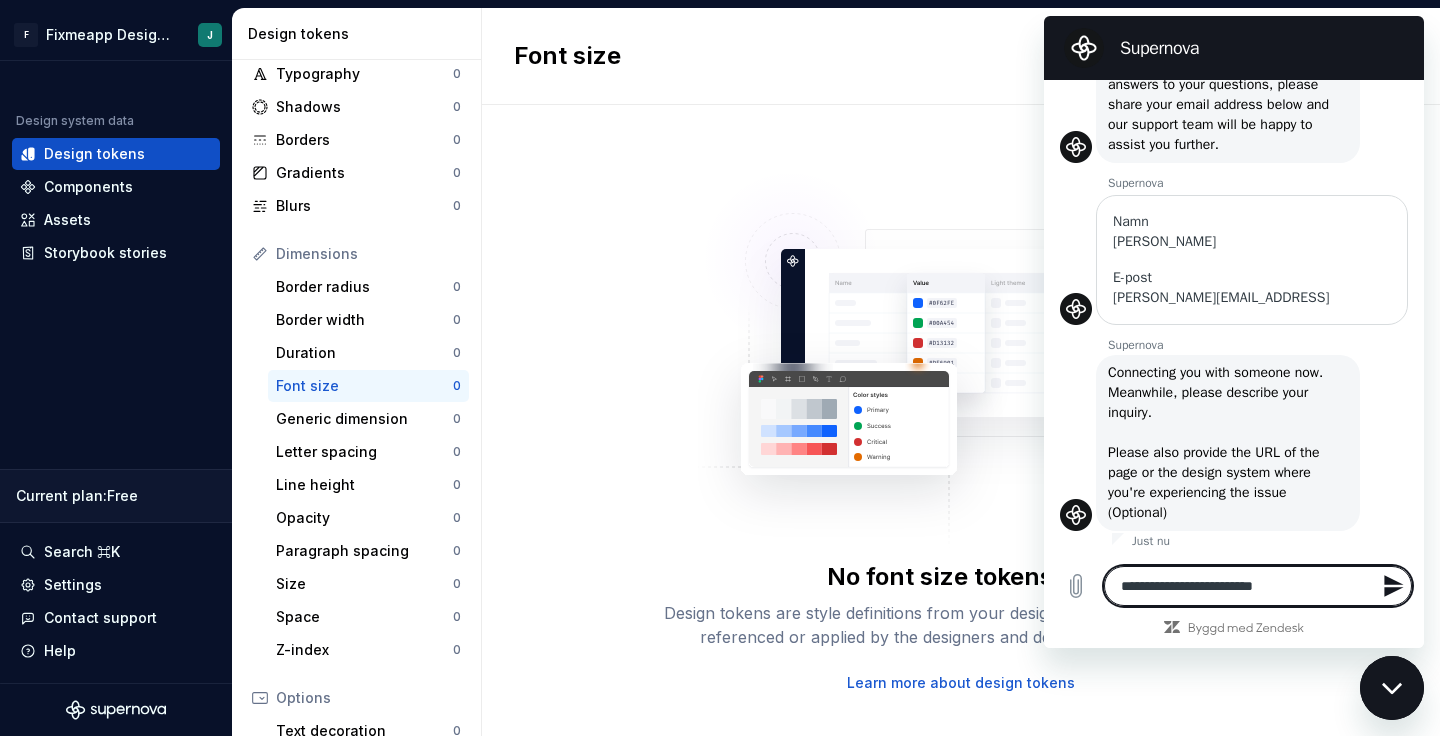 type on "**********" 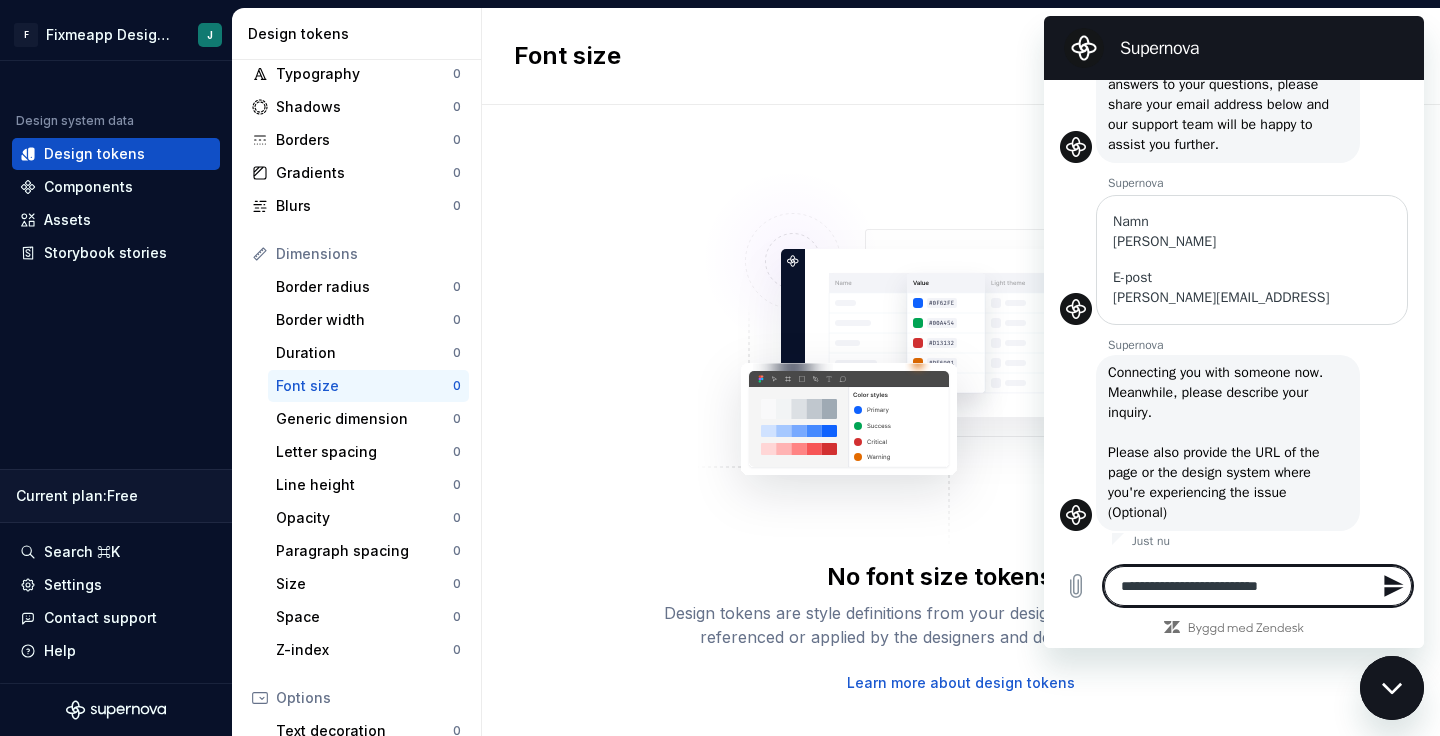 type on "*" 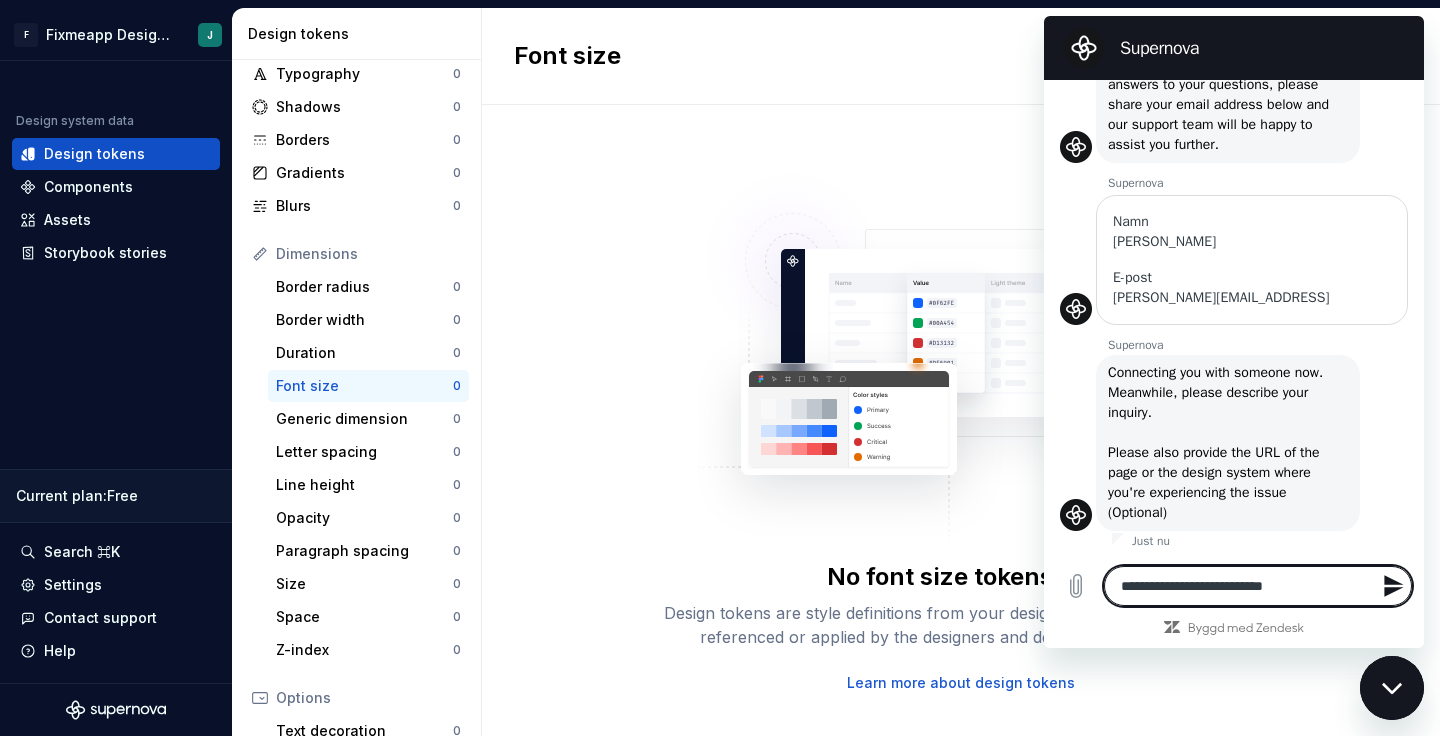 type on "**********" 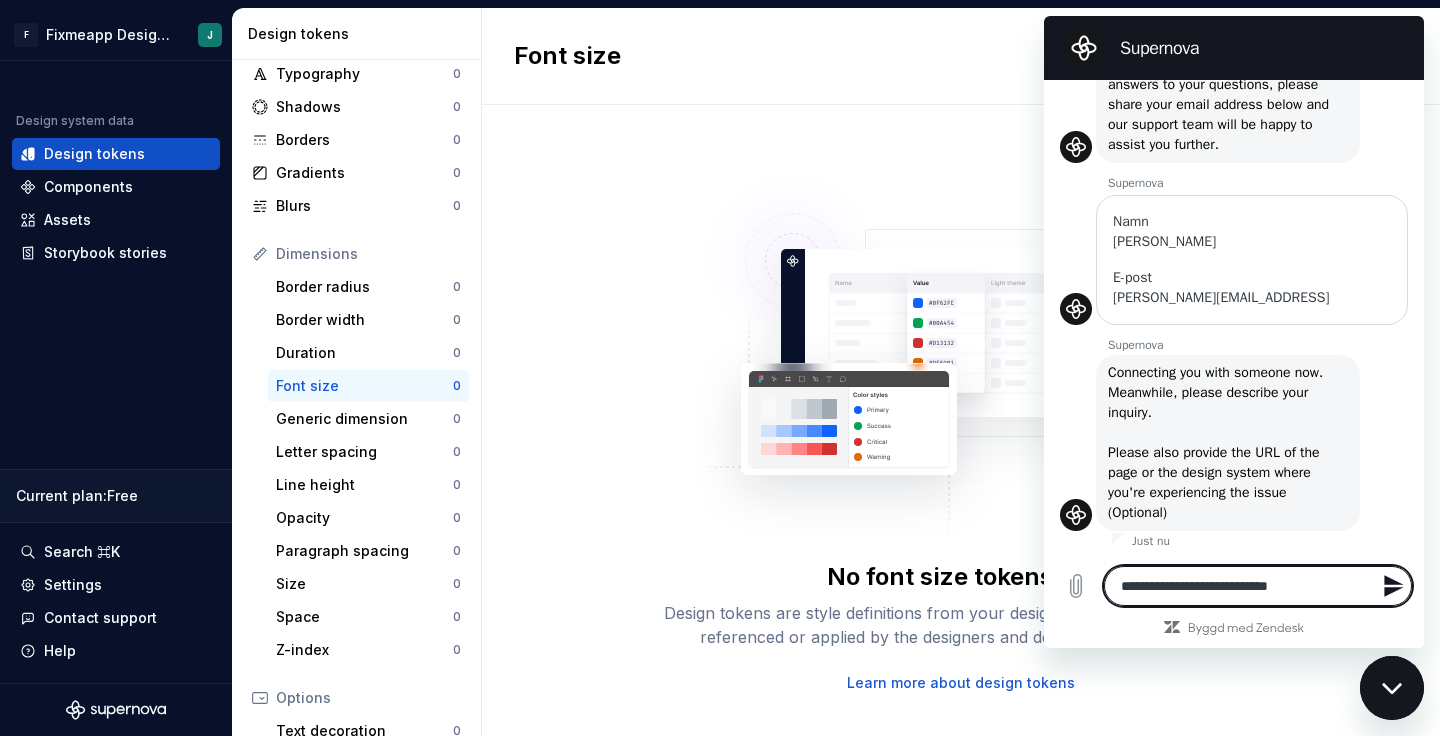 type on "**********" 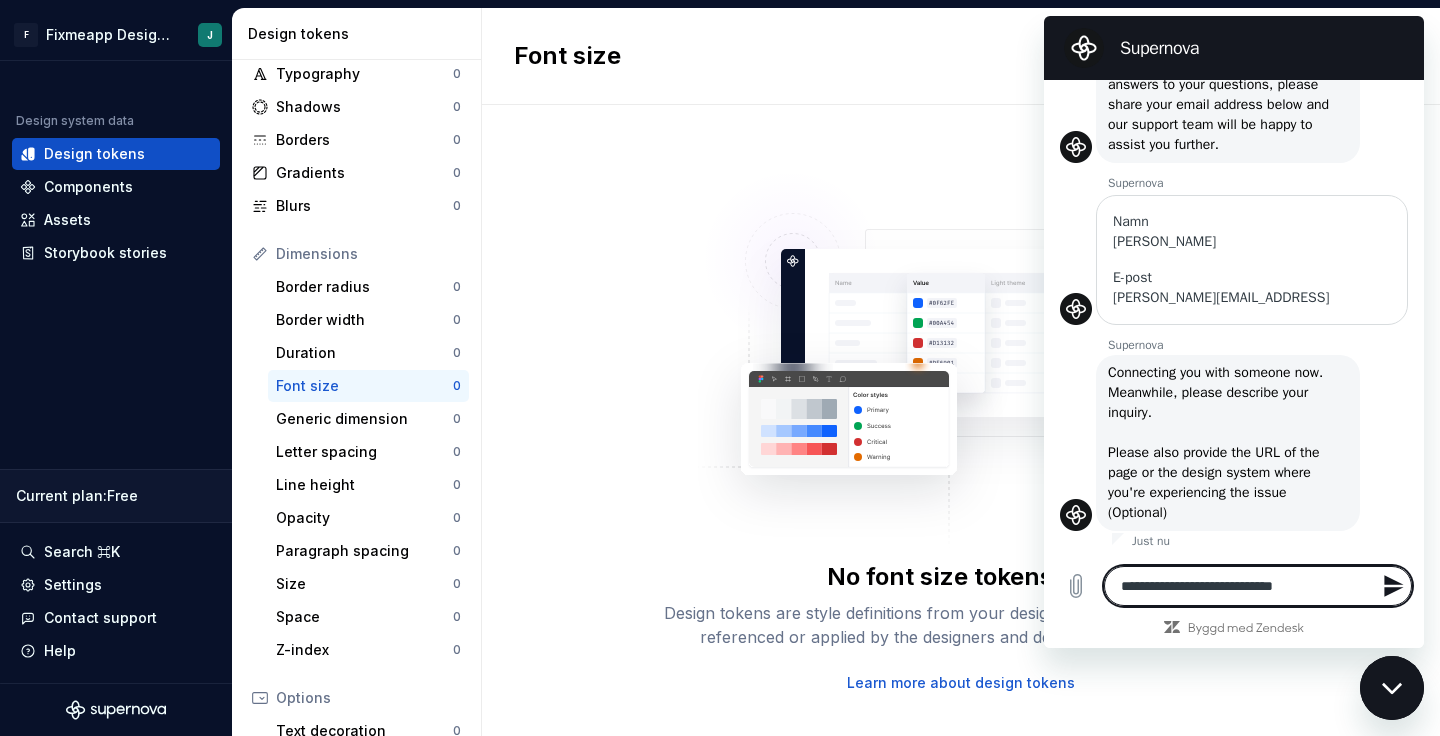 type on "**********" 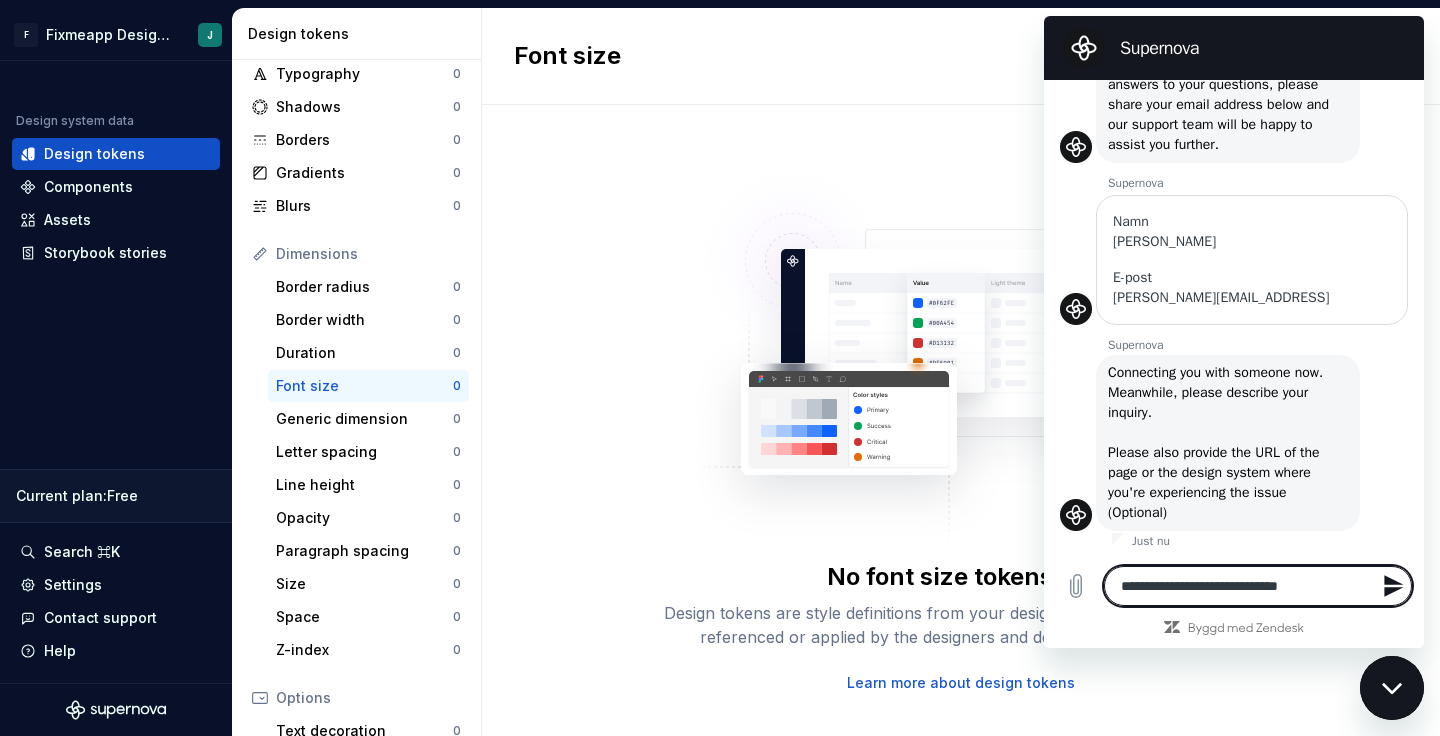 type on "**********" 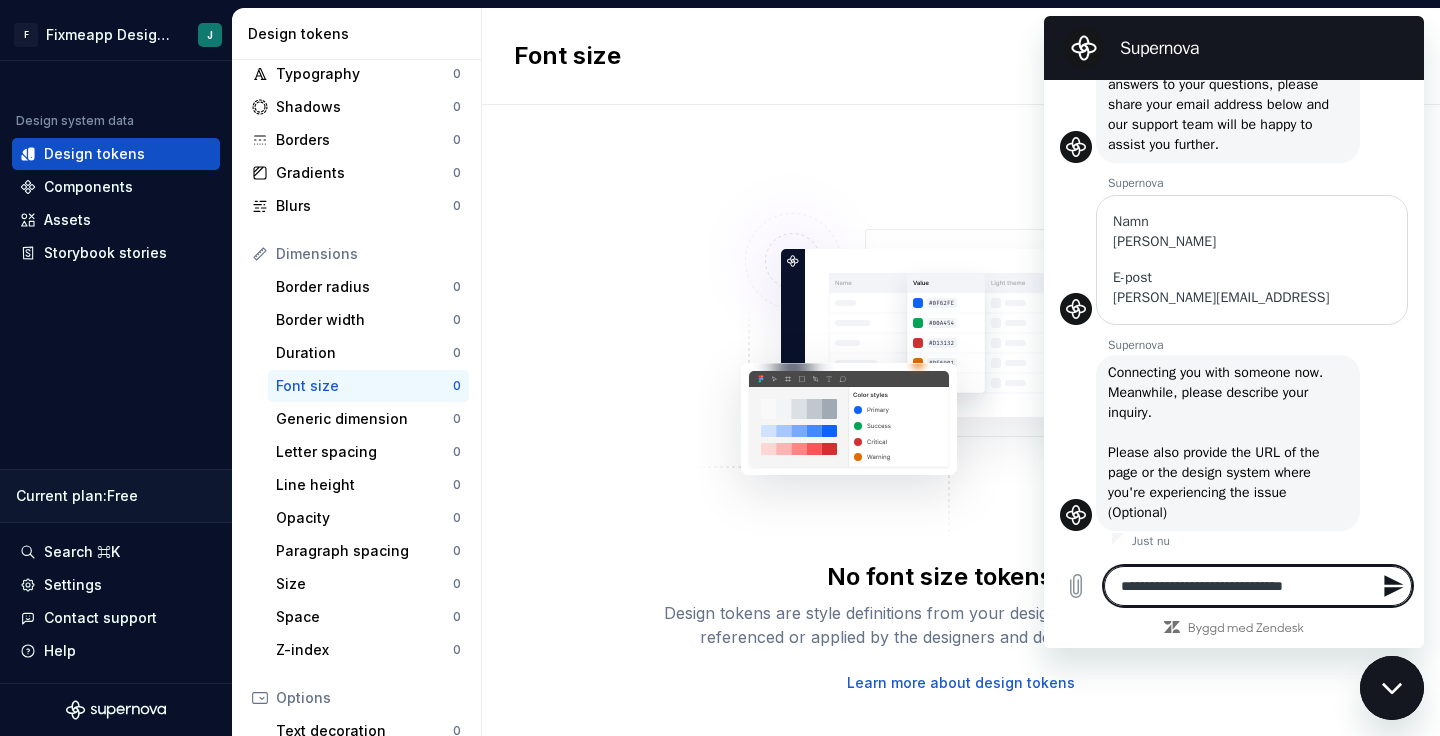 type on "**********" 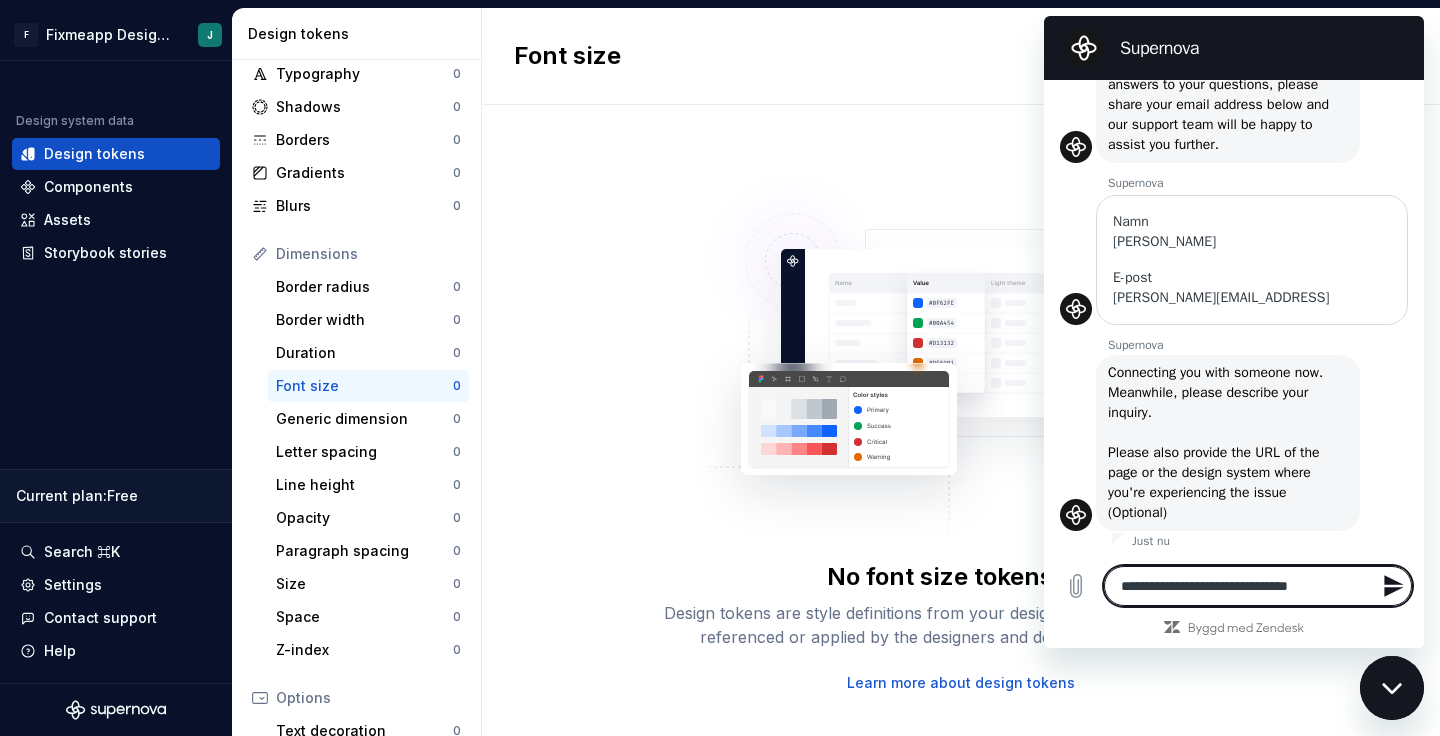 type on "**********" 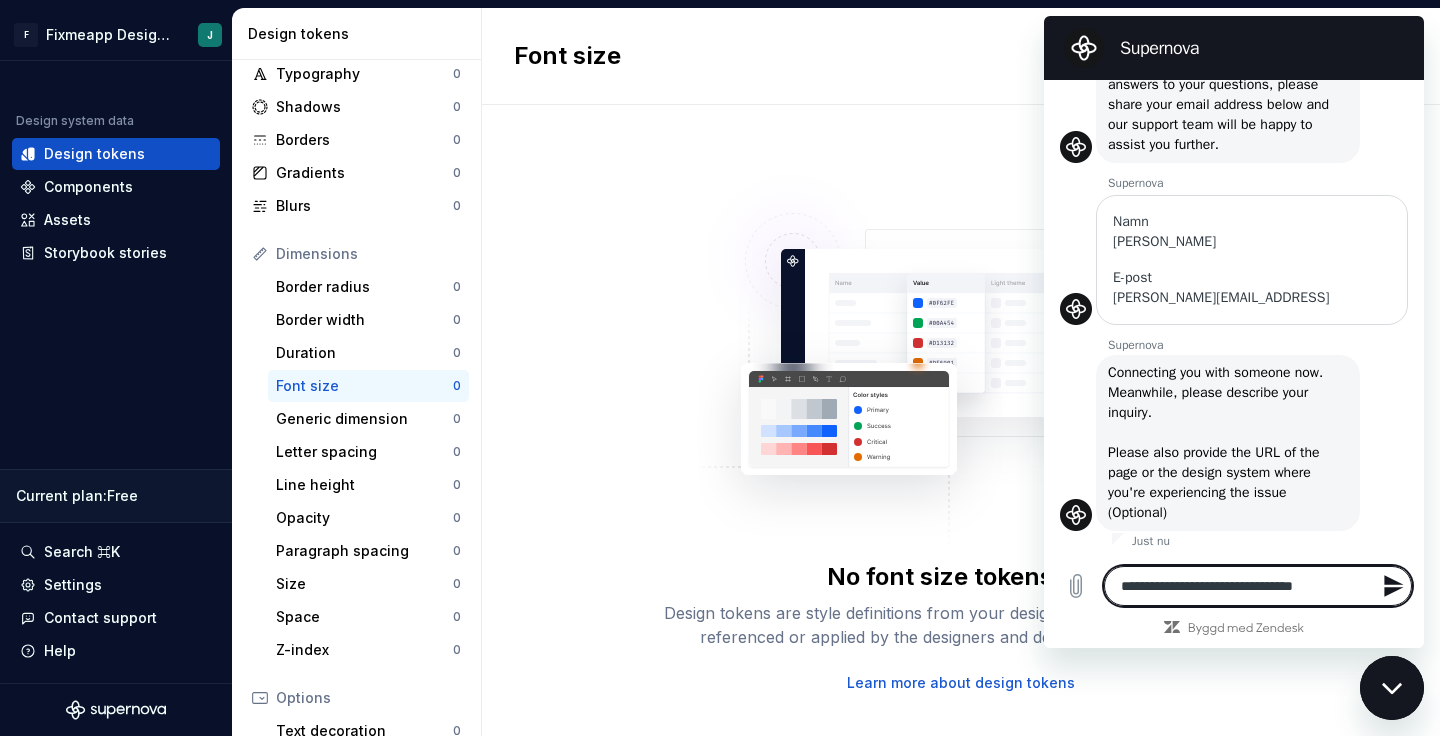 type on "**********" 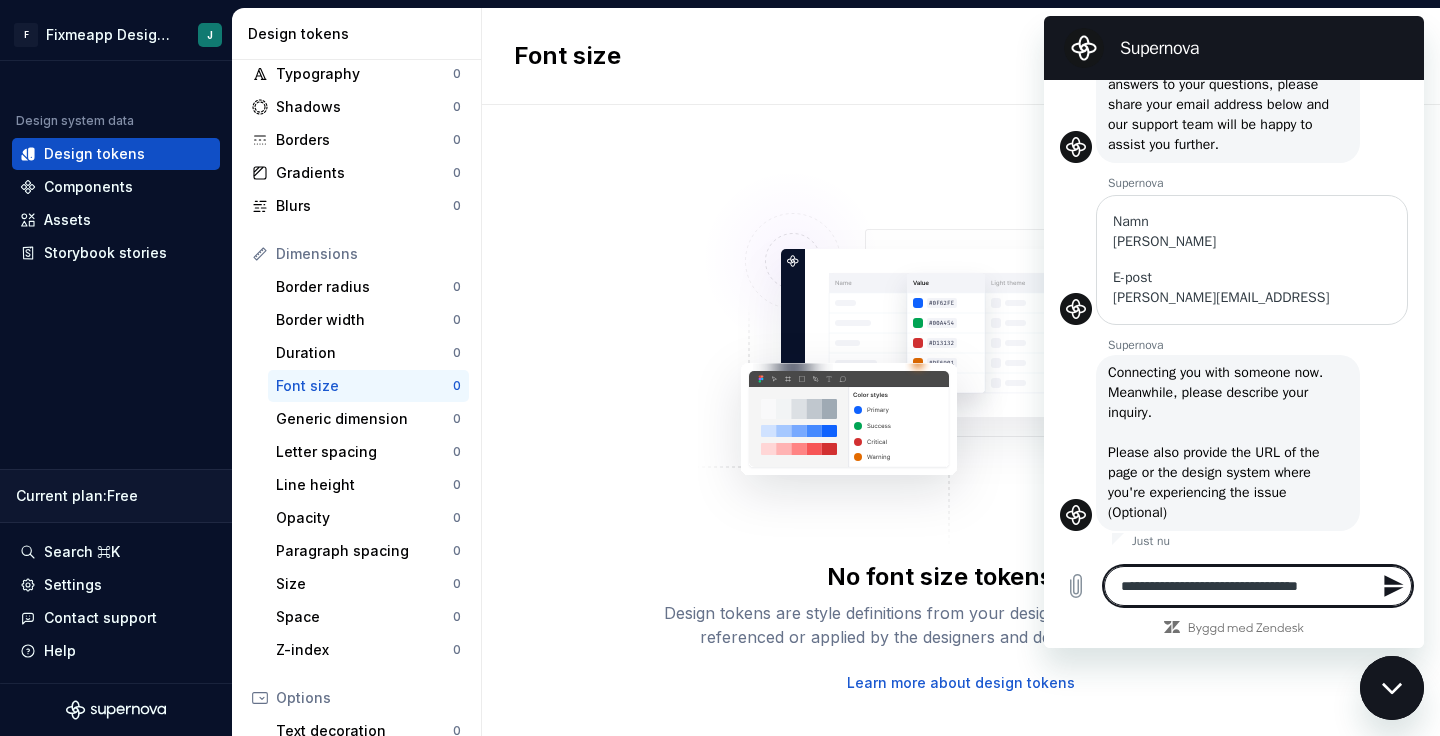 type on "**********" 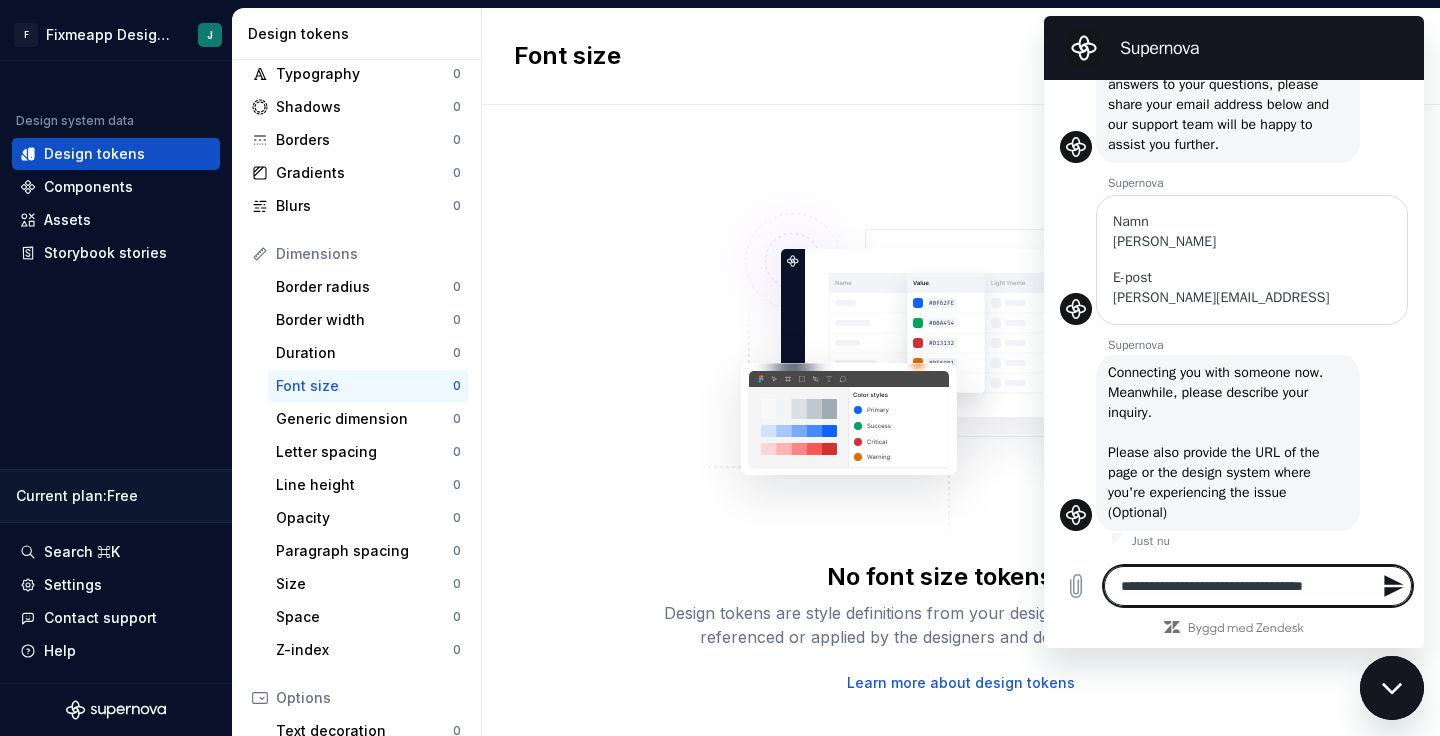 type on "**********" 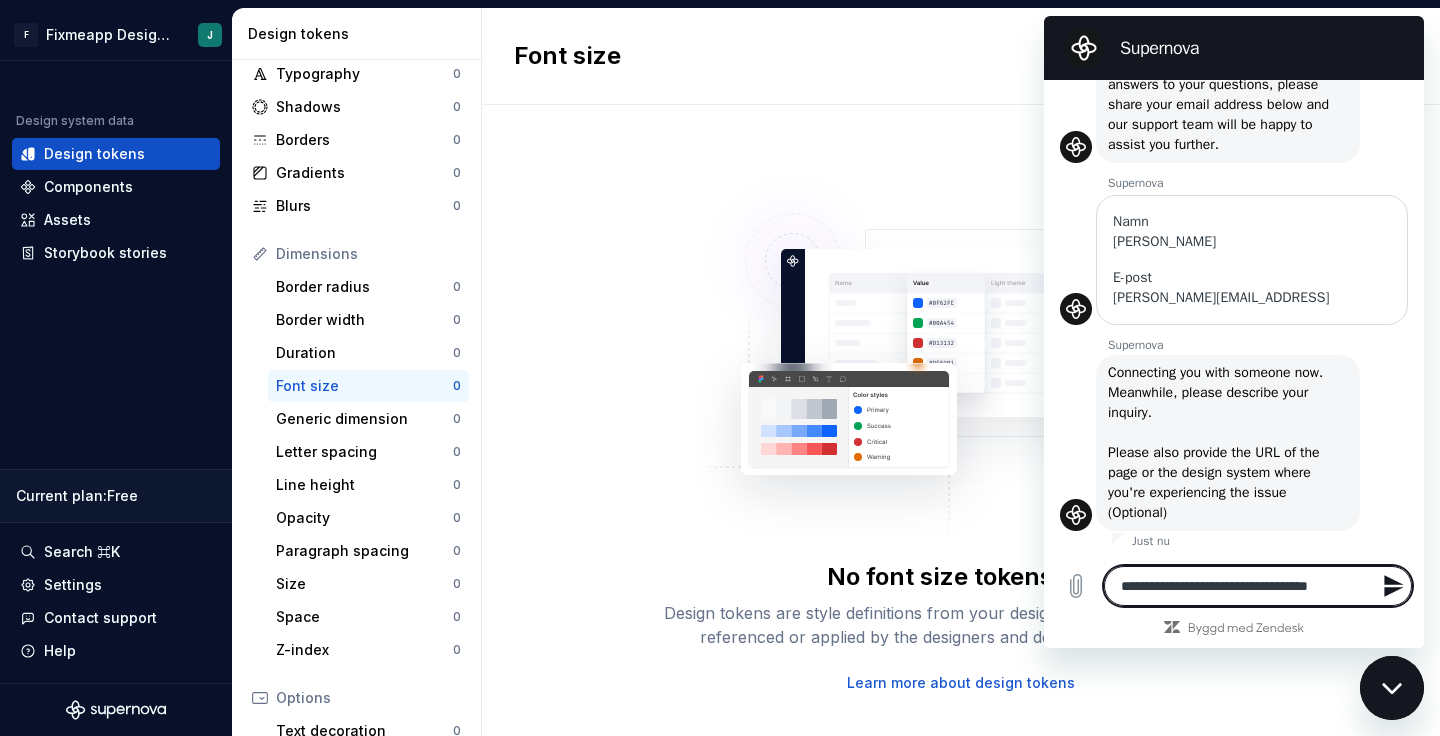 type on "**********" 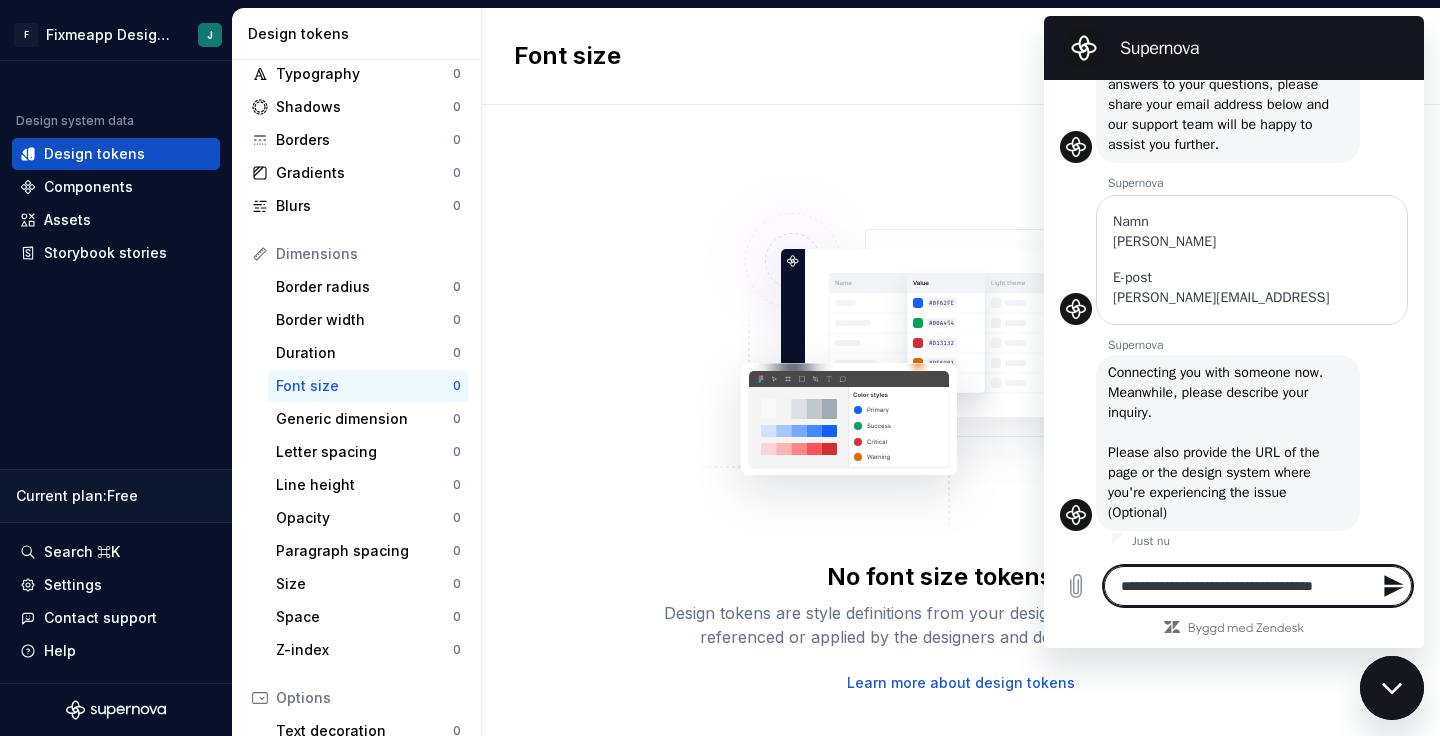 type on "**********" 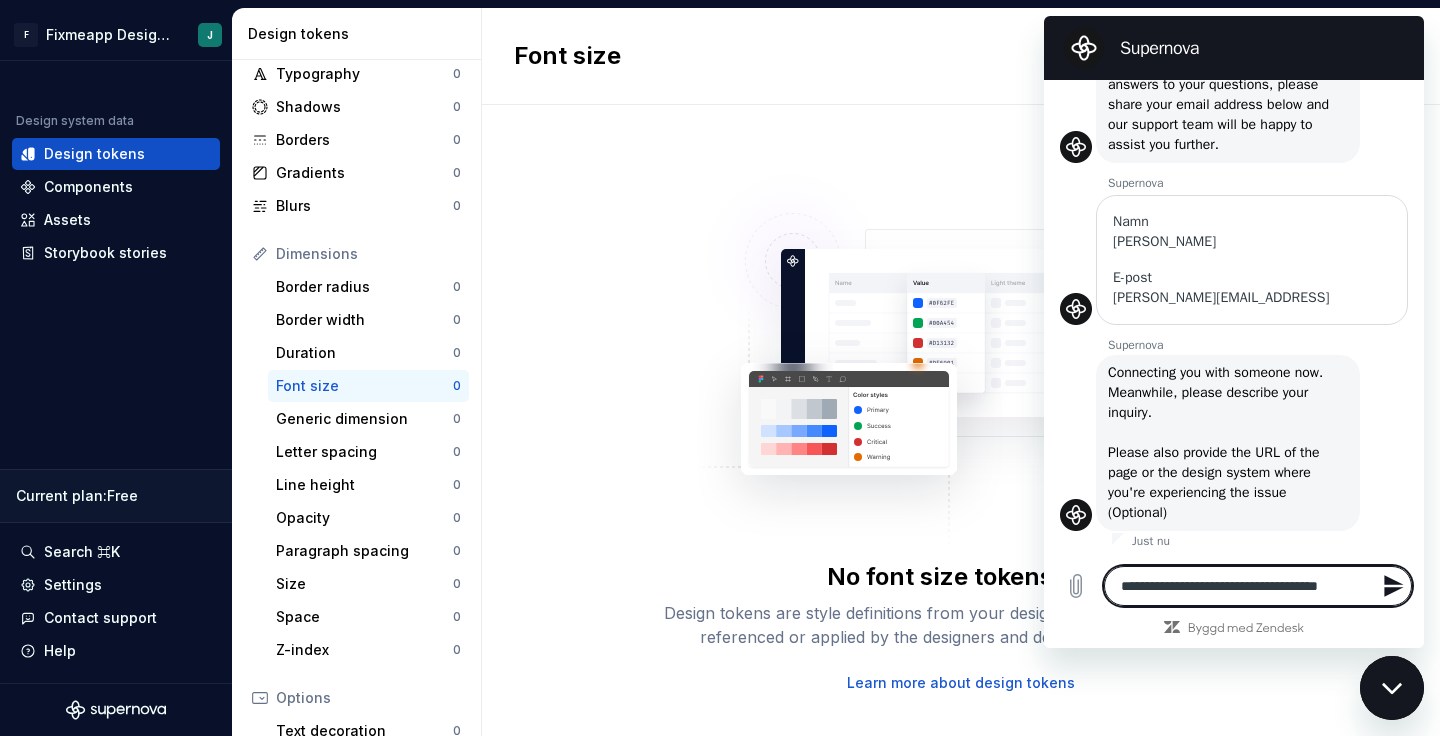 type on "**********" 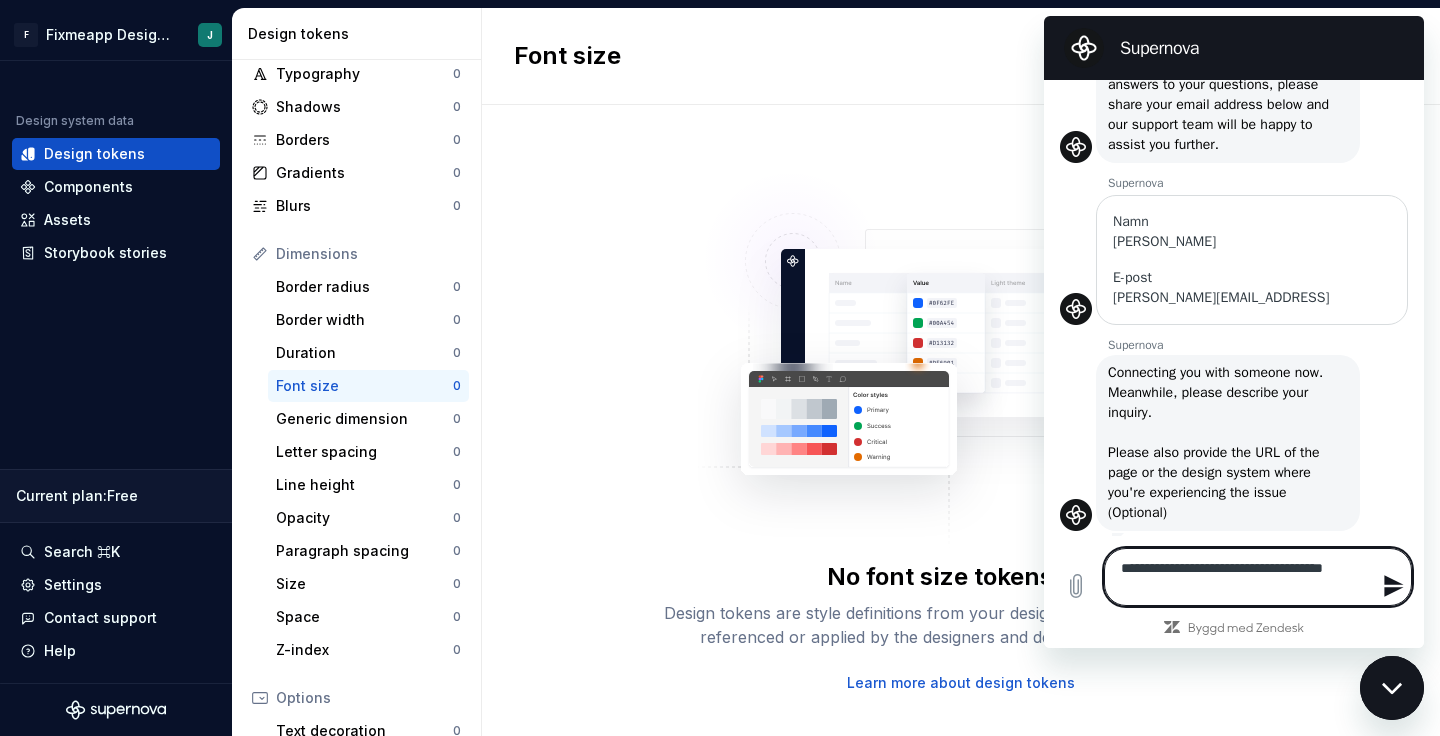 type on "**********" 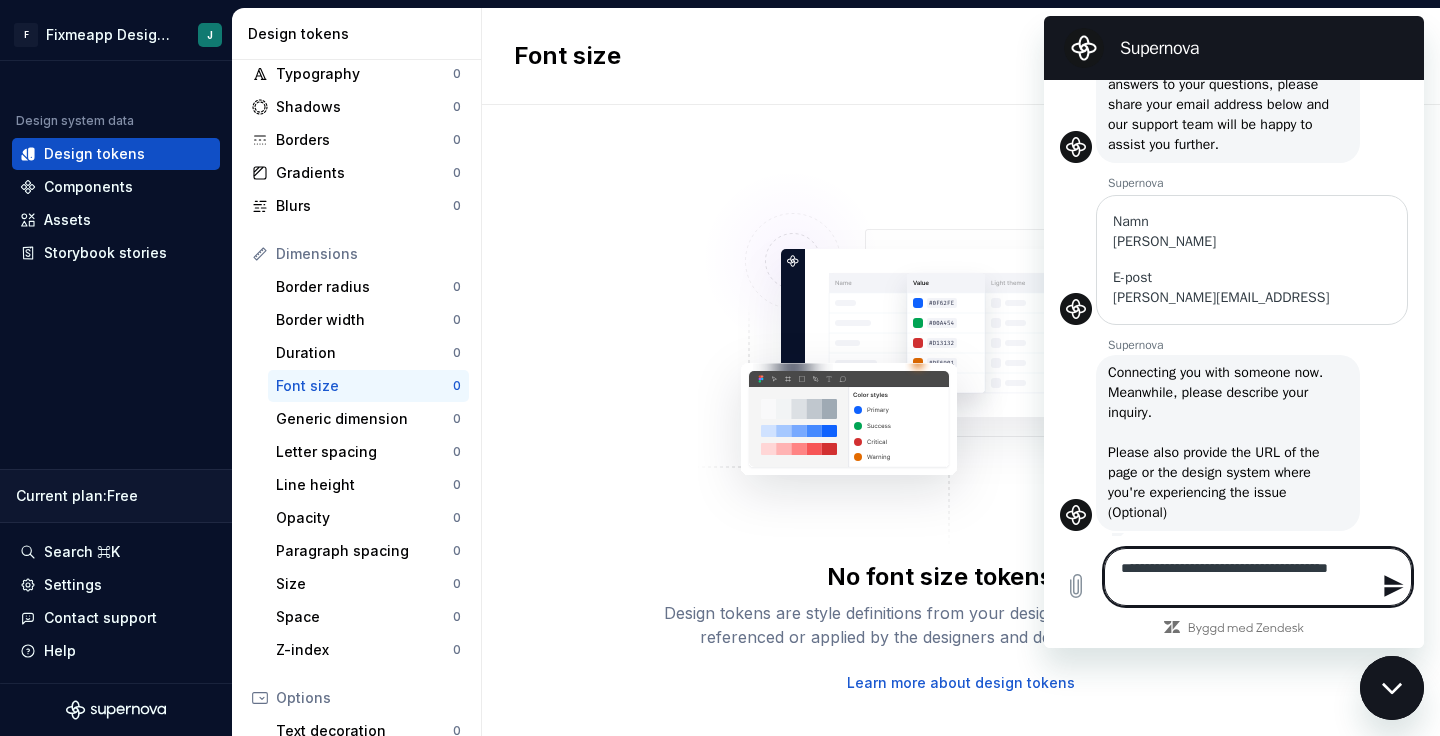 type on "**********" 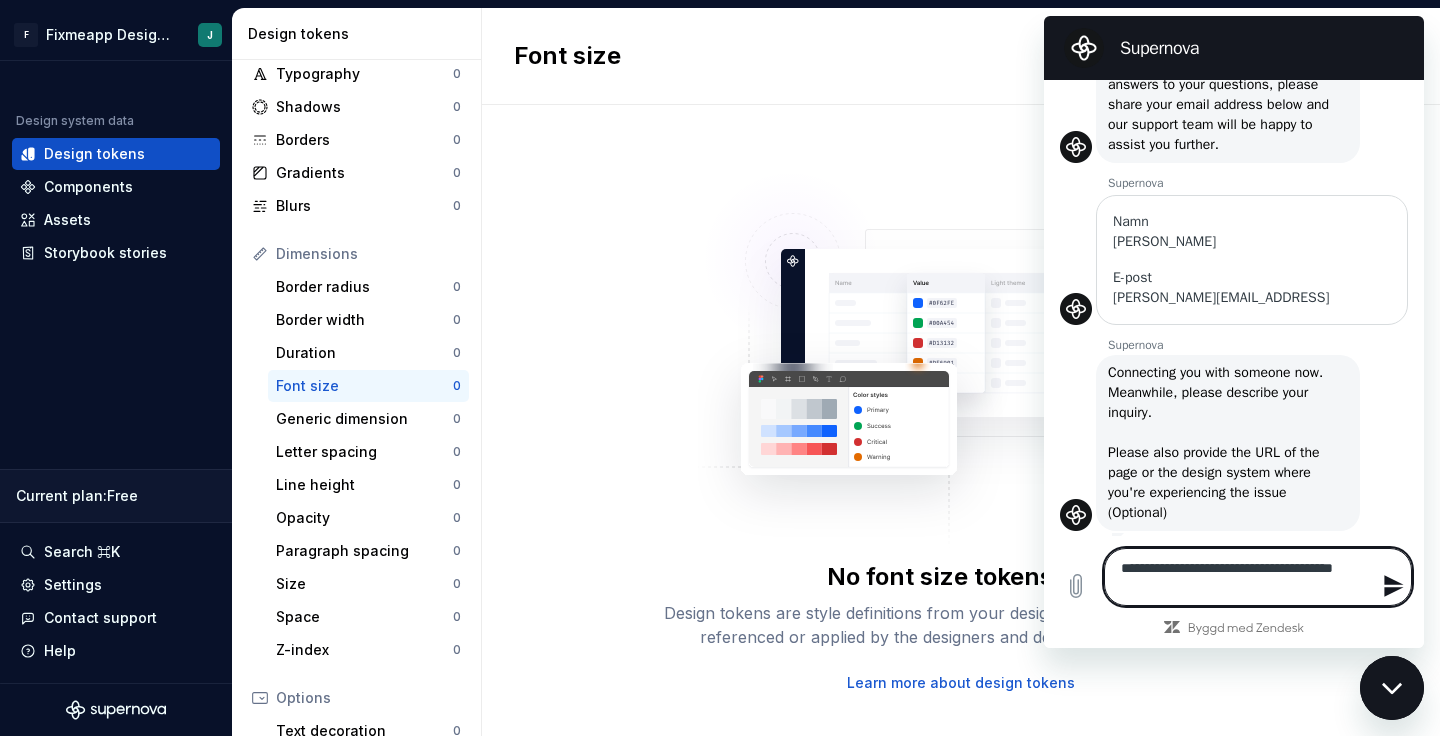 type on "**********" 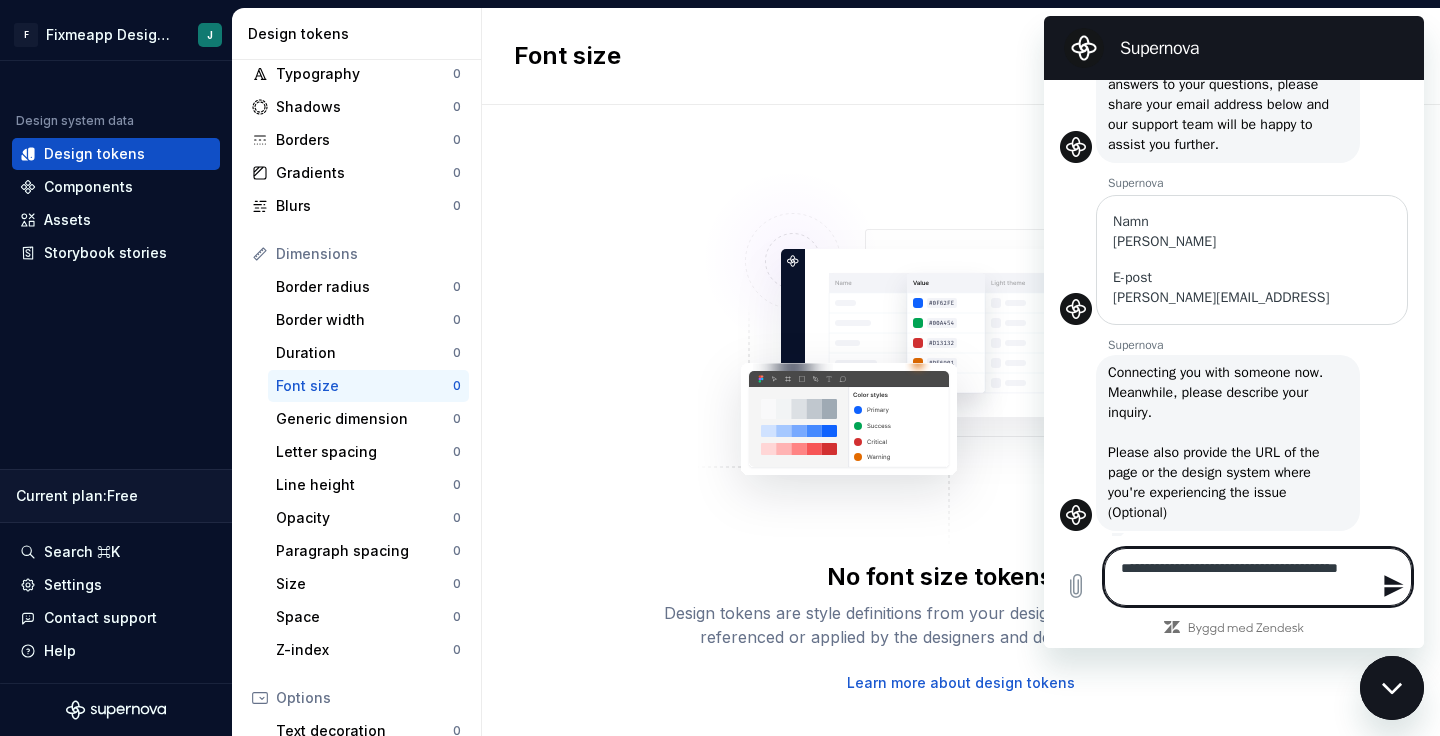 type on "**********" 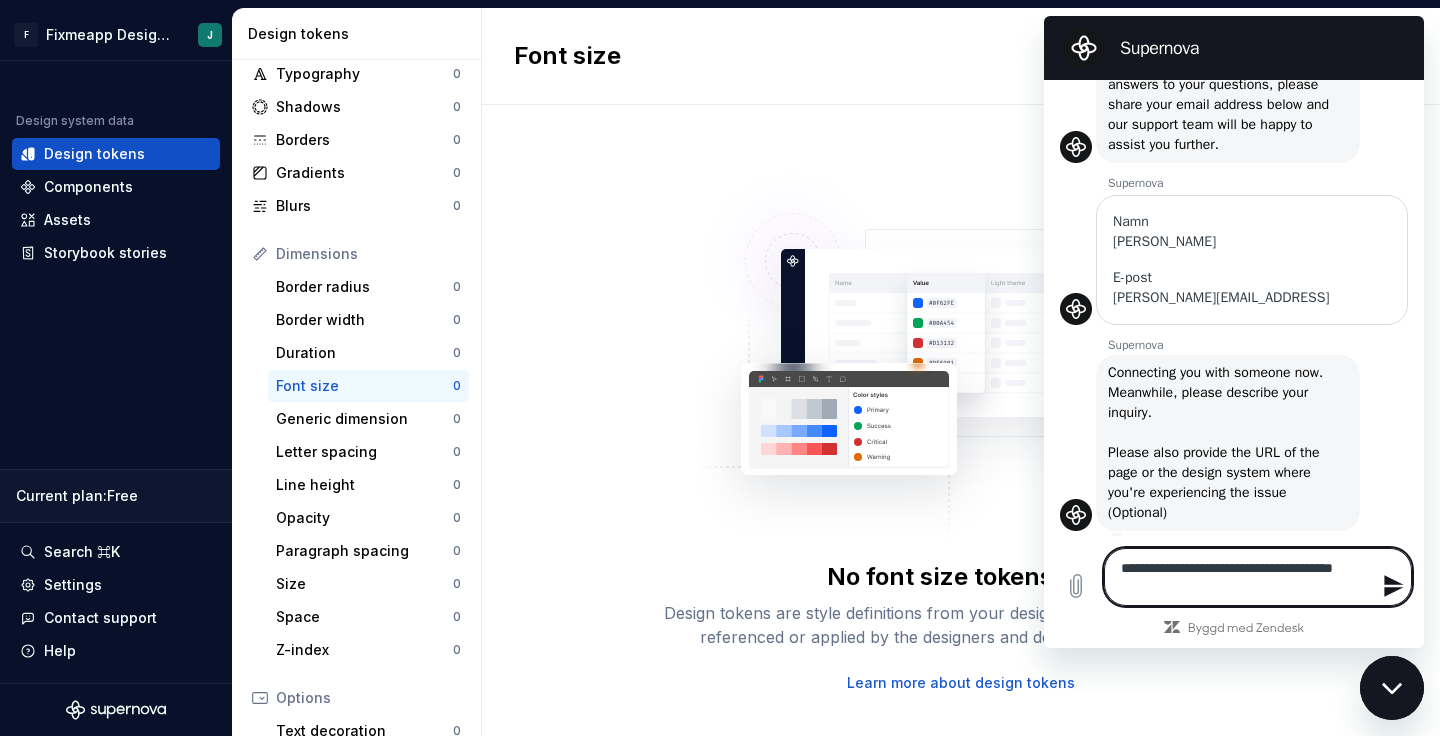 type on "**********" 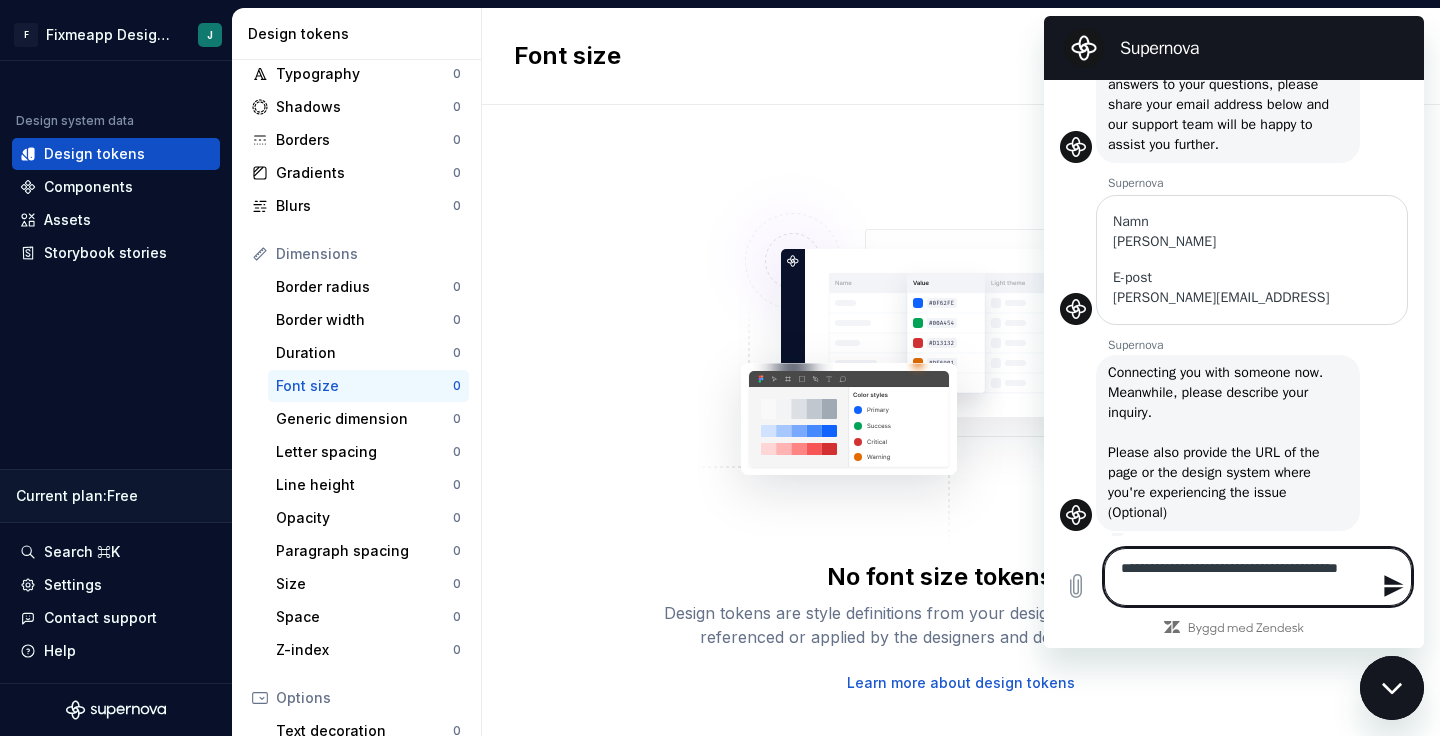 type on "**********" 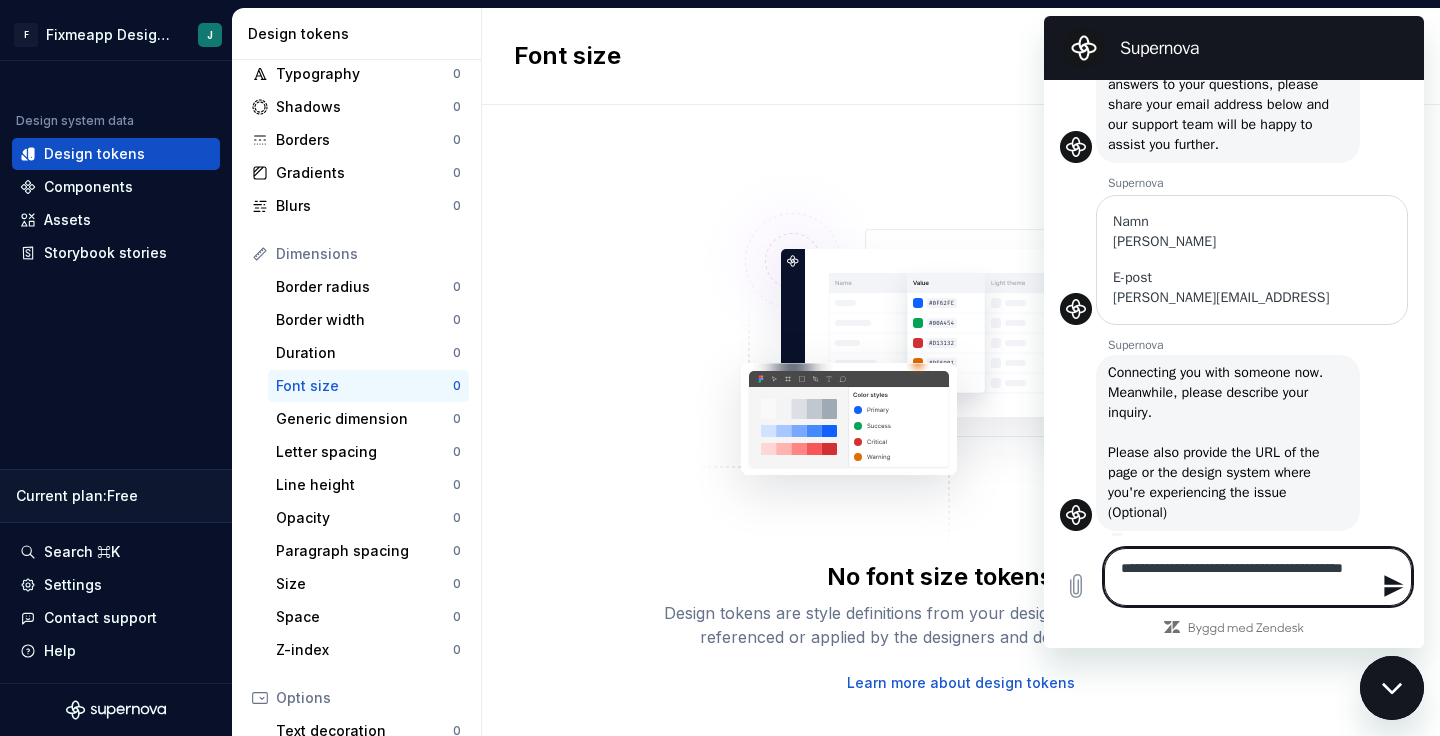 type on "**********" 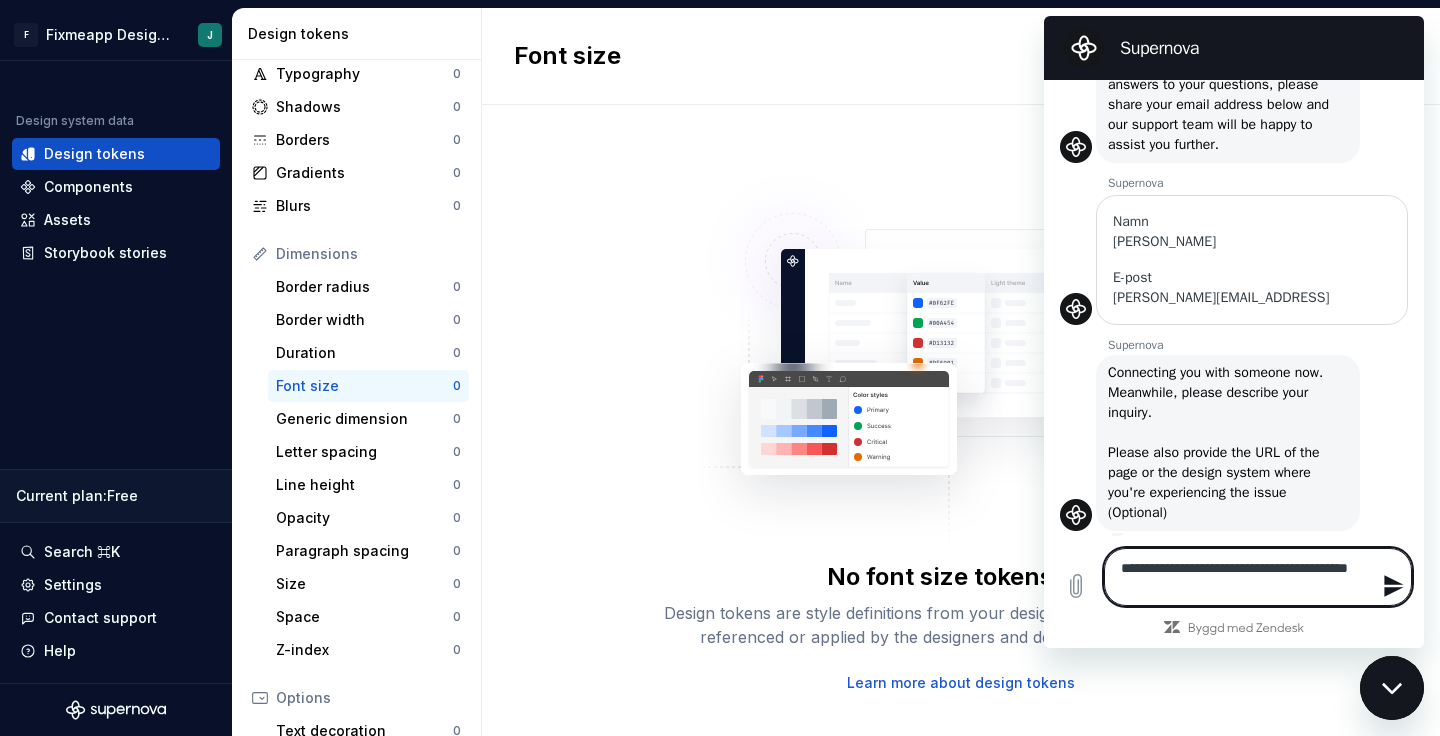 type on "**********" 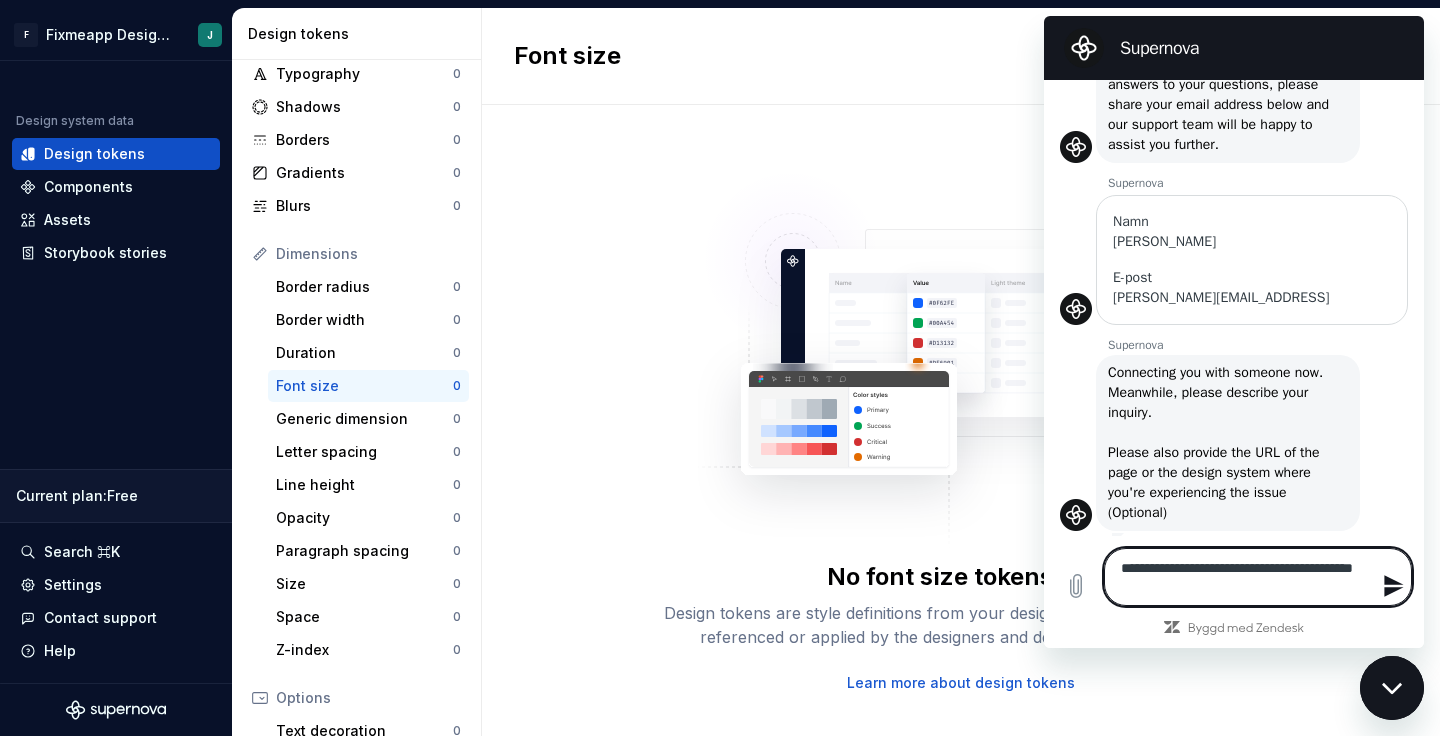 type on "**********" 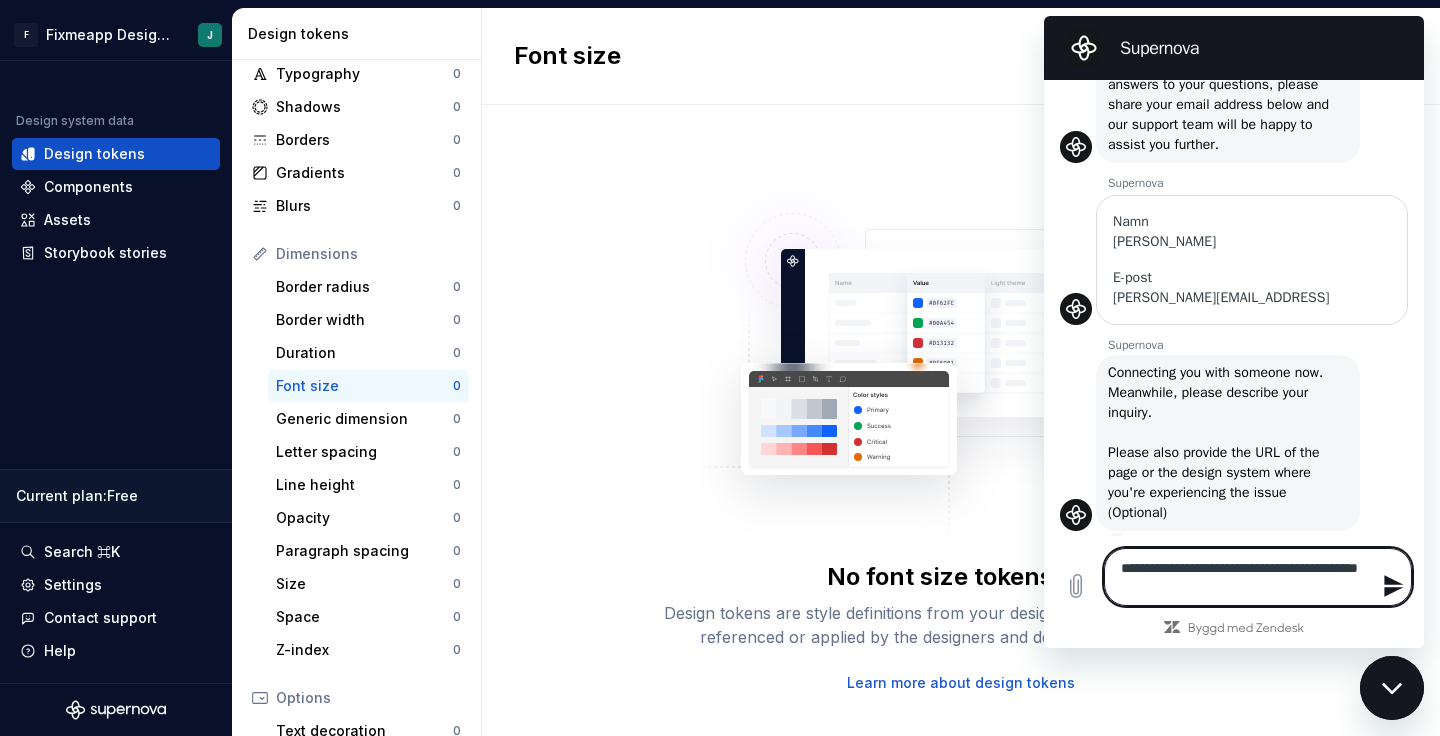 type on "**********" 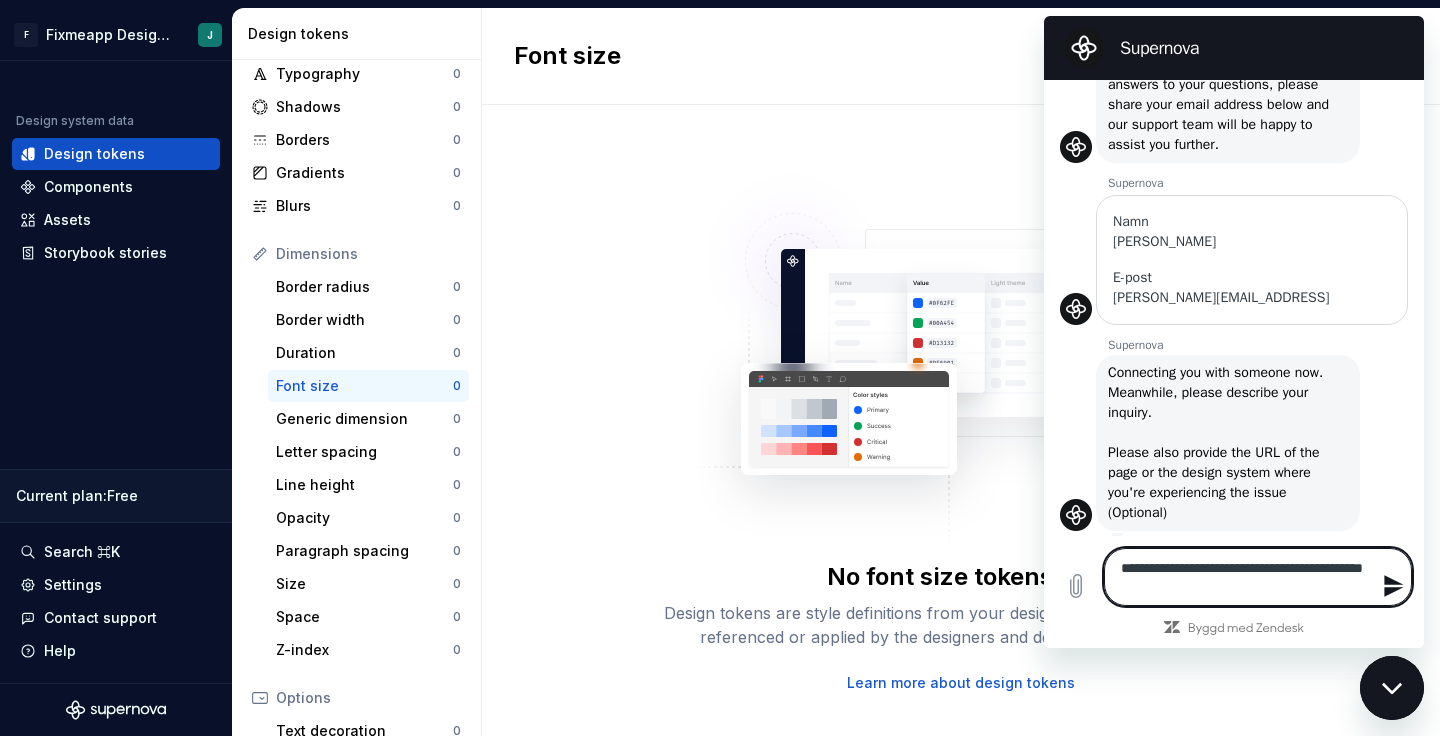 type on "**********" 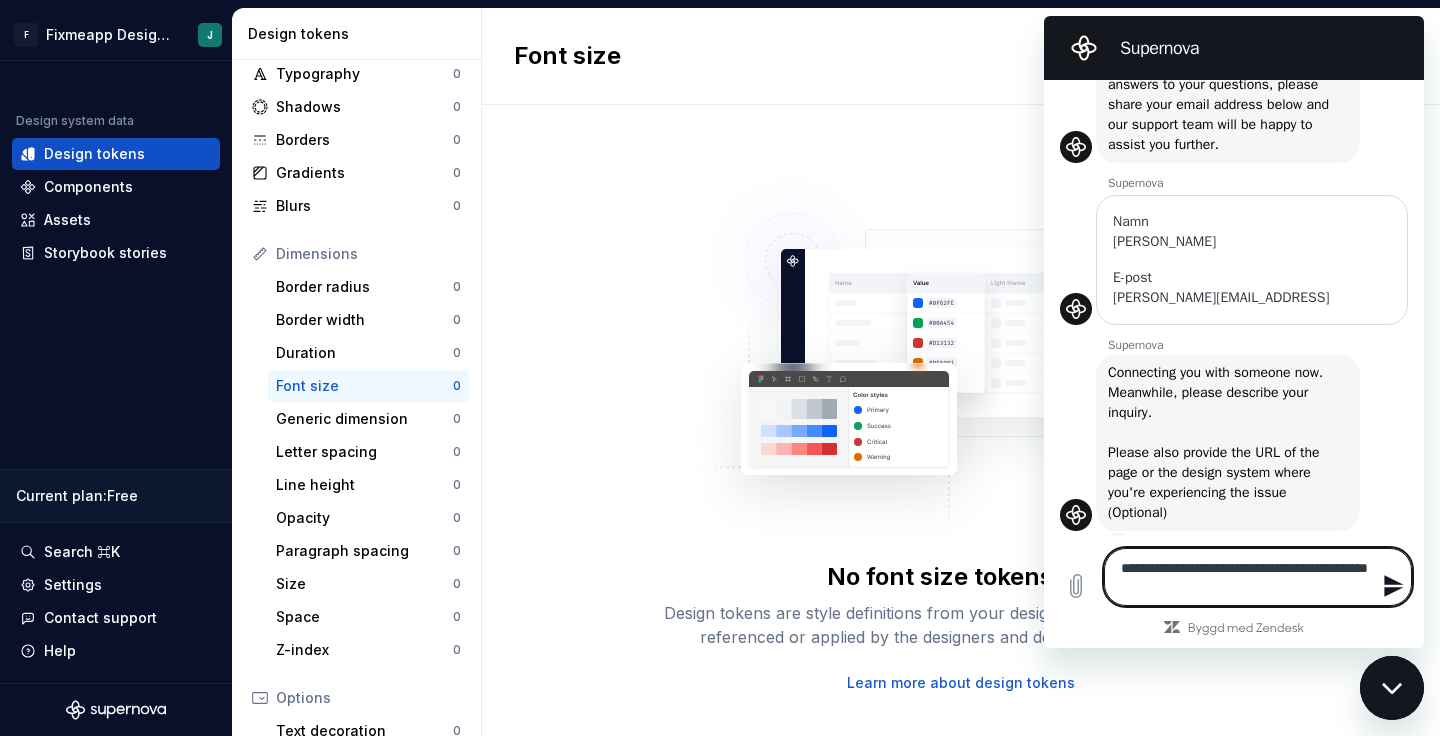 type on "**********" 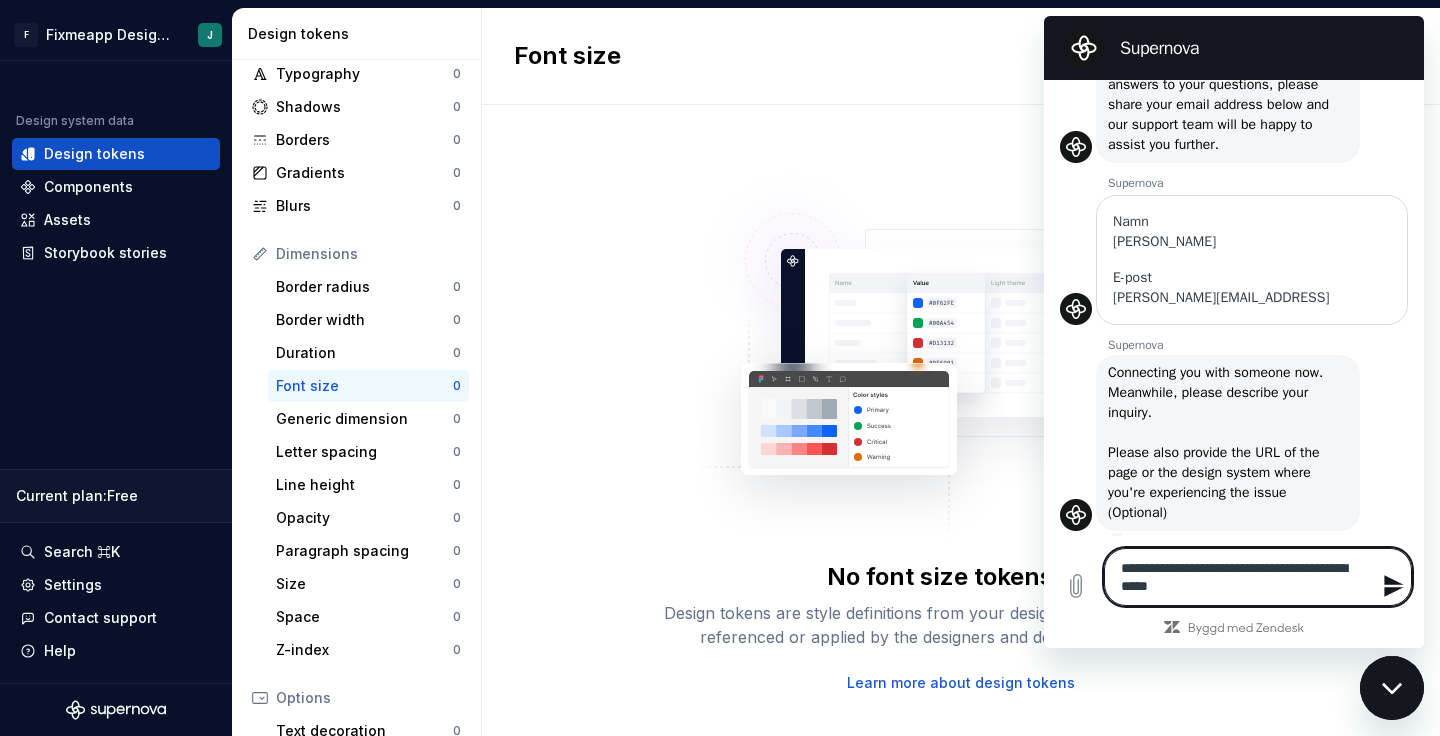 type on "**********" 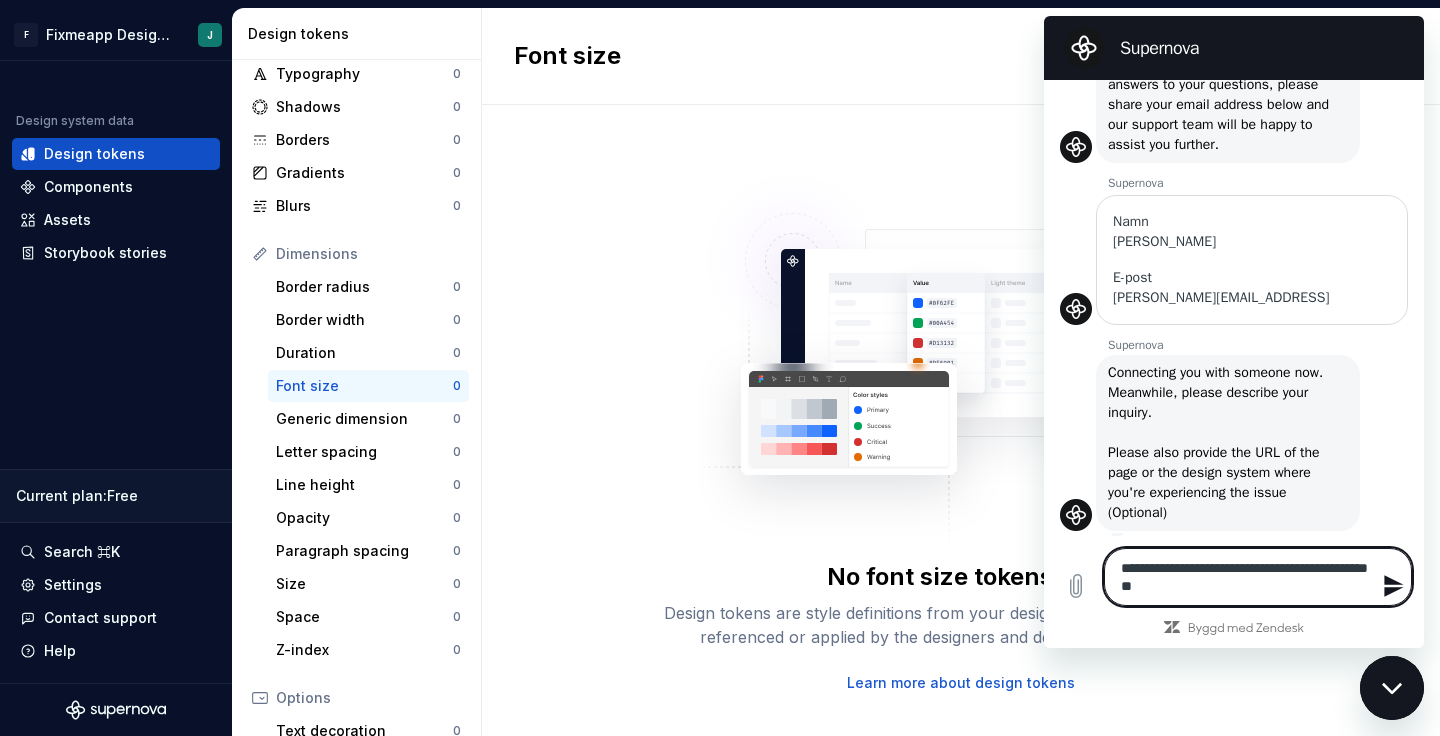 type on "**********" 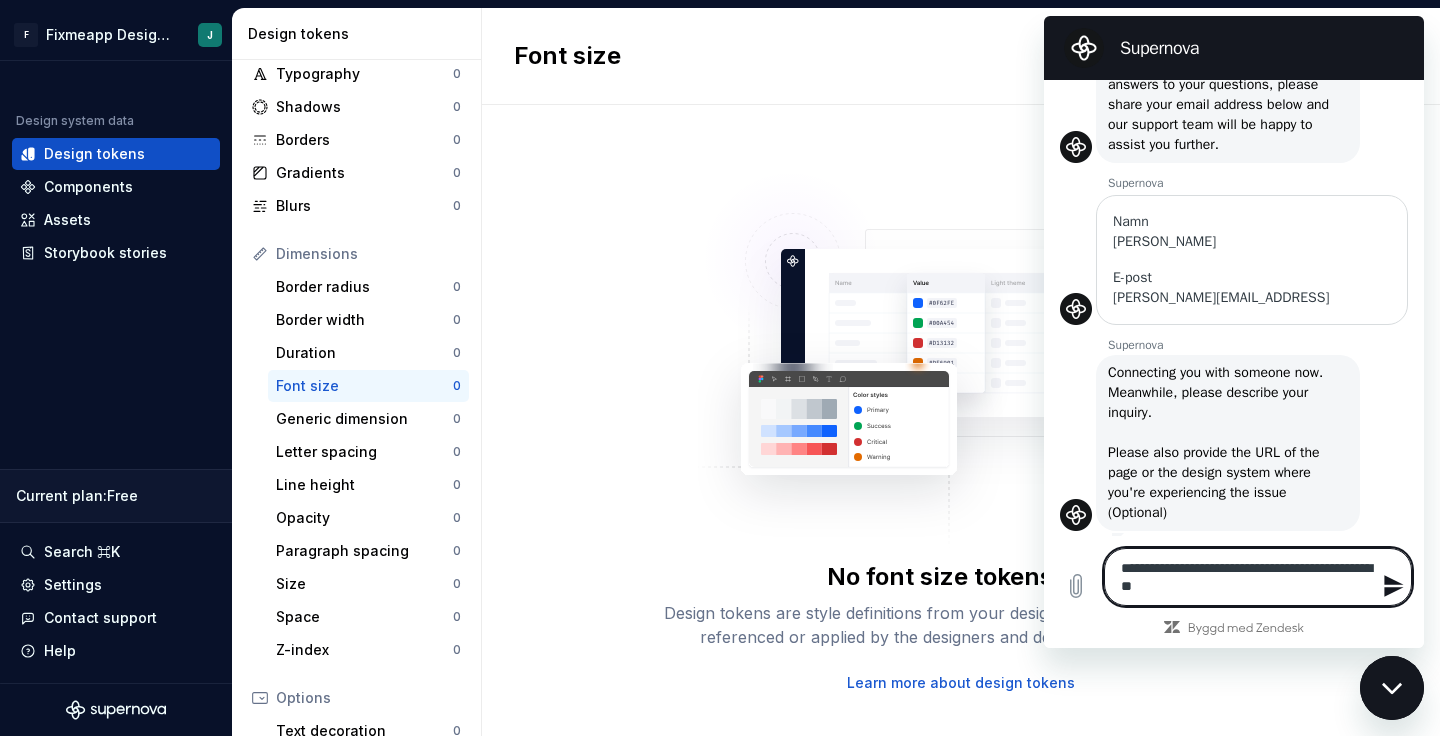 type on "**********" 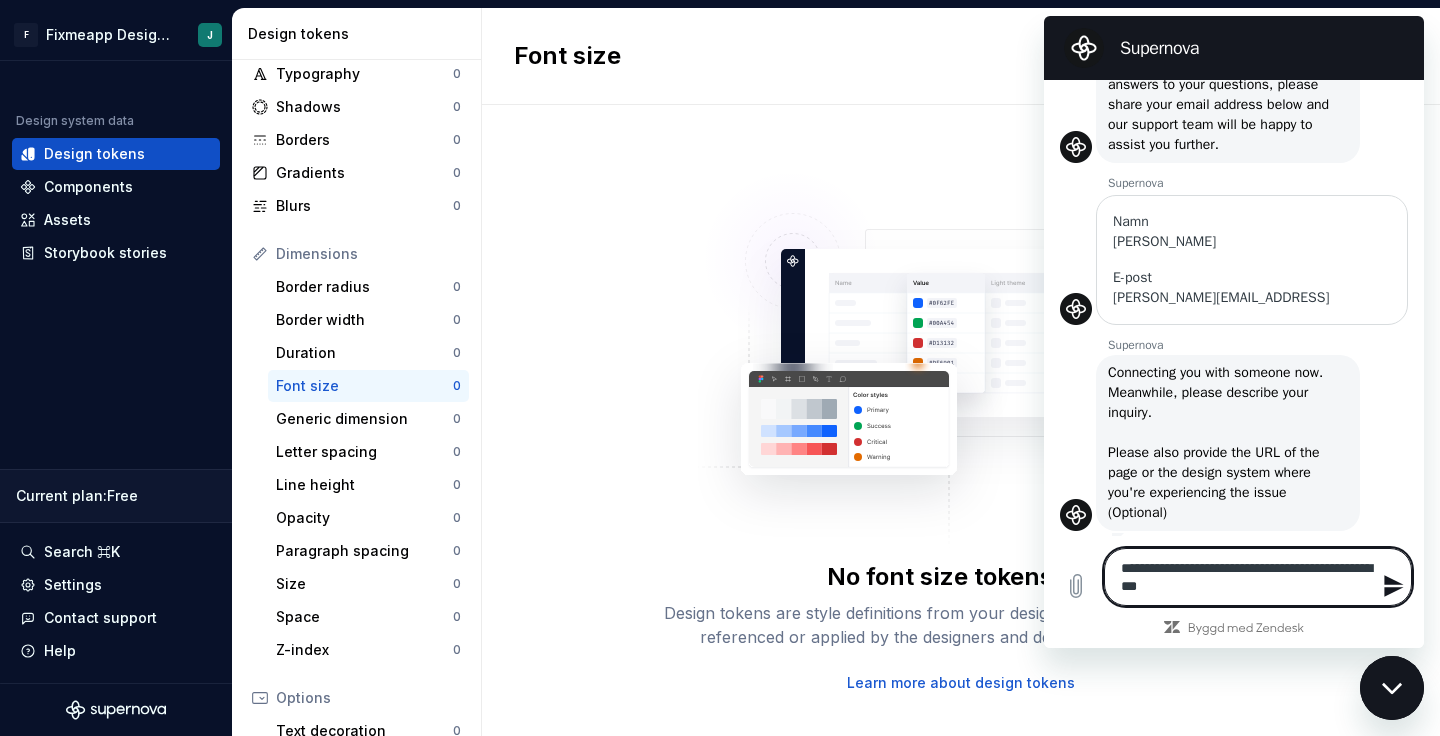 type on "**********" 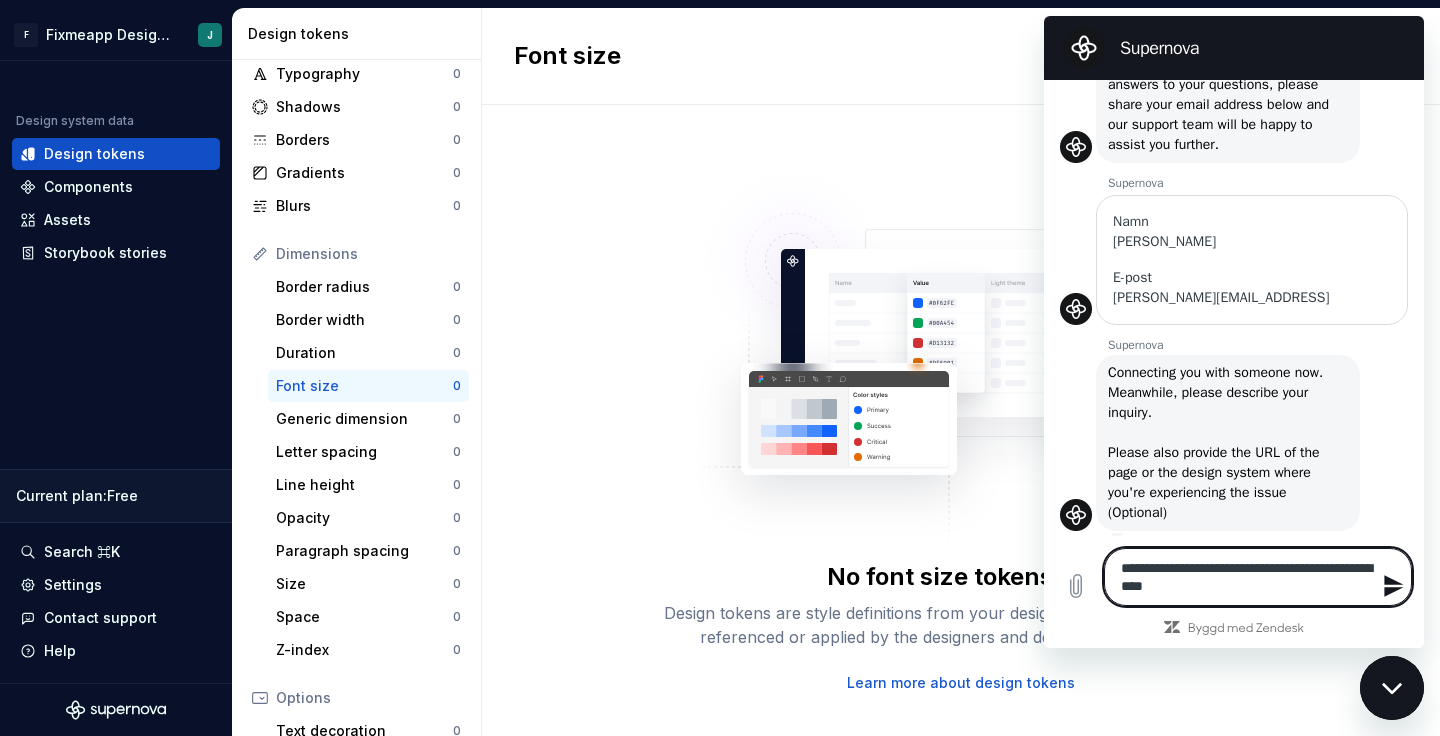 type on "**********" 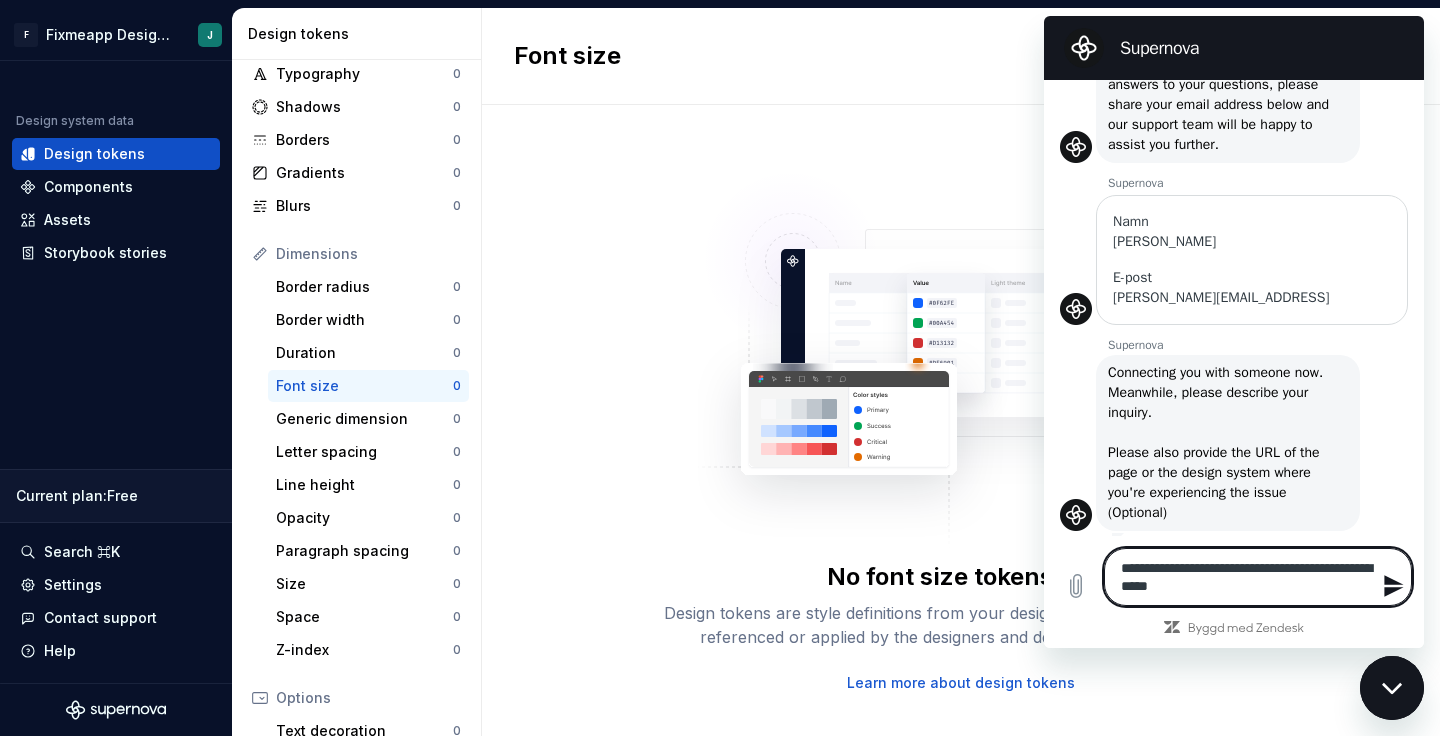 type on "*" 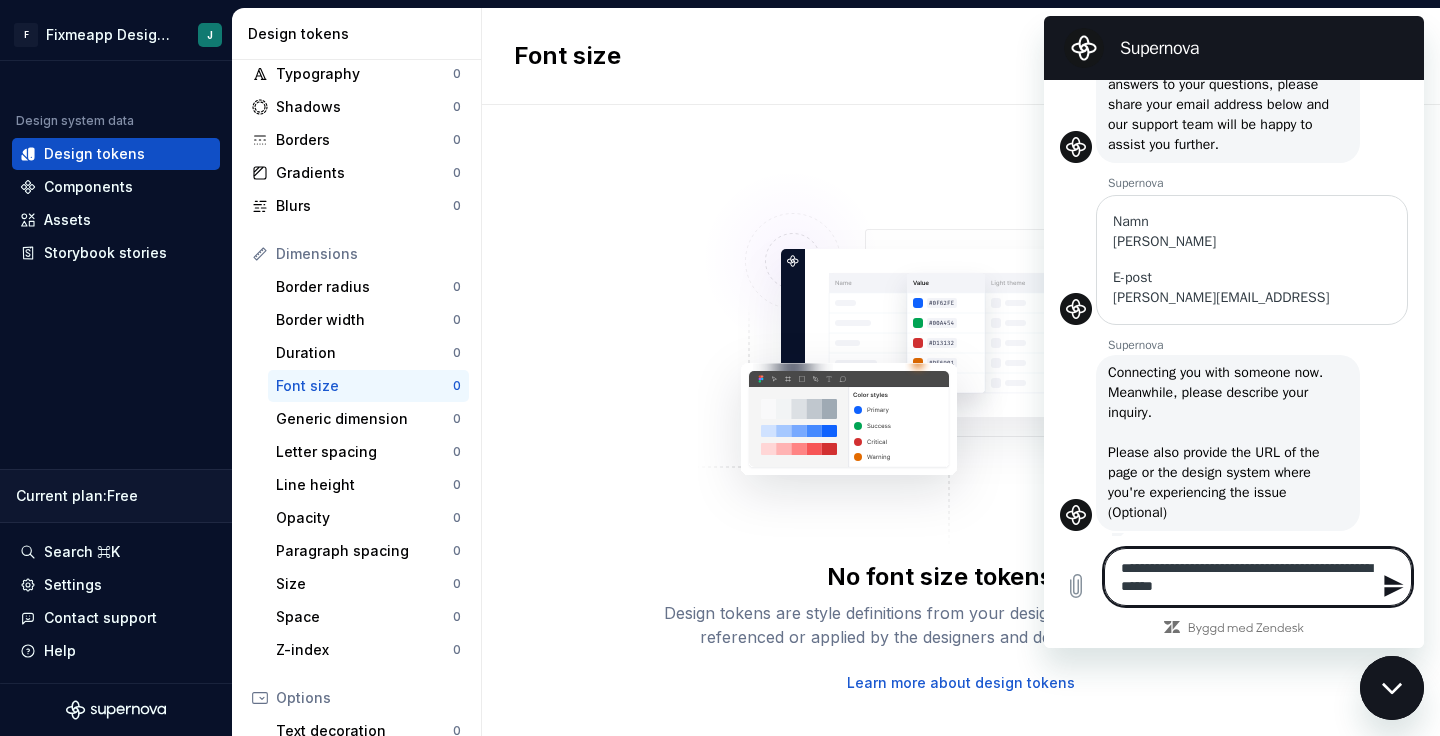 type on "**********" 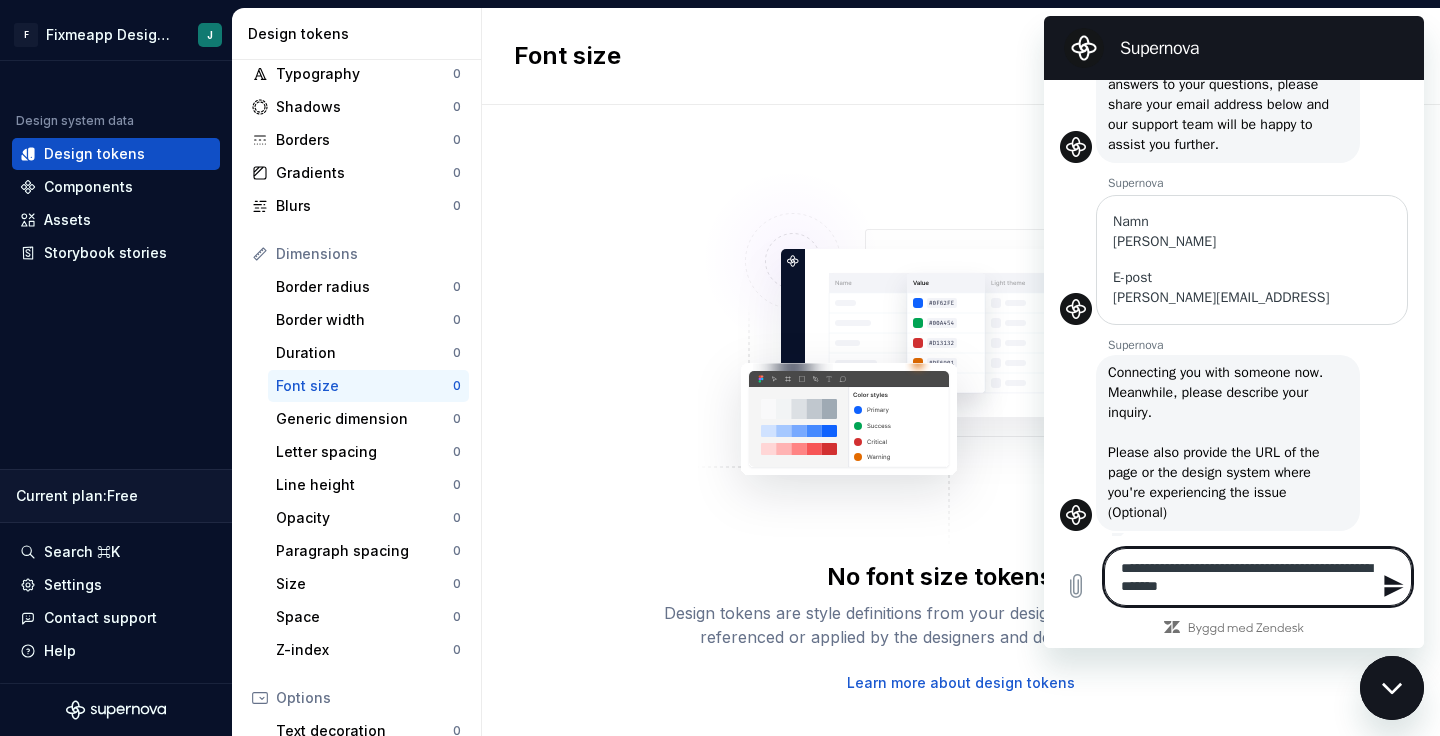 type on "**********" 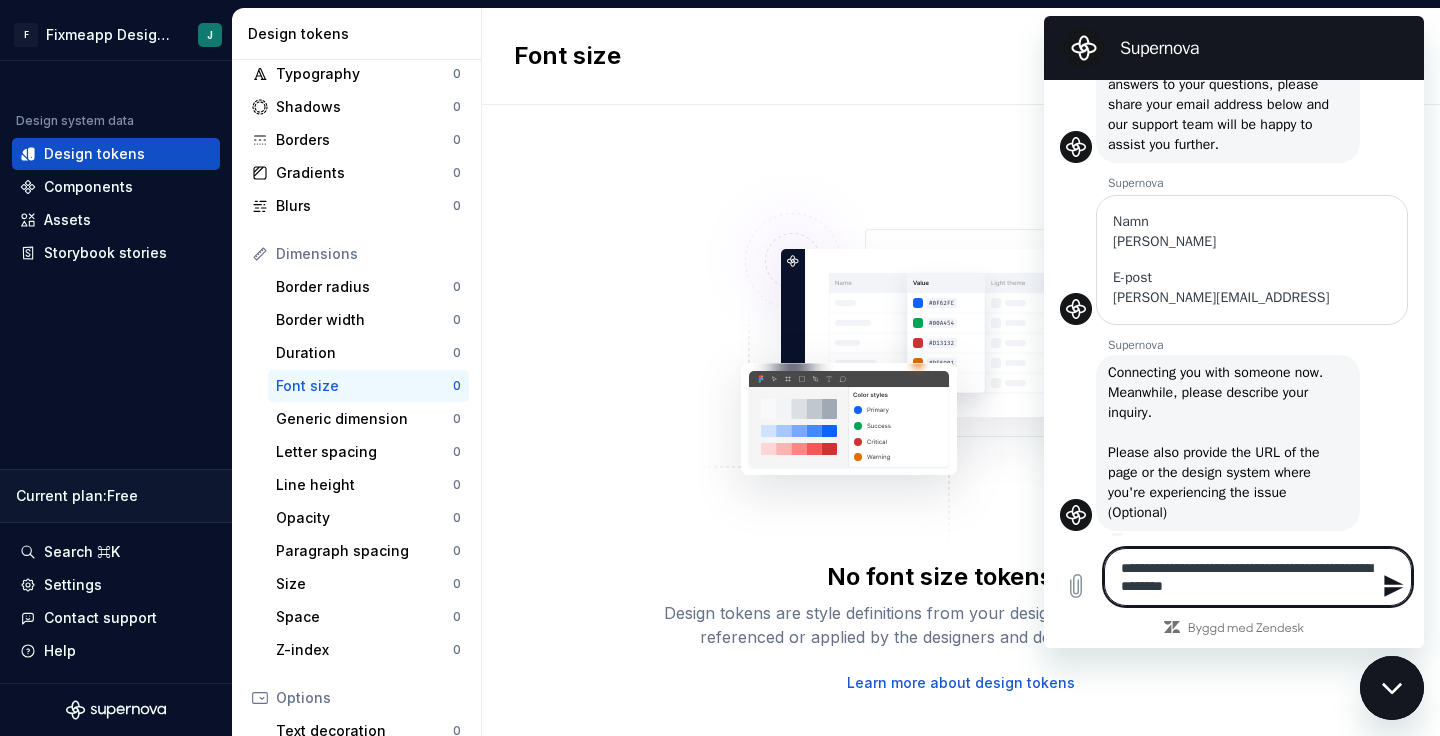 type on "**********" 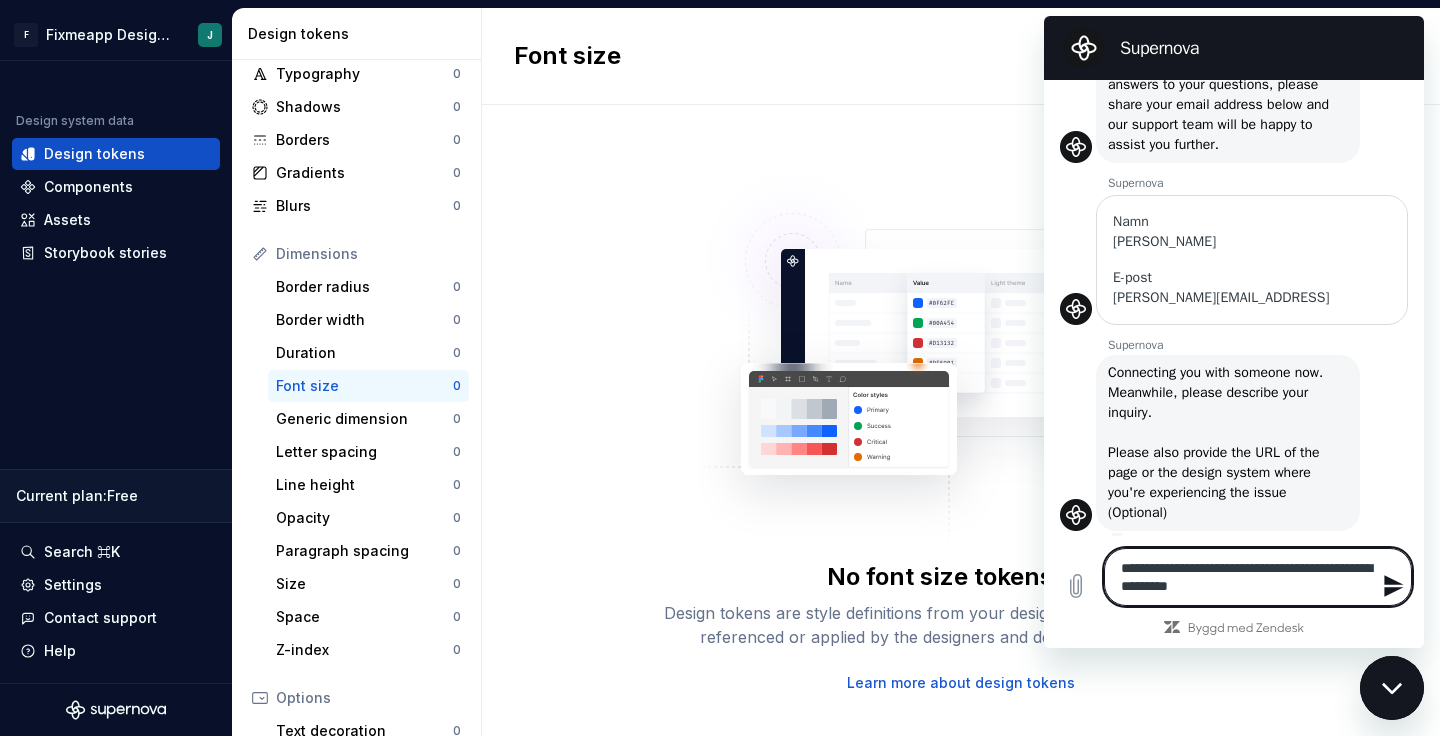 type on "**********" 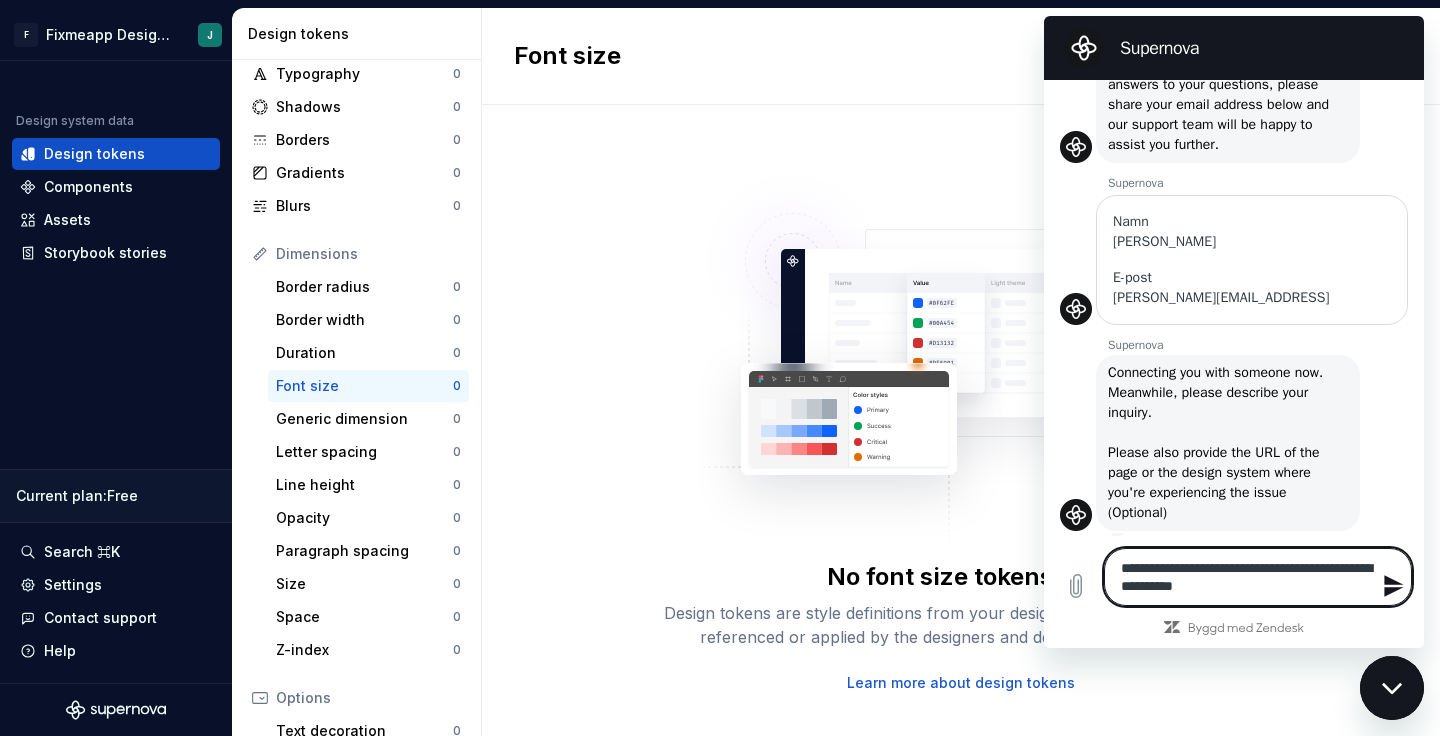 type on "**********" 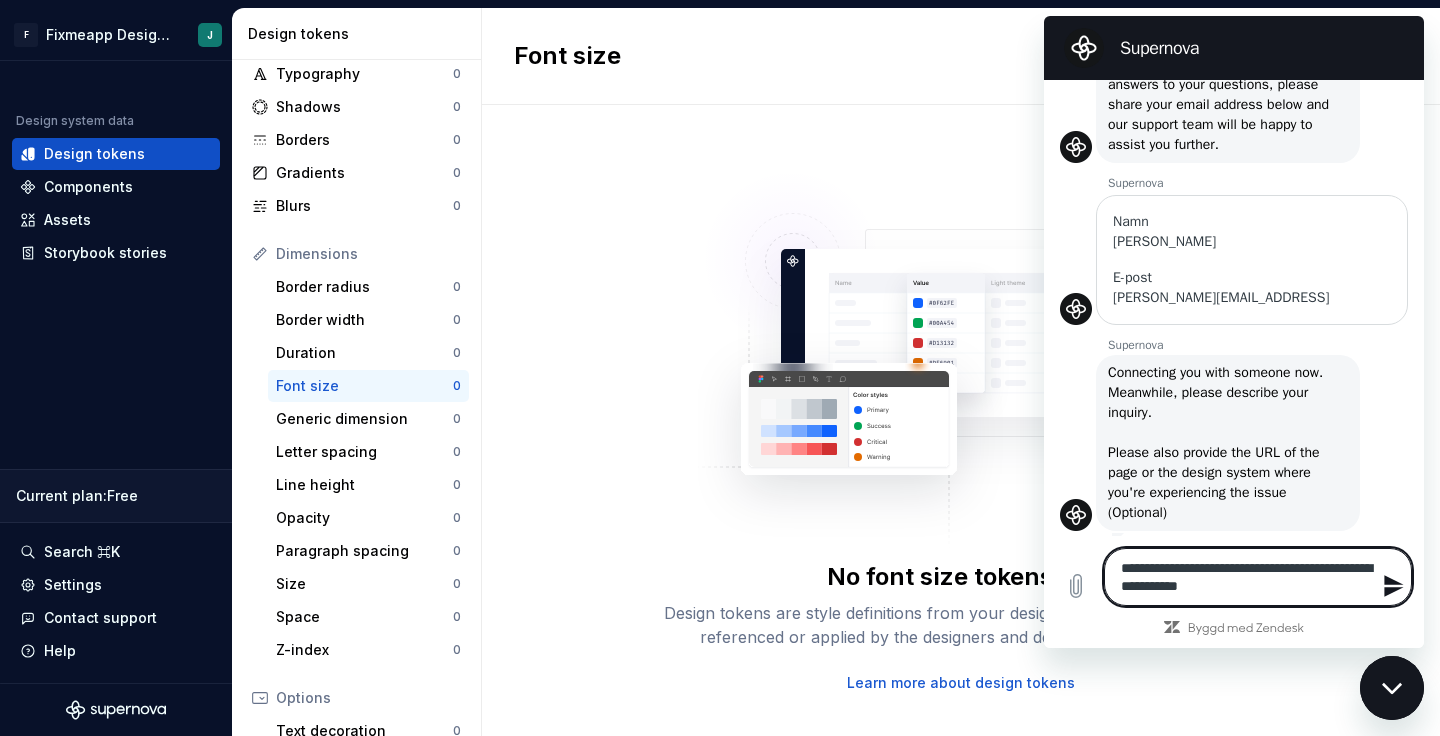 type on "**********" 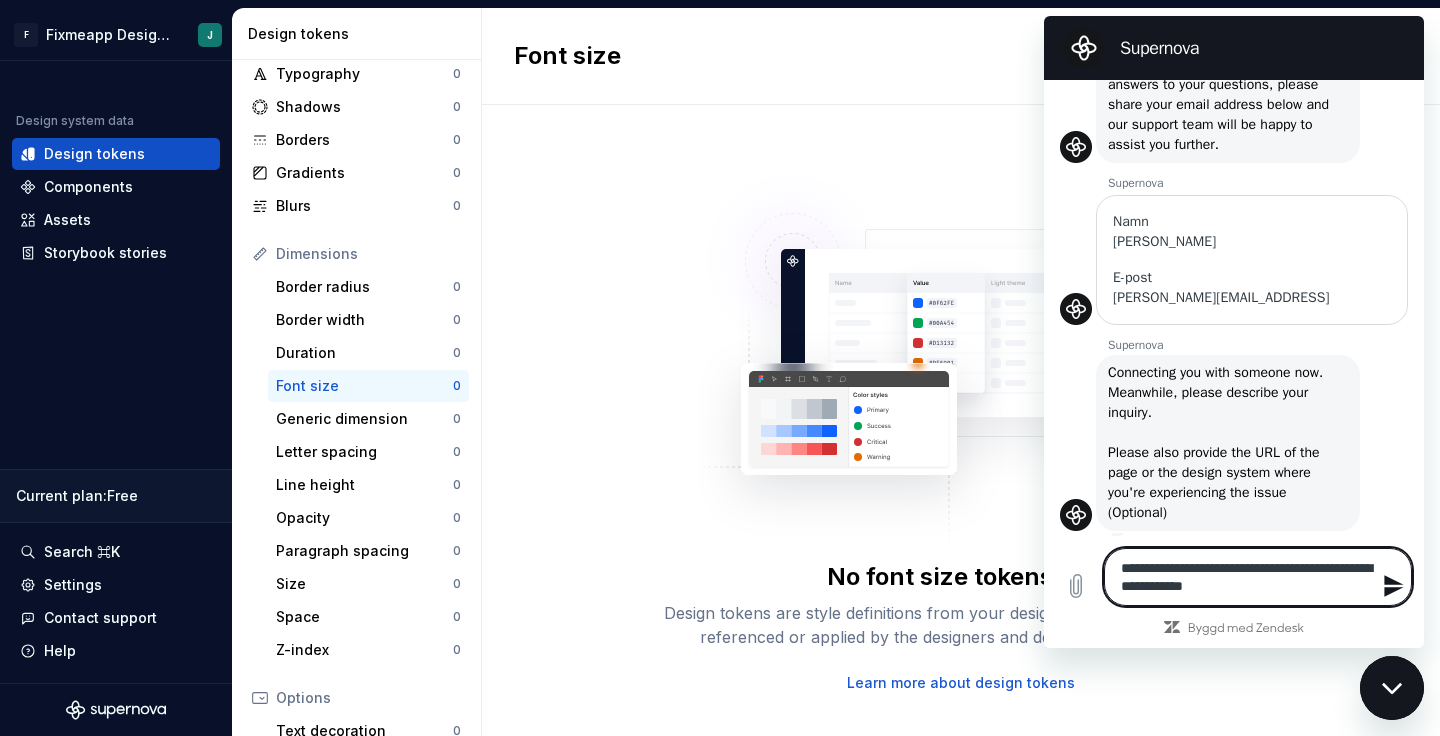 type on "**********" 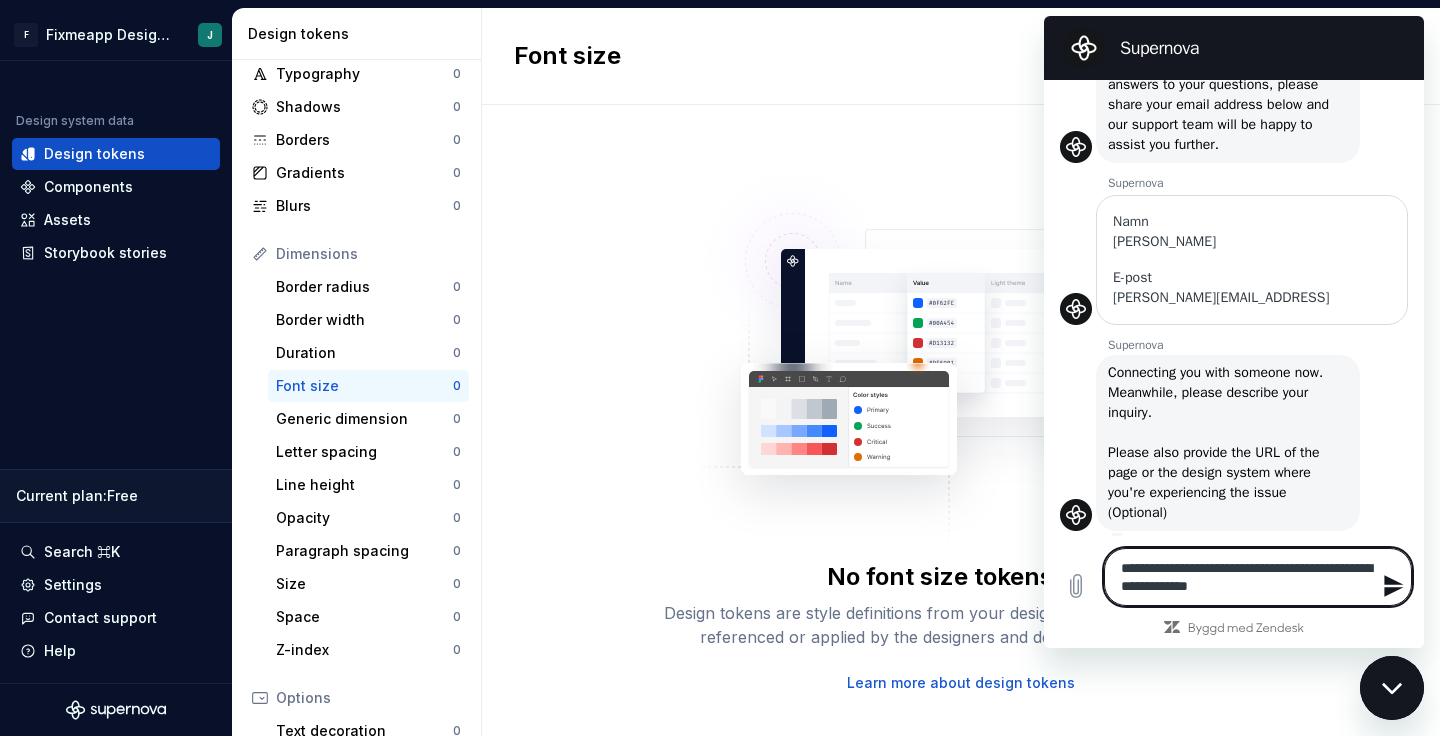 type on "**********" 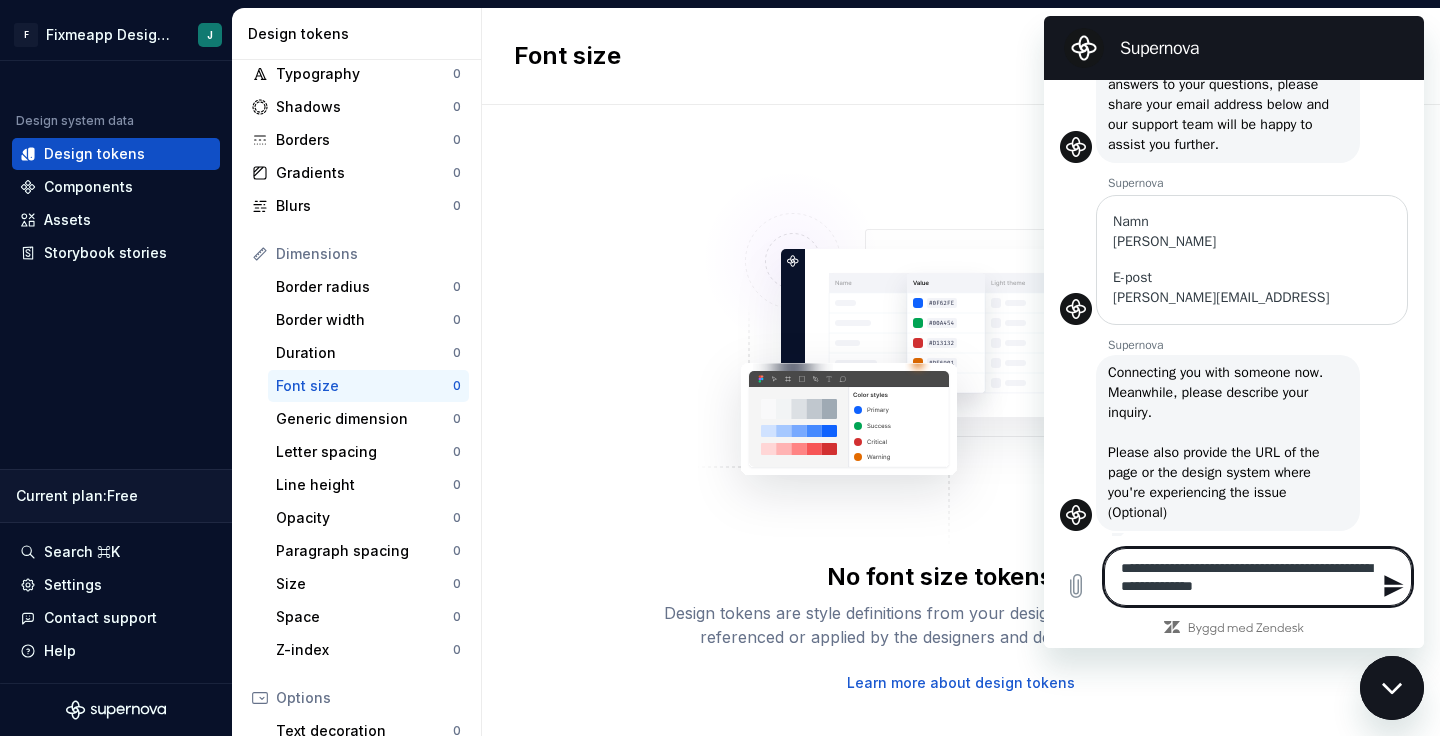 type on "**********" 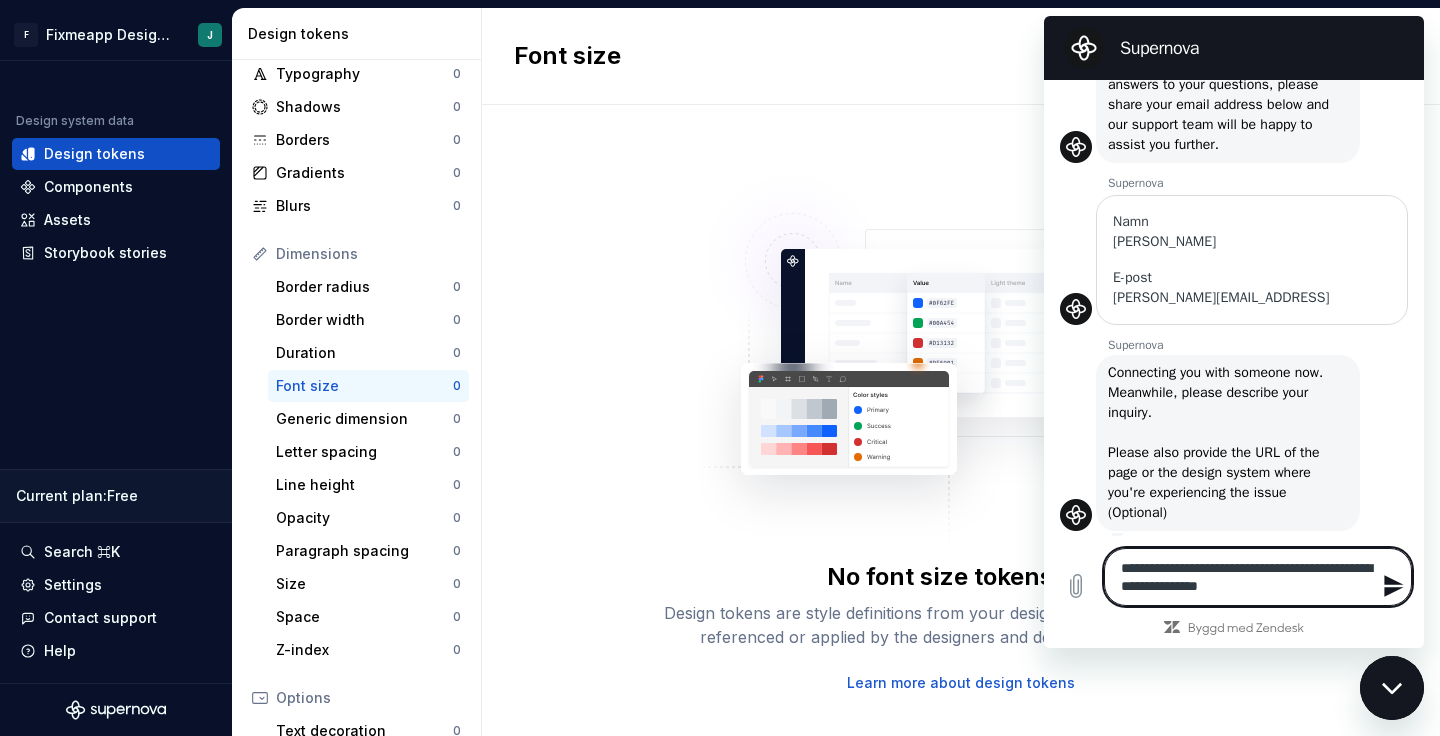 type on "**********" 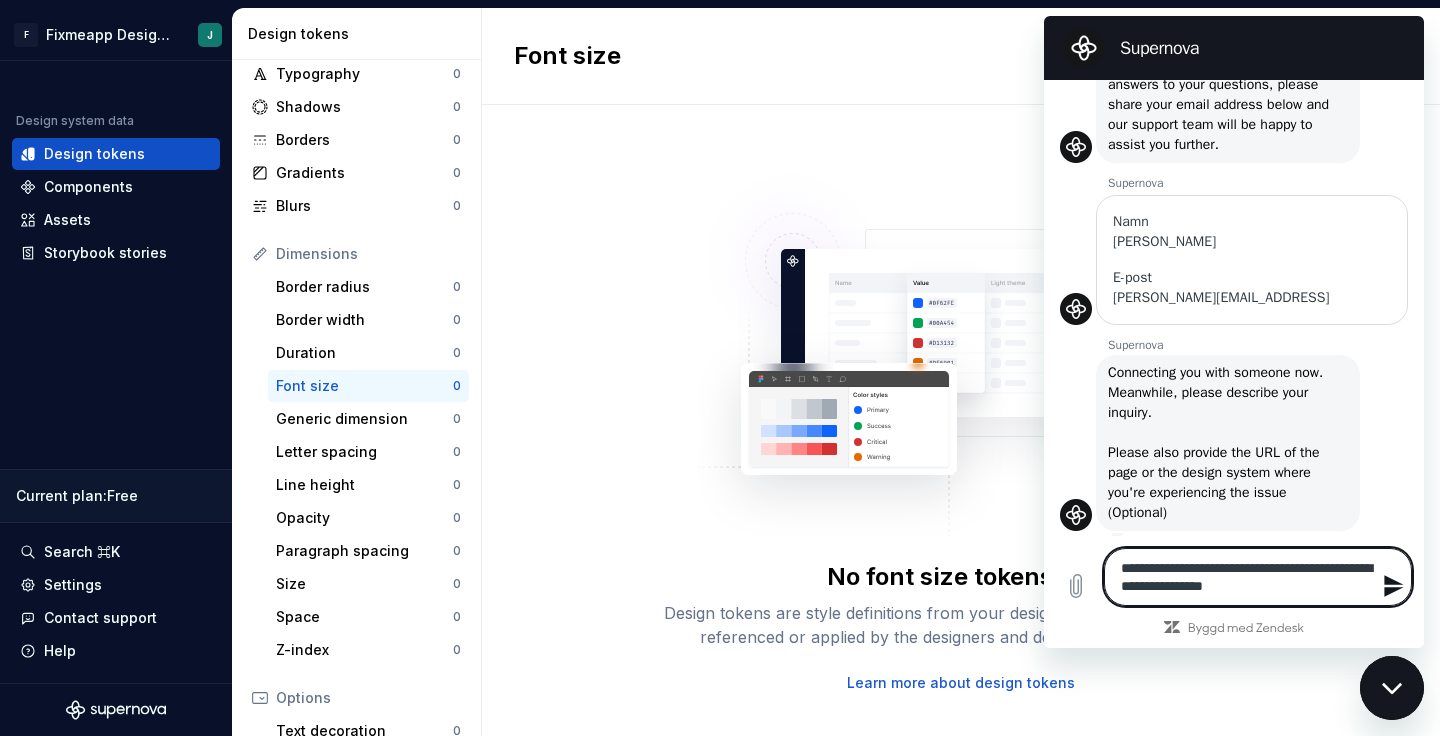 type on "**********" 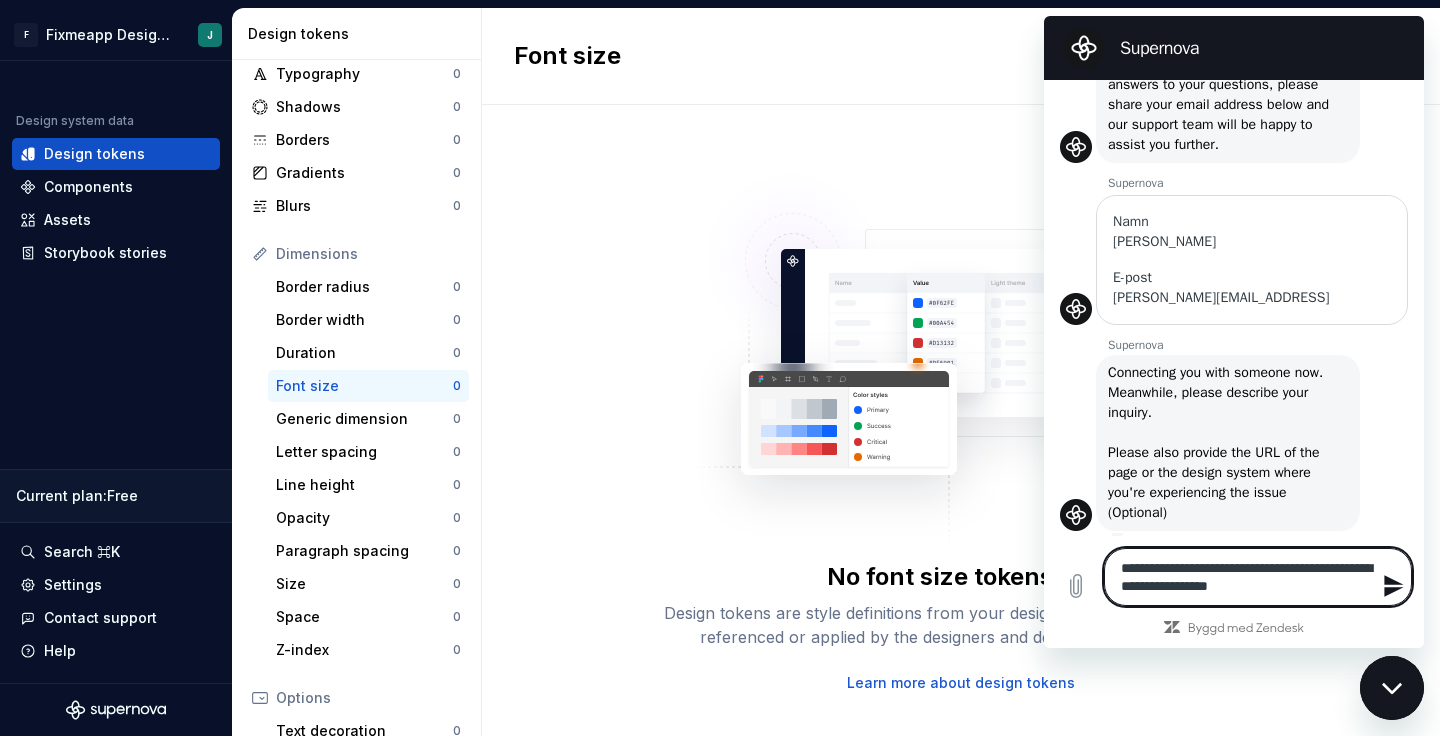 type on "**********" 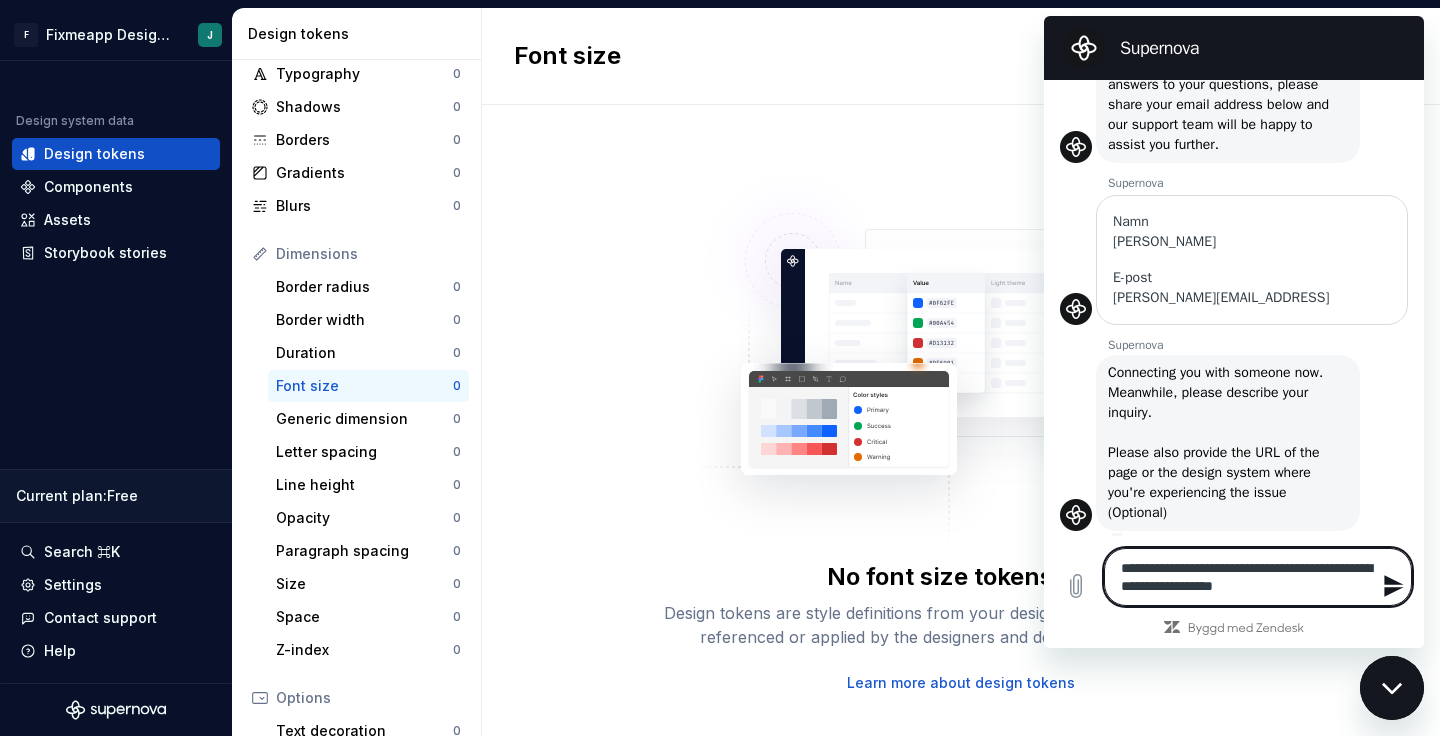 type on "**********" 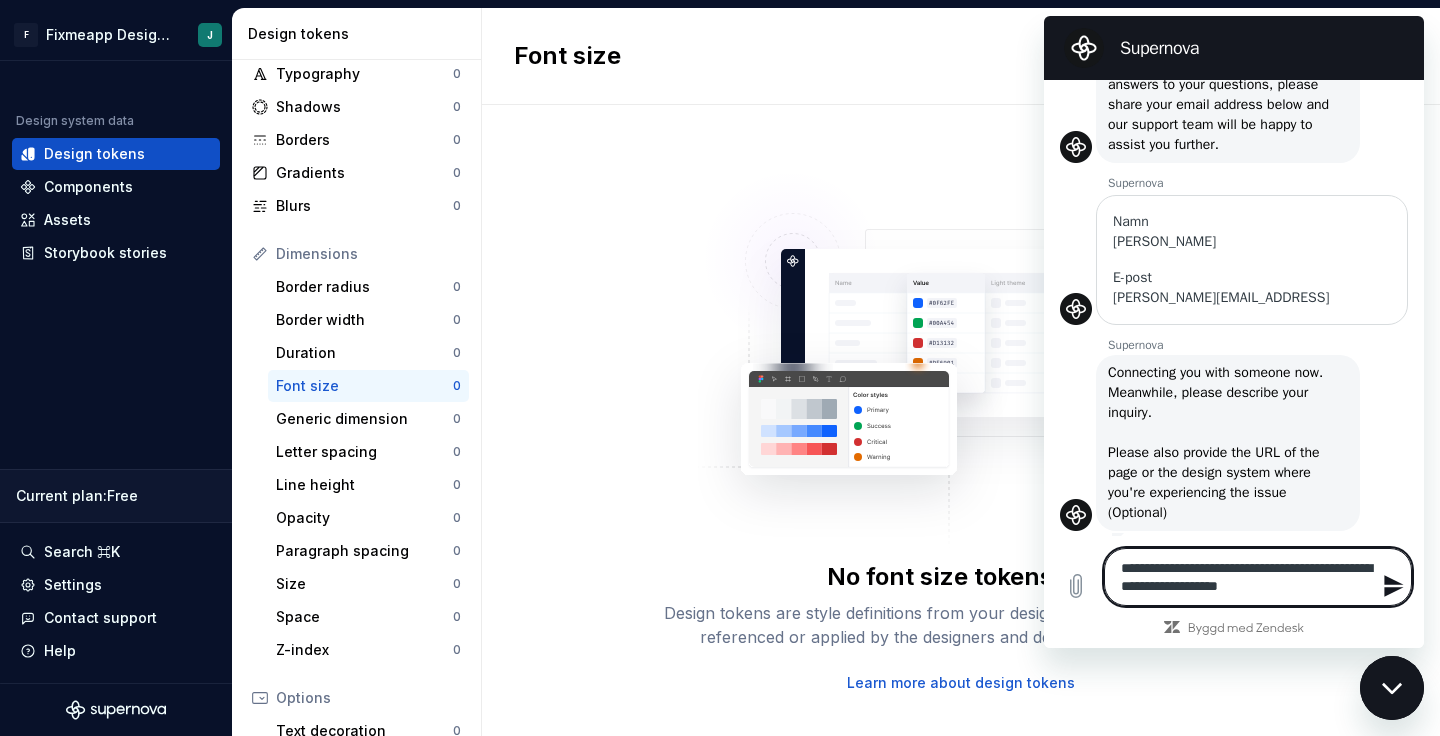 type on "*" 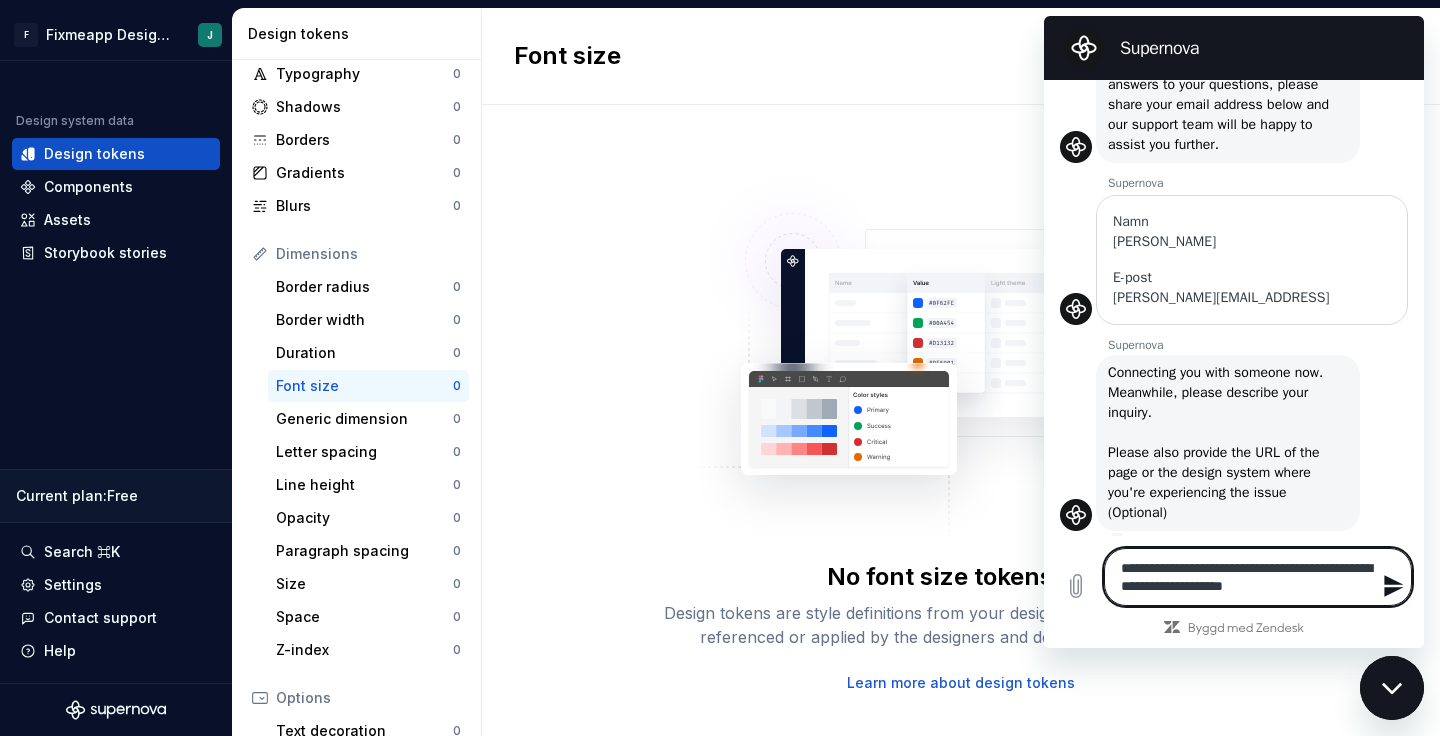 type on "**********" 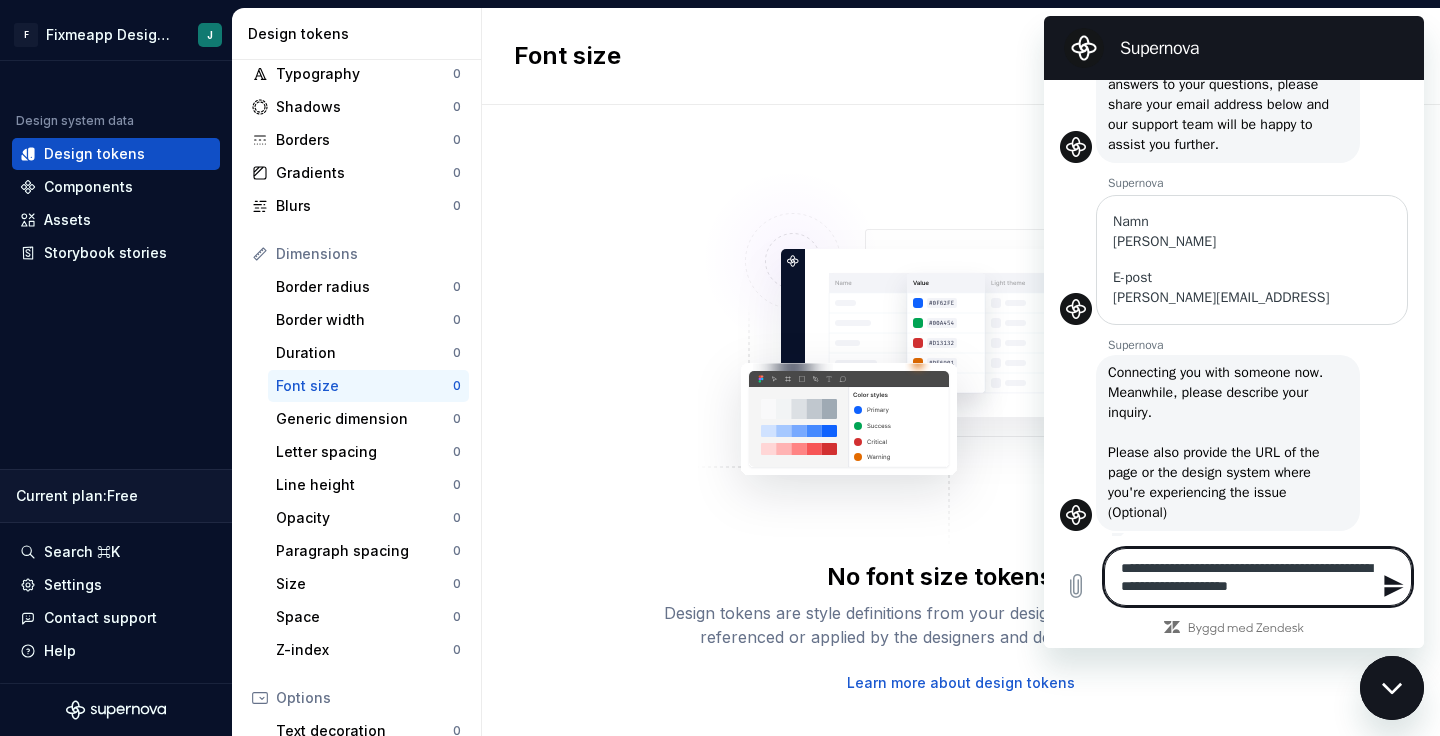 type on "**********" 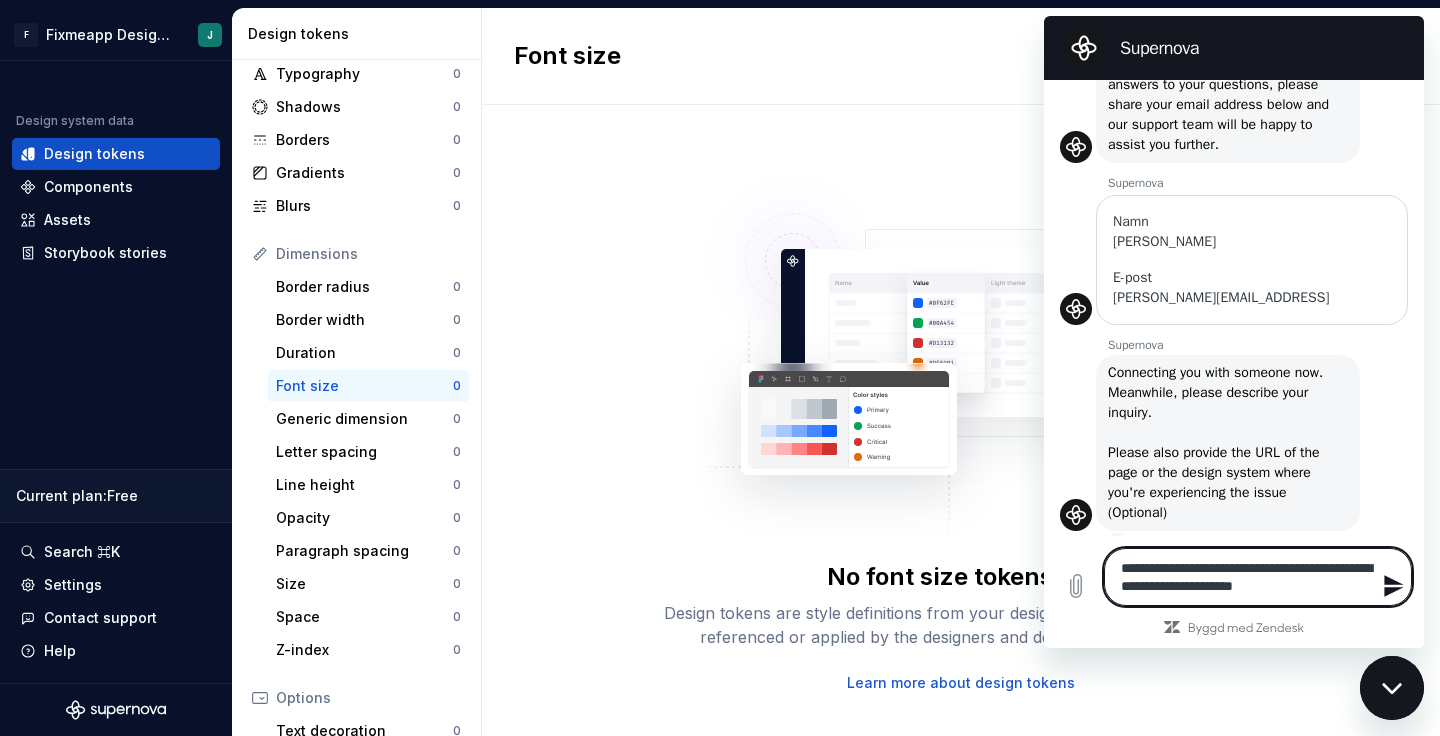 type on "**********" 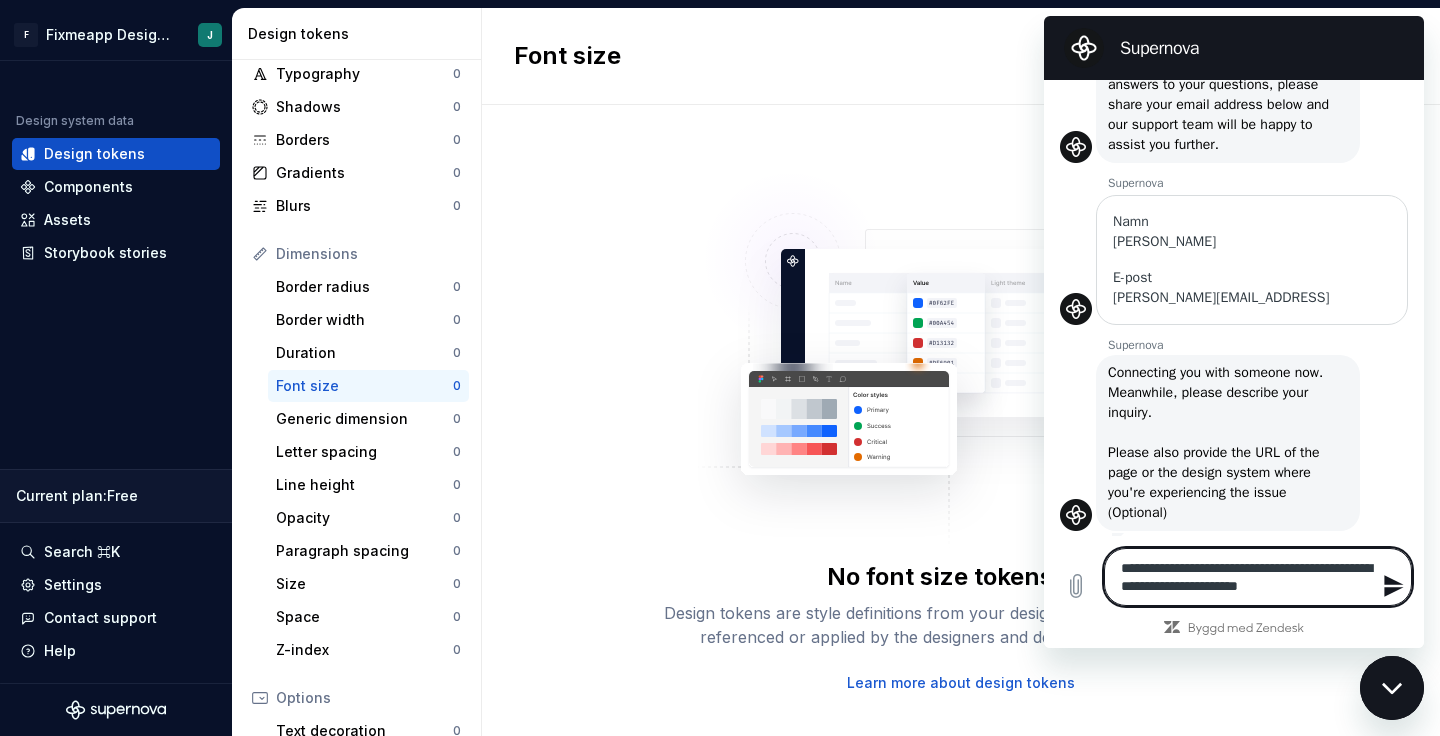 type on "*" 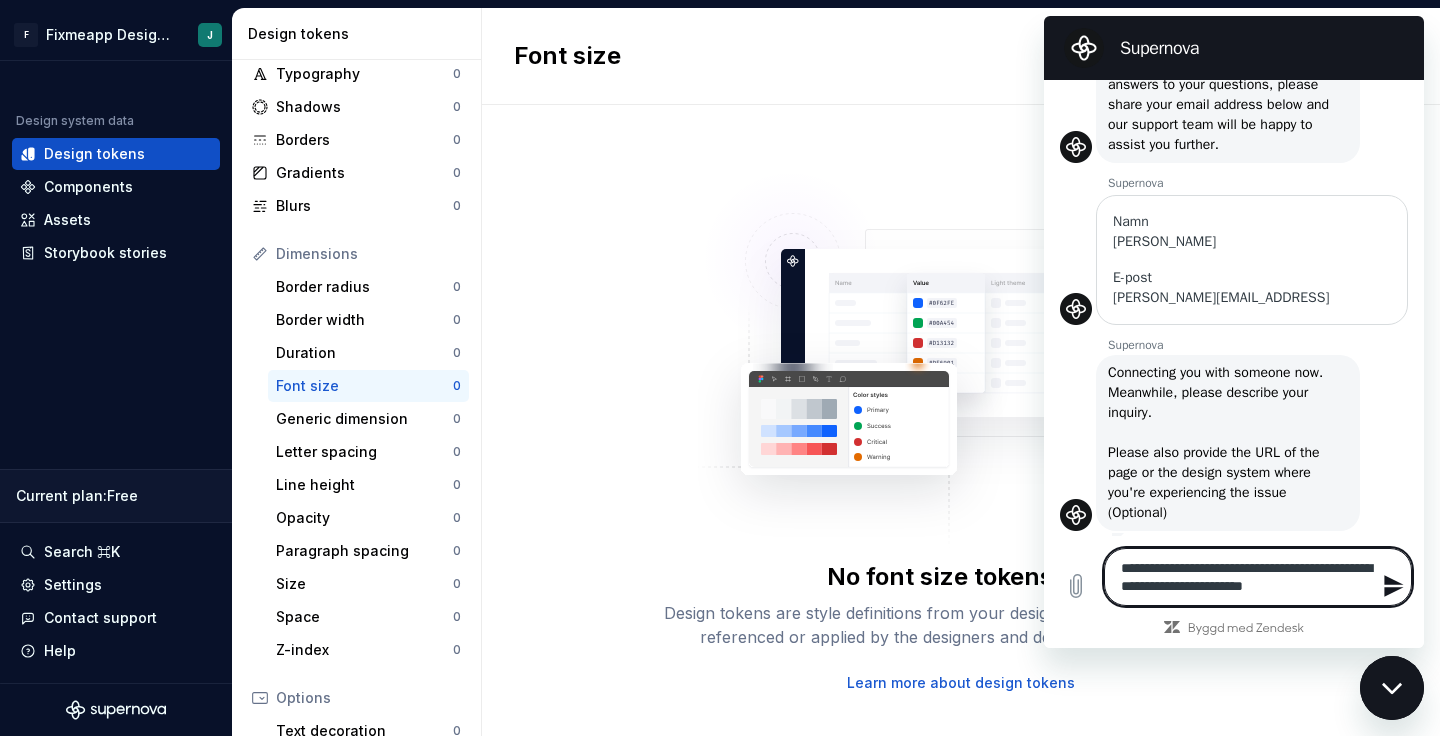 type on "**********" 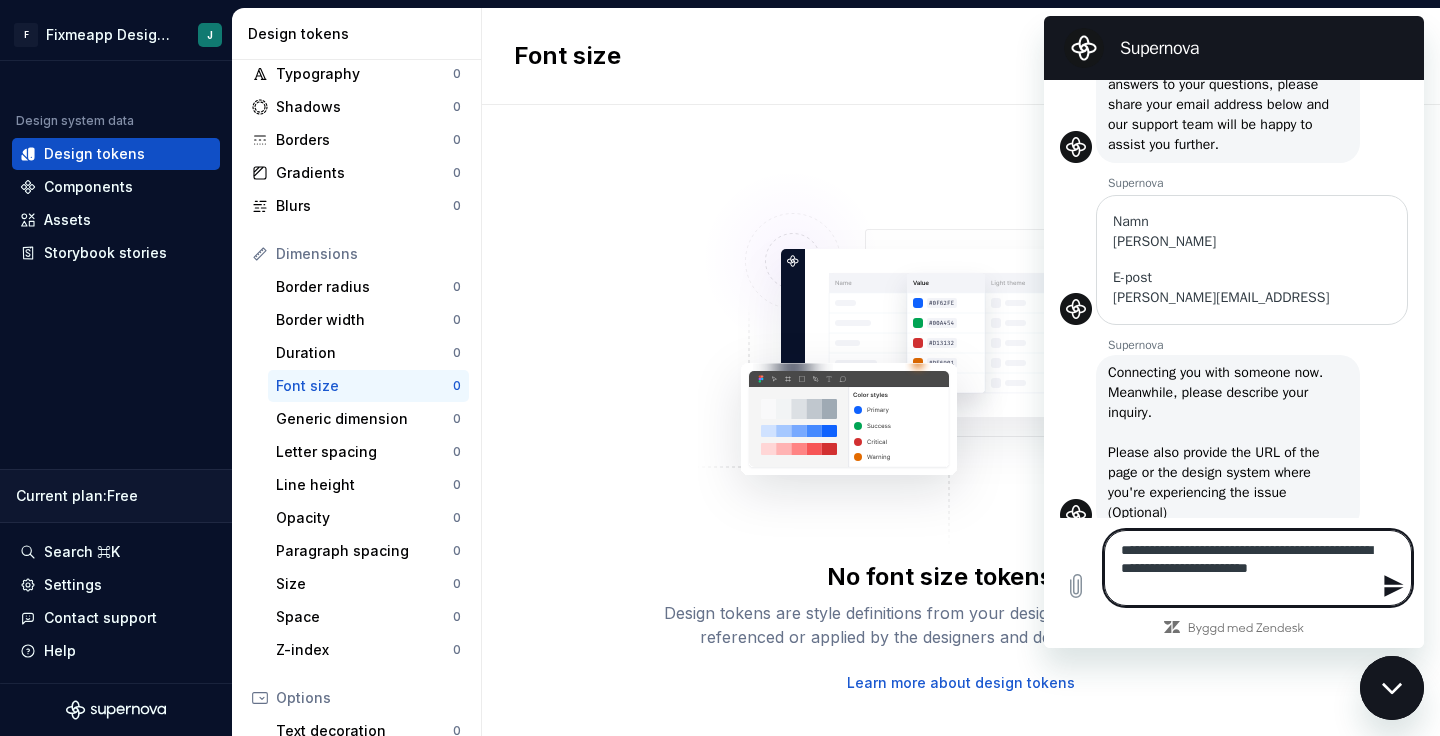 type on "**********" 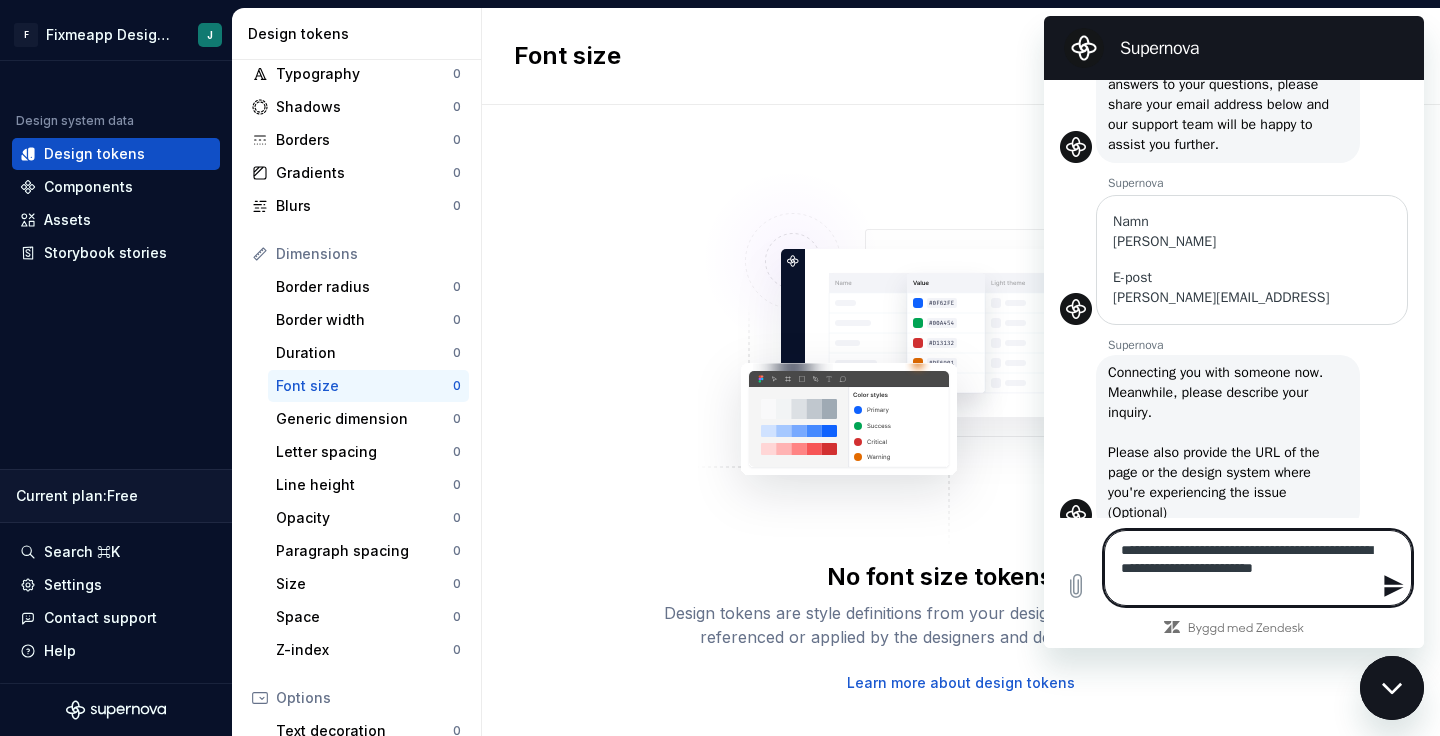 type on "**********" 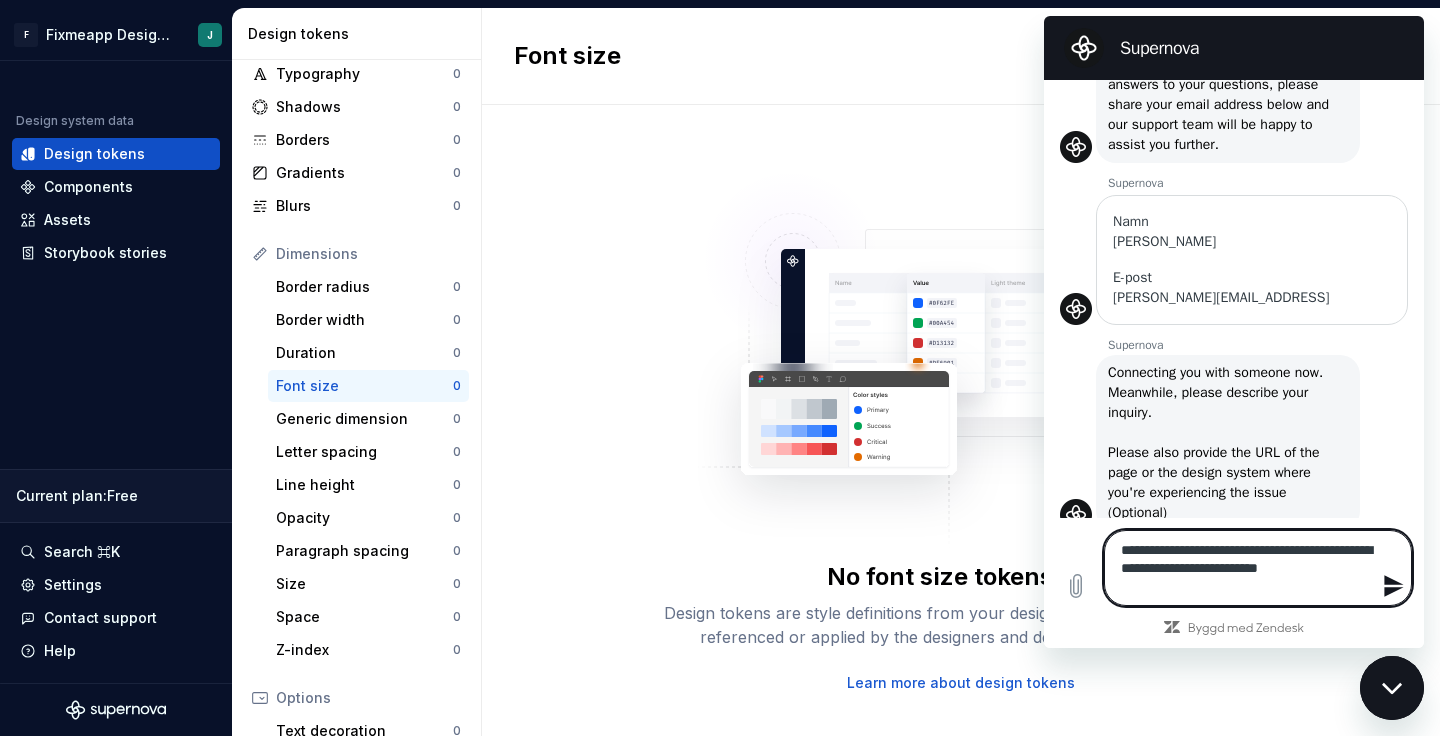 type on "**********" 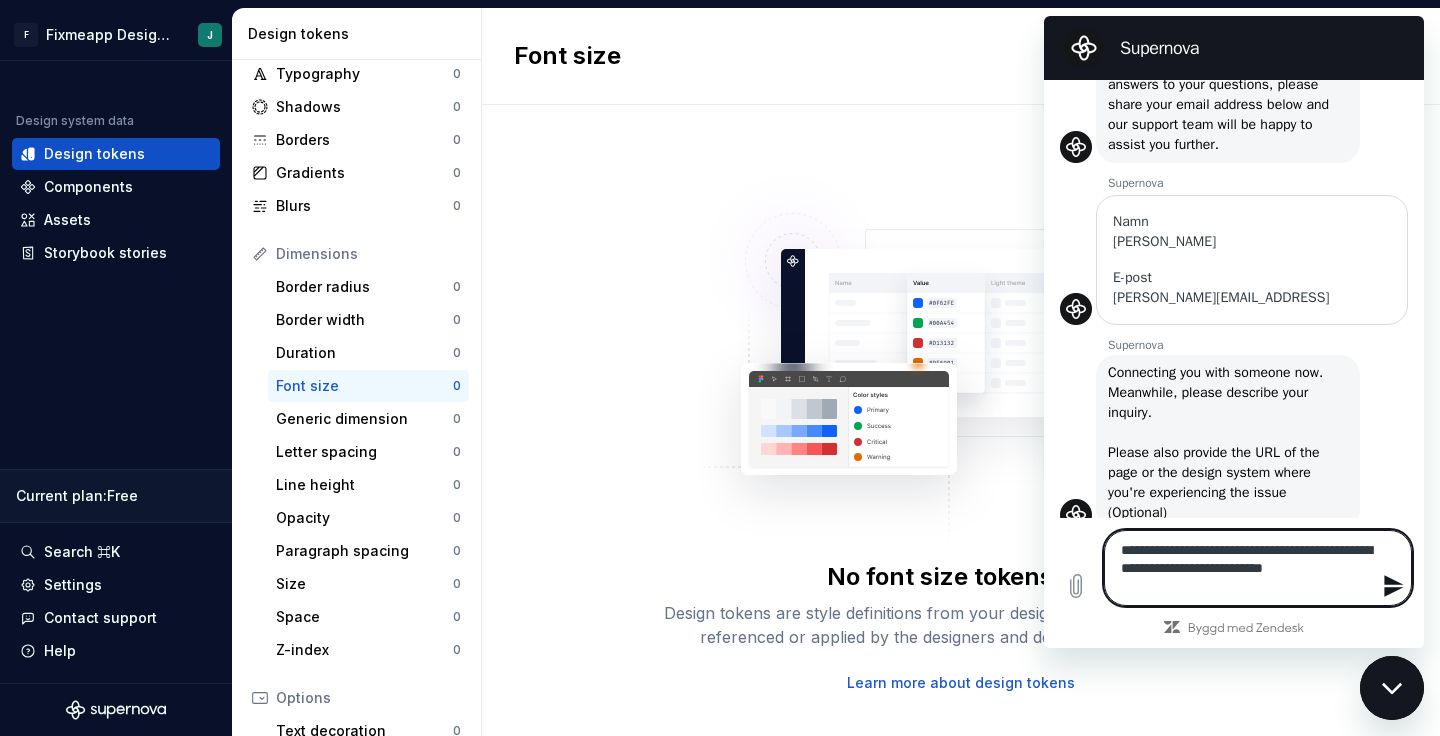 type on "**********" 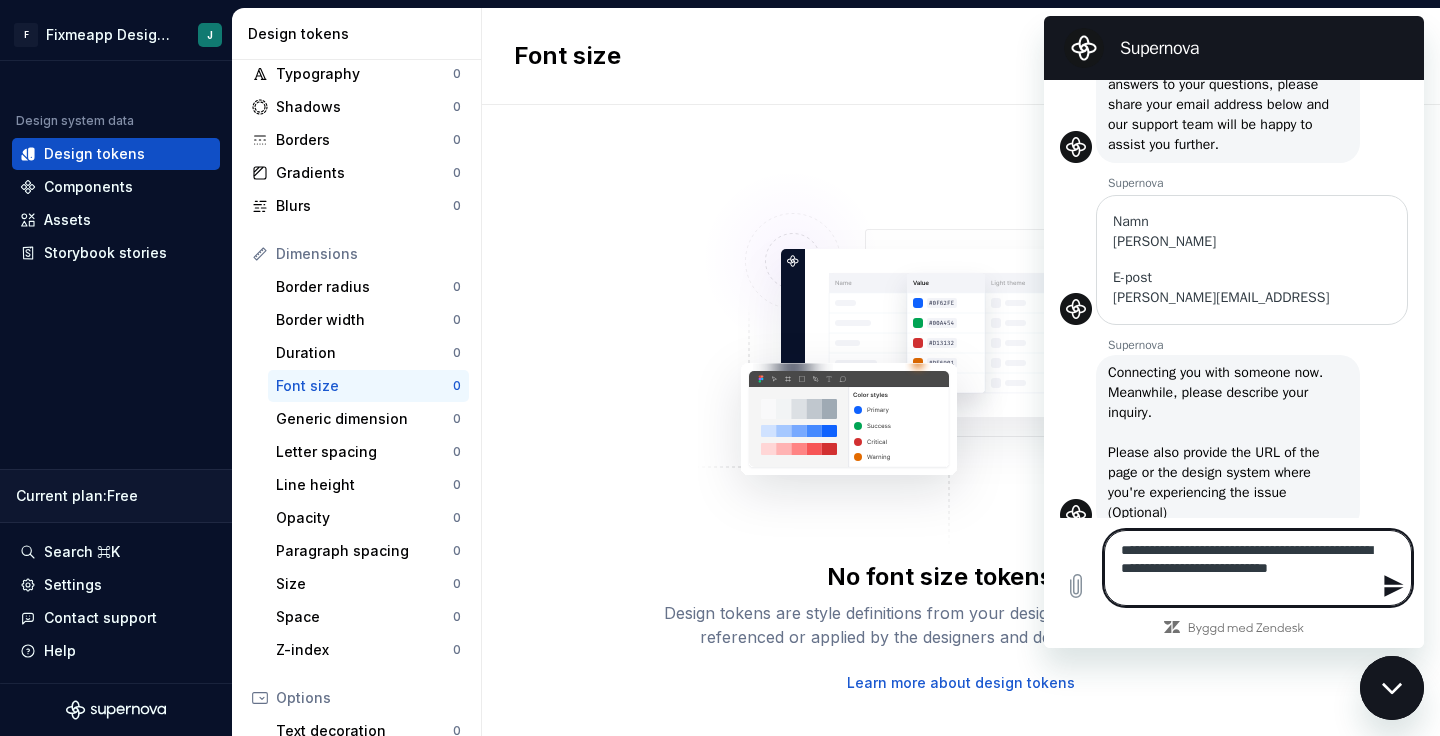 type on "**********" 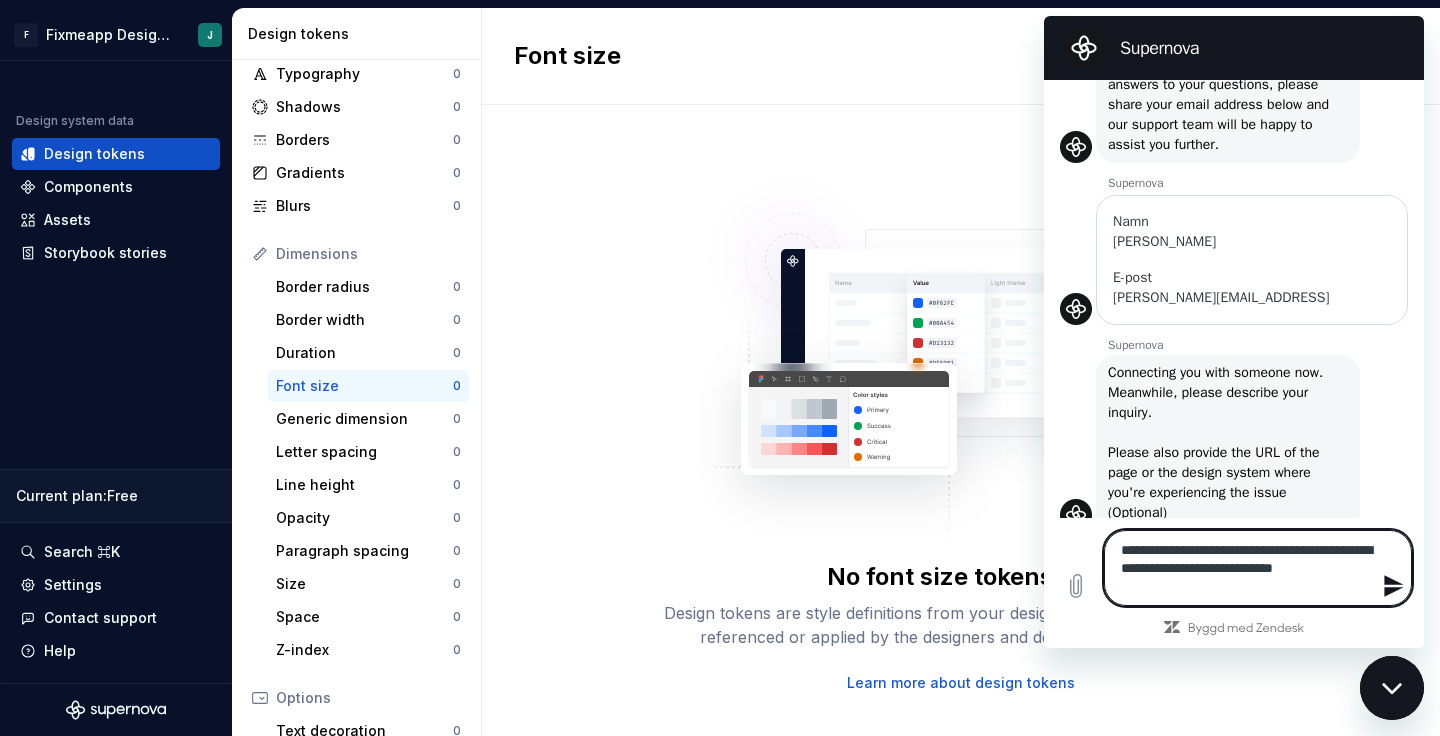 type on "**********" 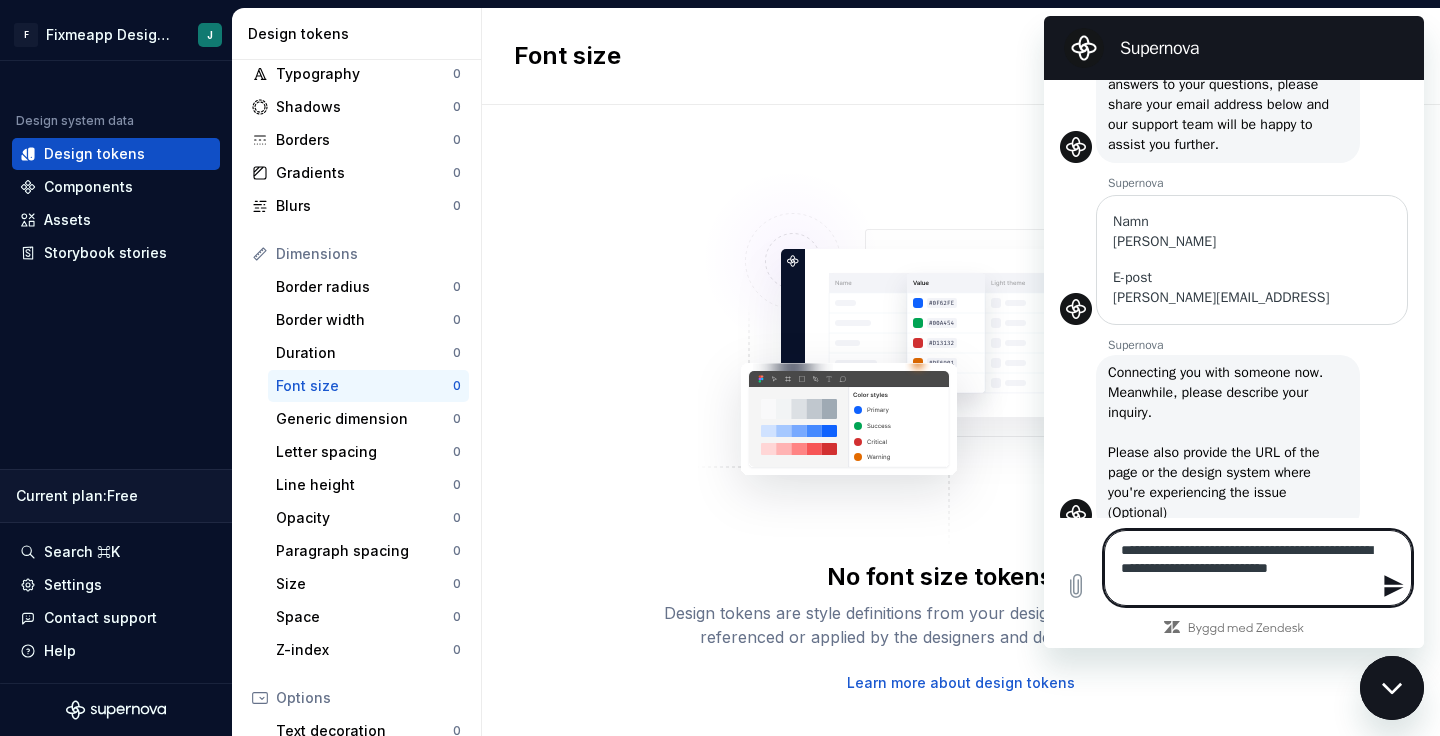 type on "**********" 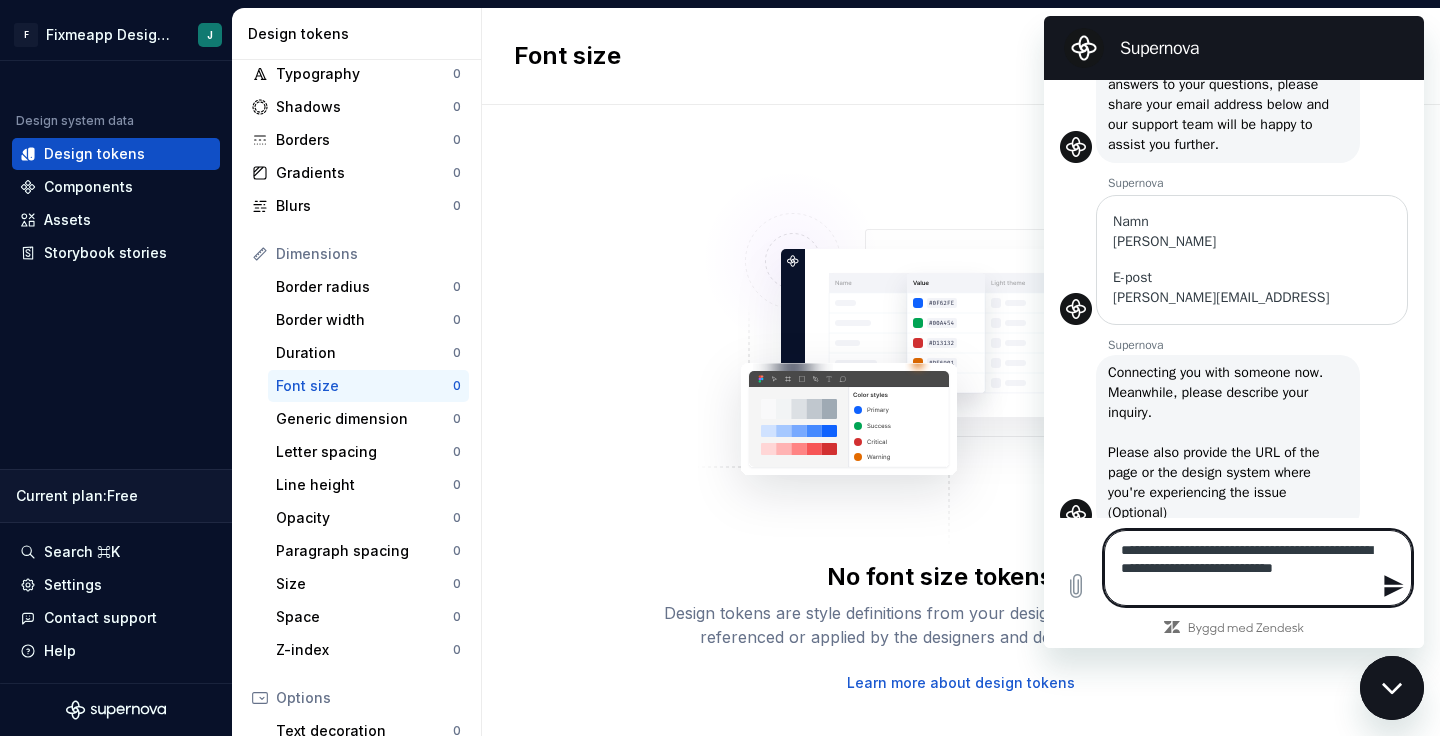 type on "**********" 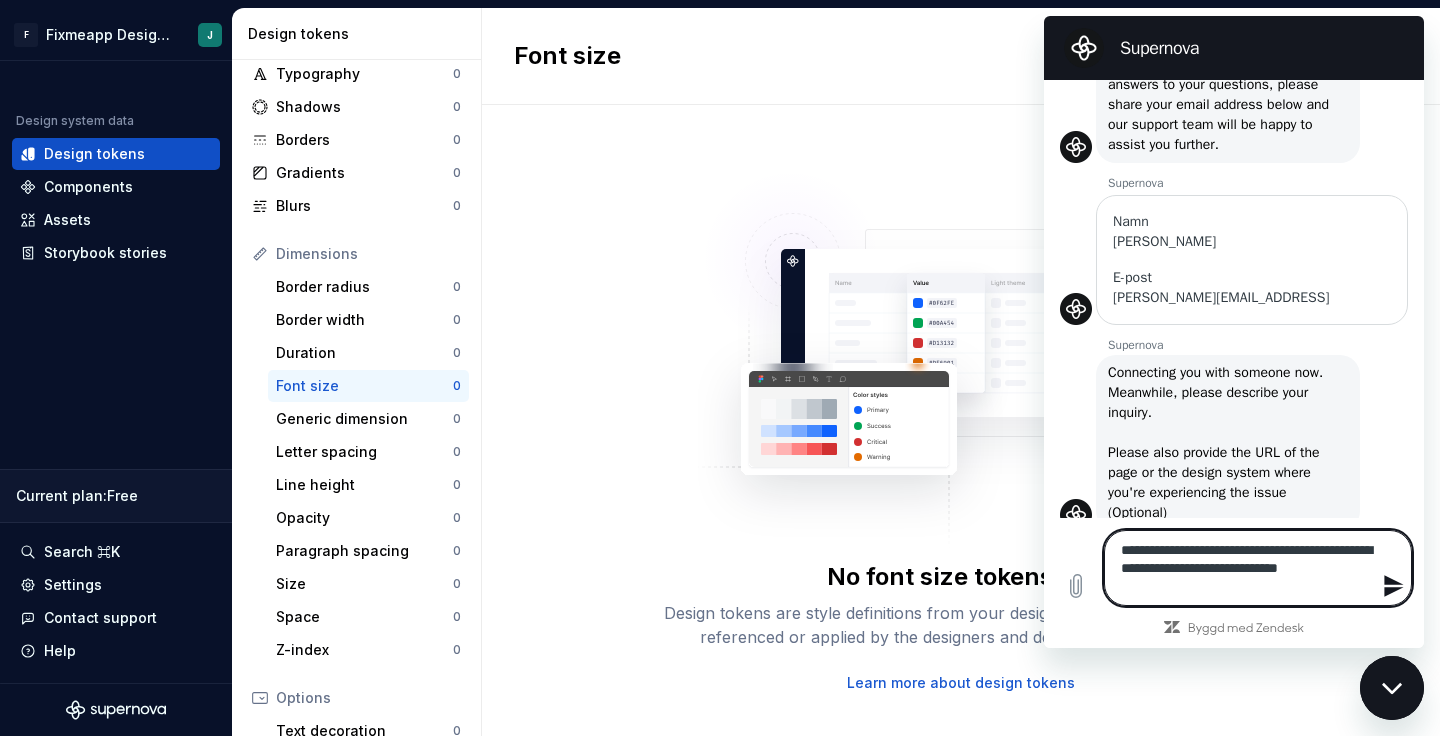 type on "*" 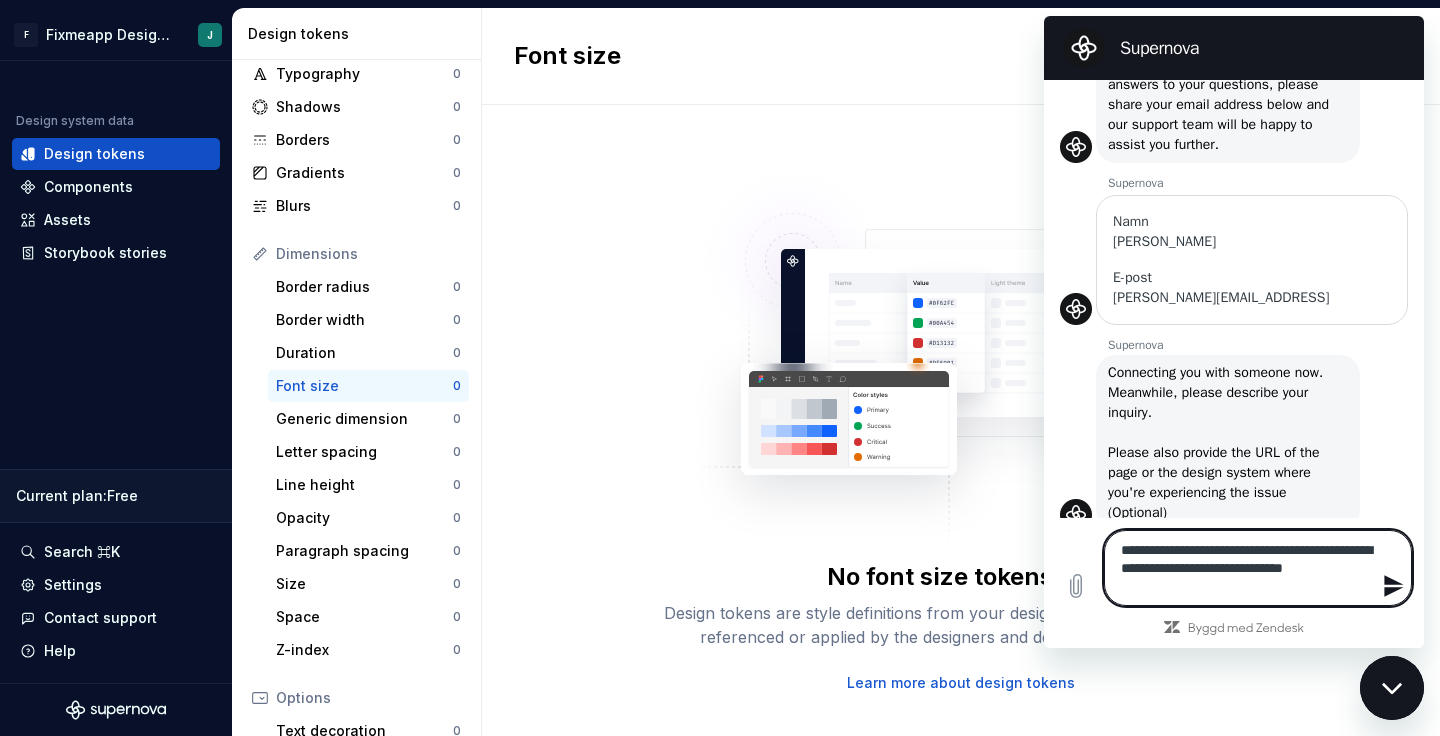 type on "**********" 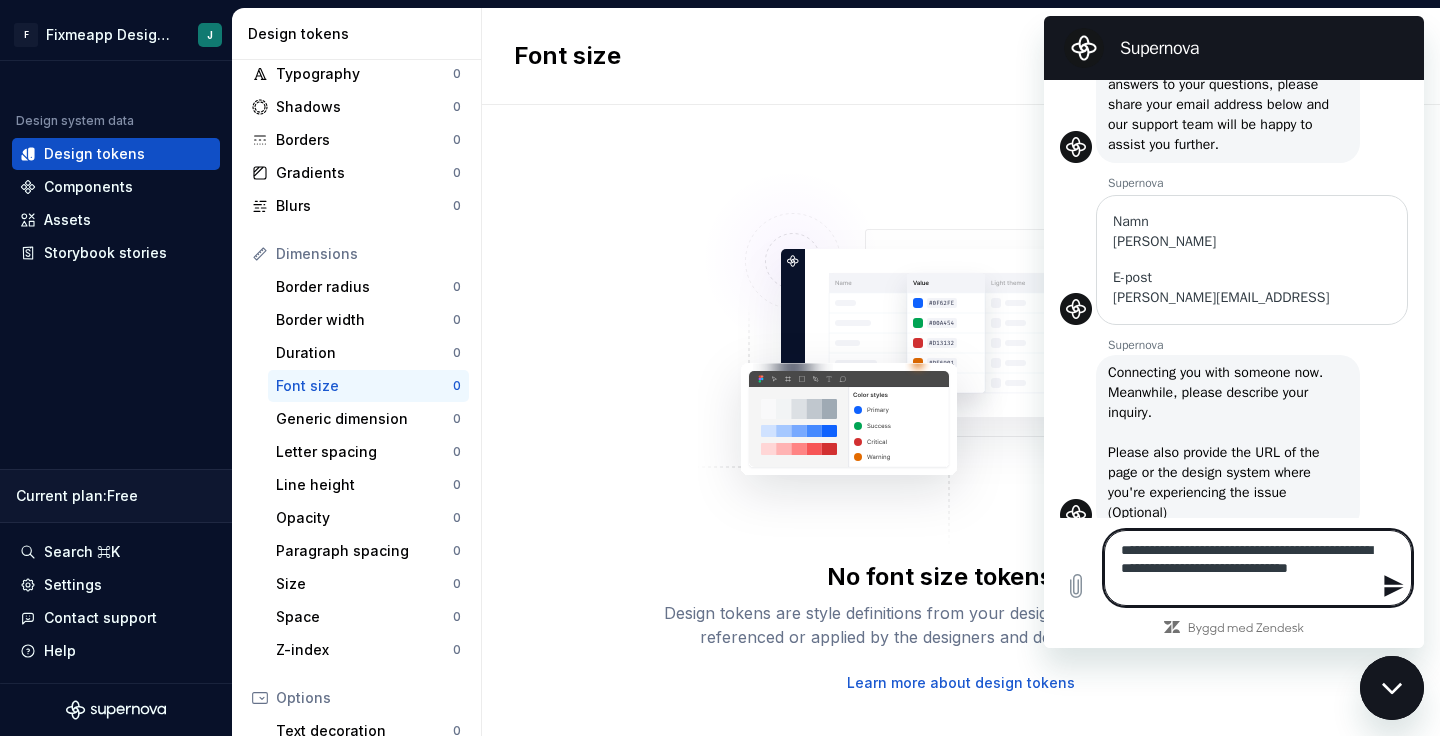 type 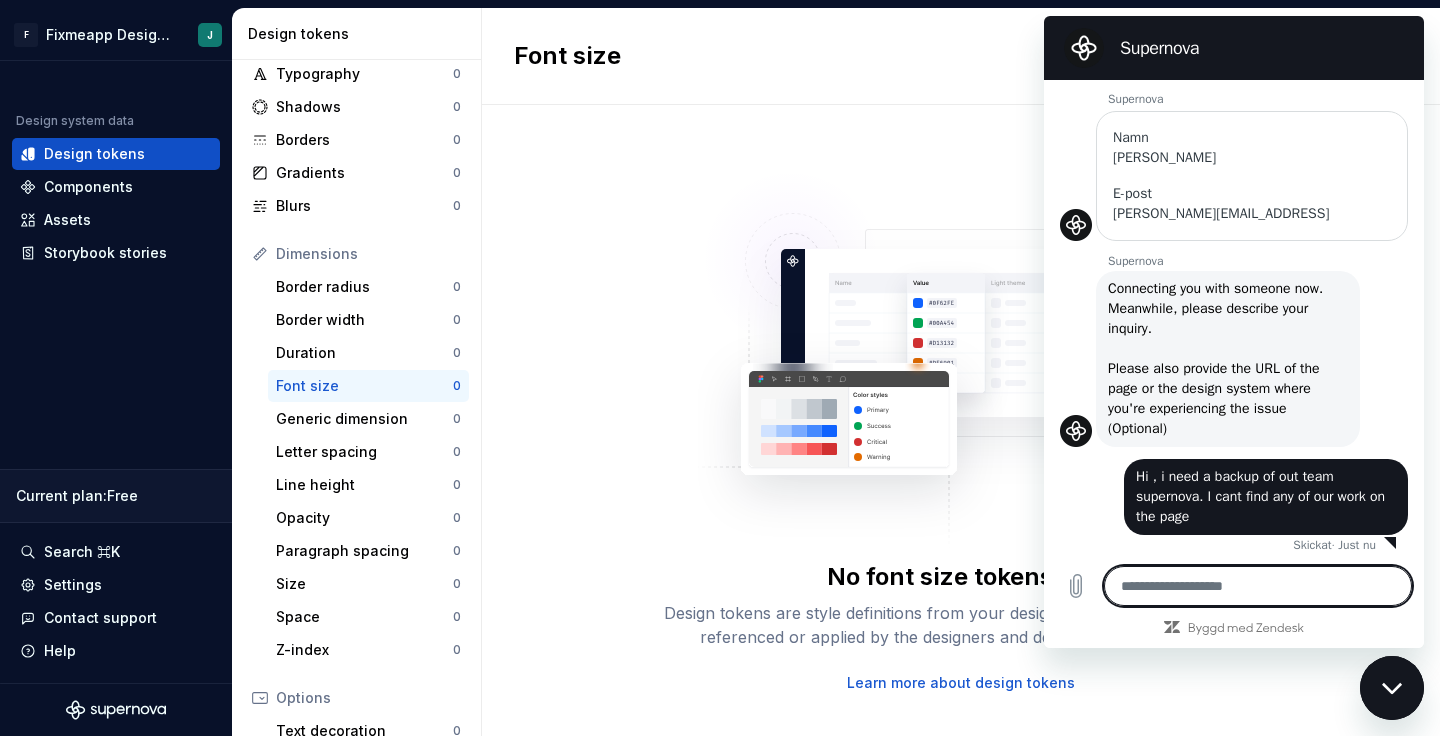 scroll, scrollTop: 359, scrollLeft: 0, axis: vertical 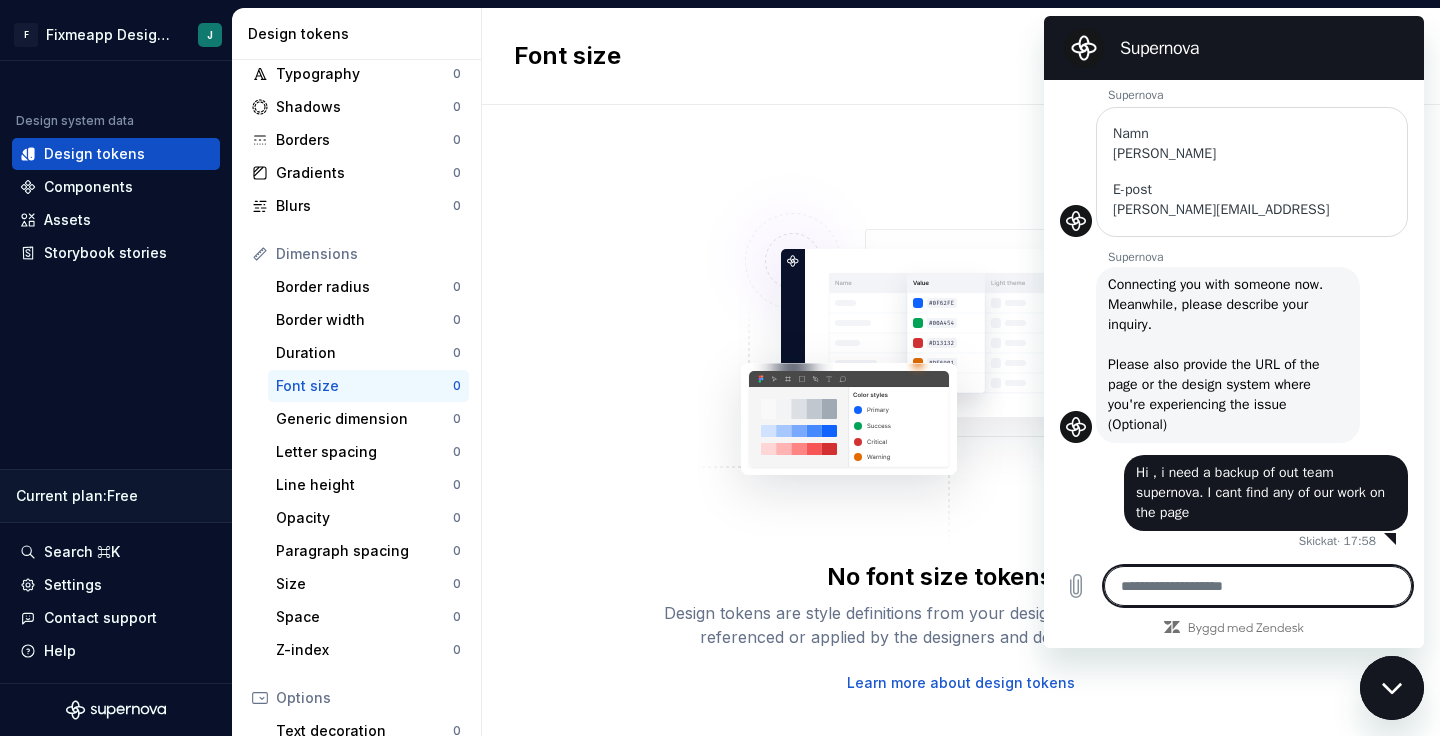 type on "*" 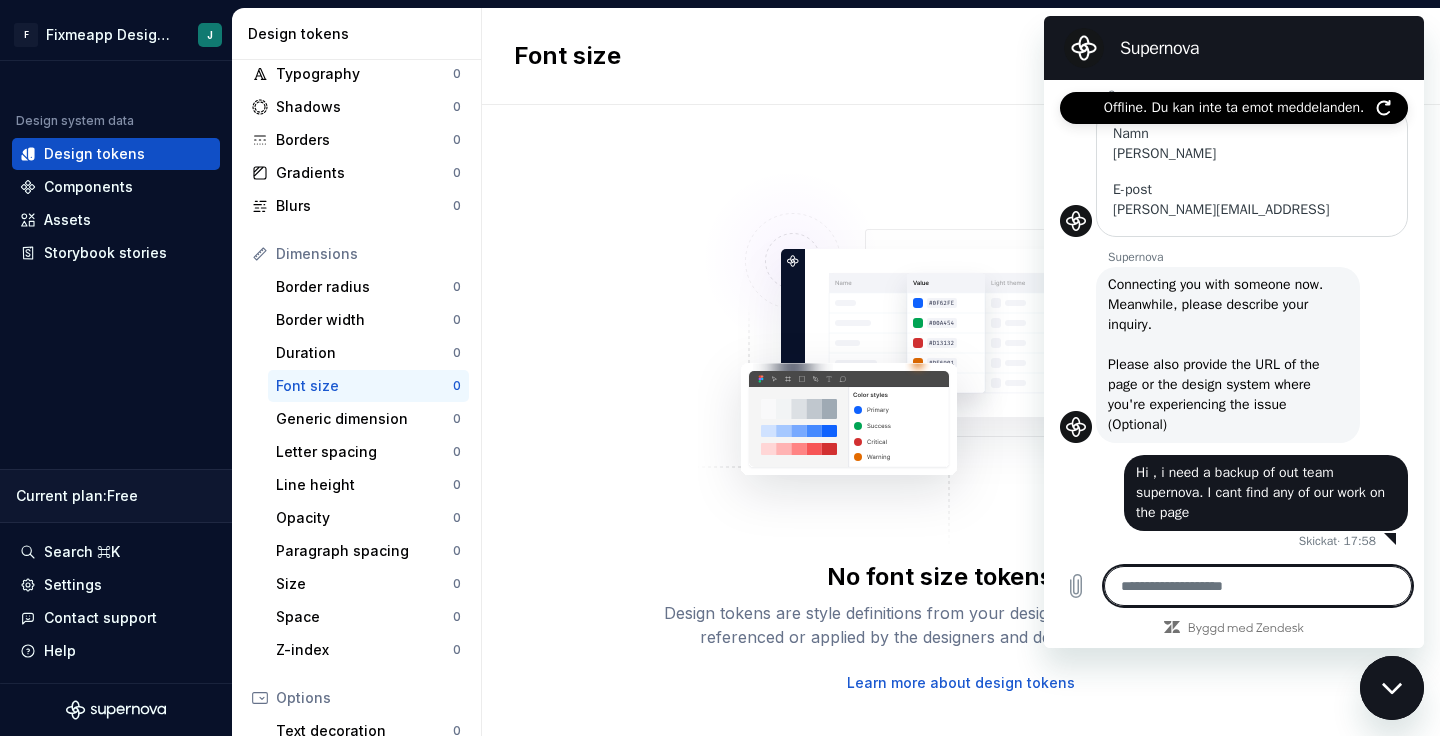 type 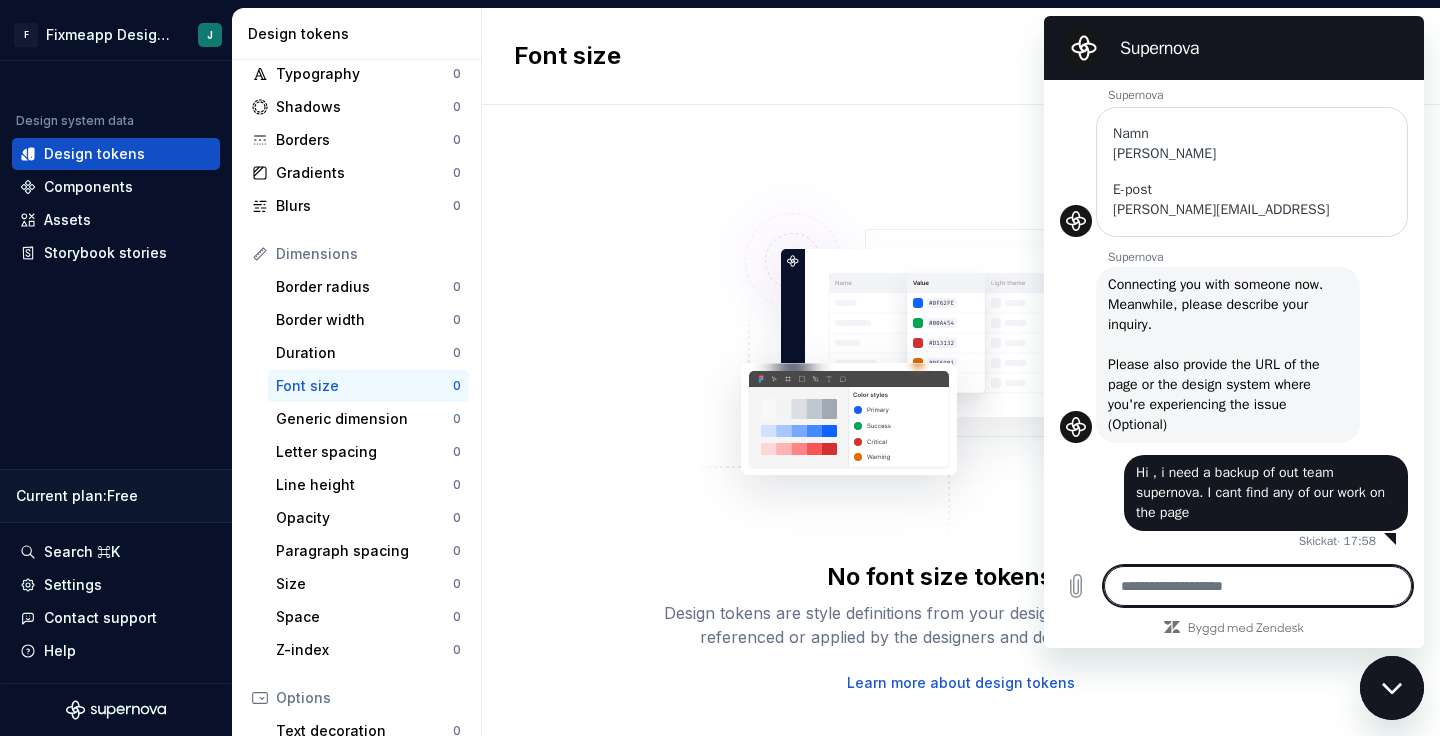 type on "*" 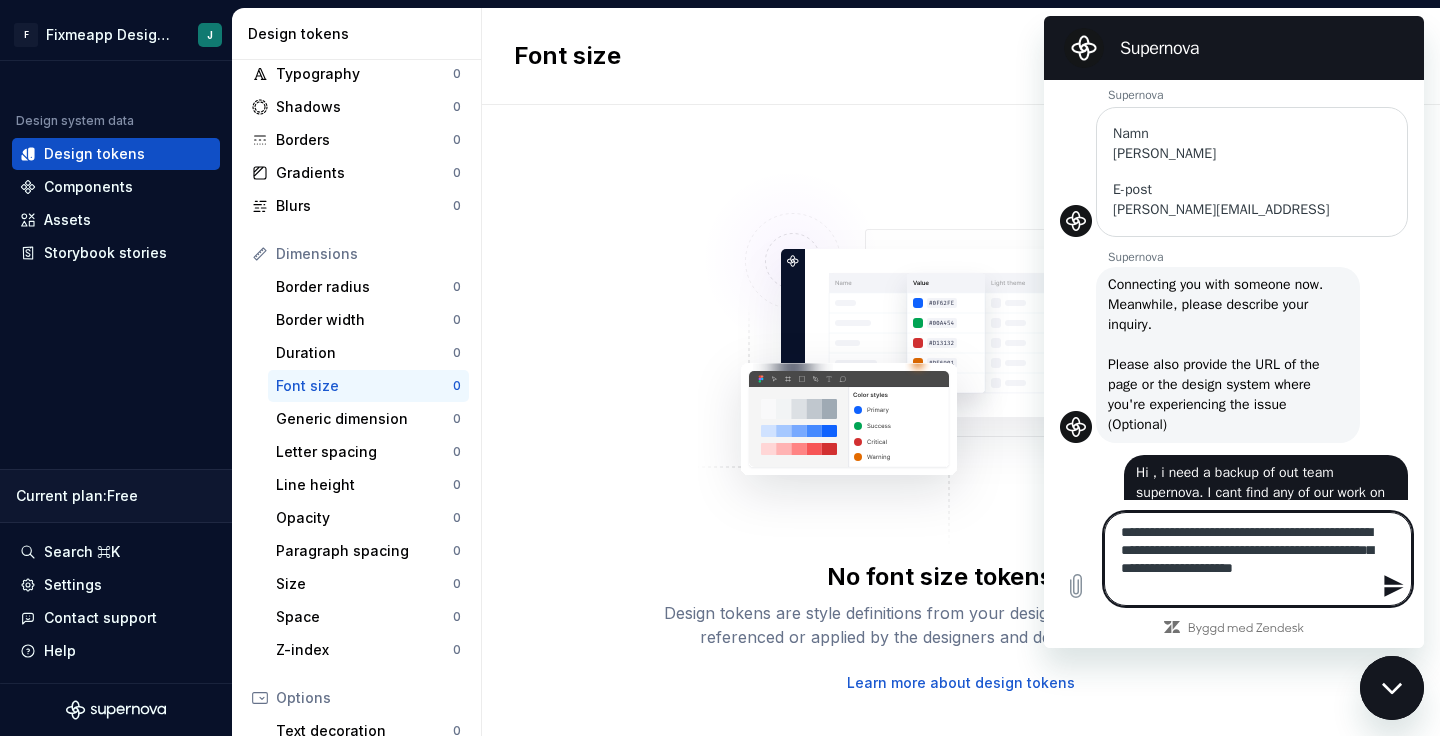 type 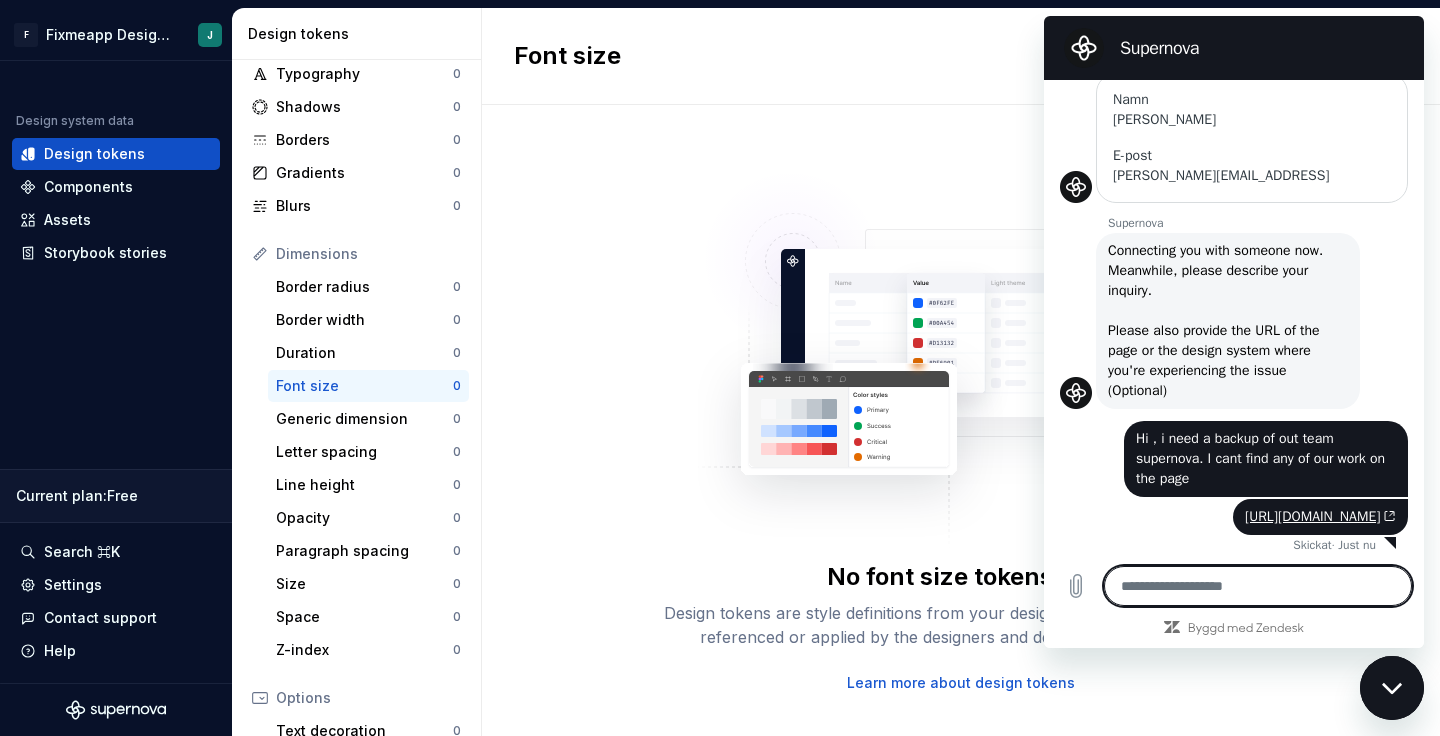 scroll, scrollTop: 457, scrollLeft: 0, axis: vertical 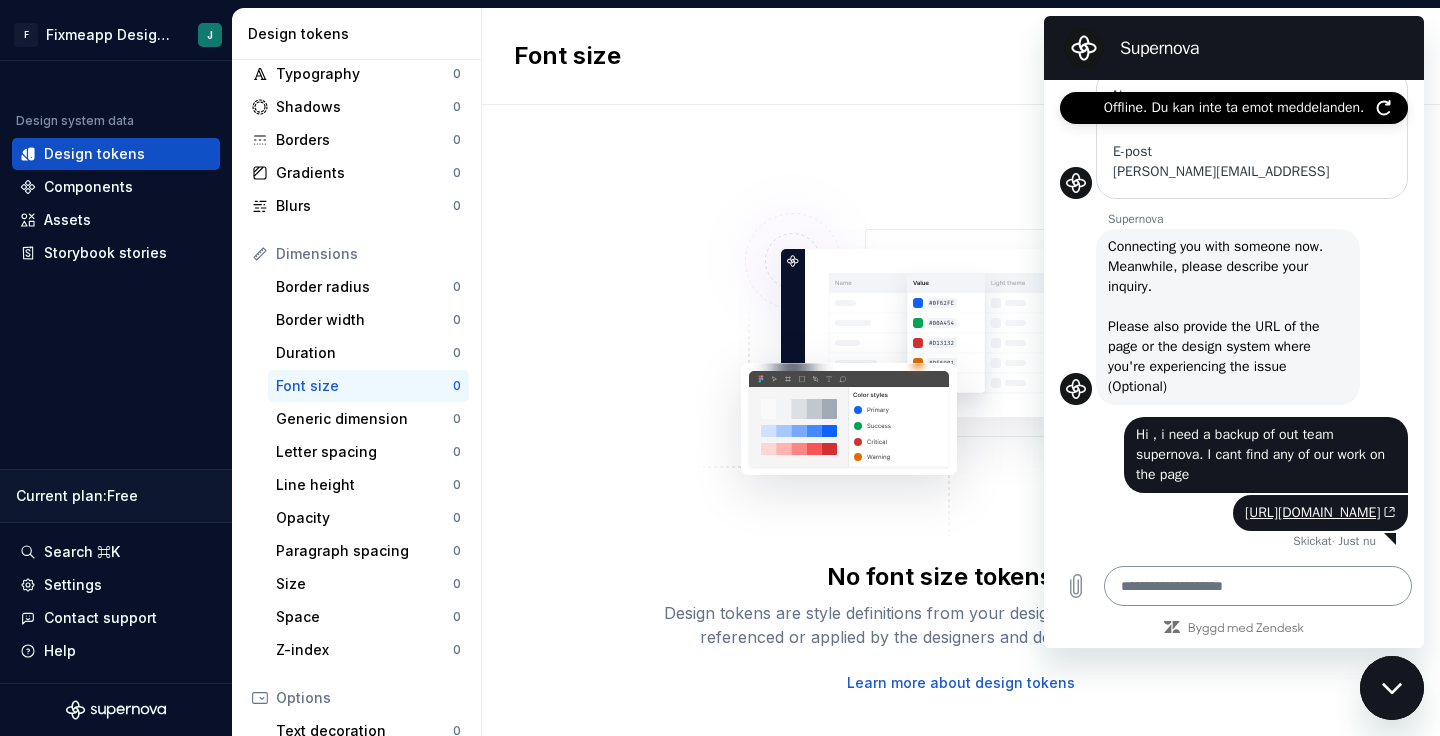 type on "*" 